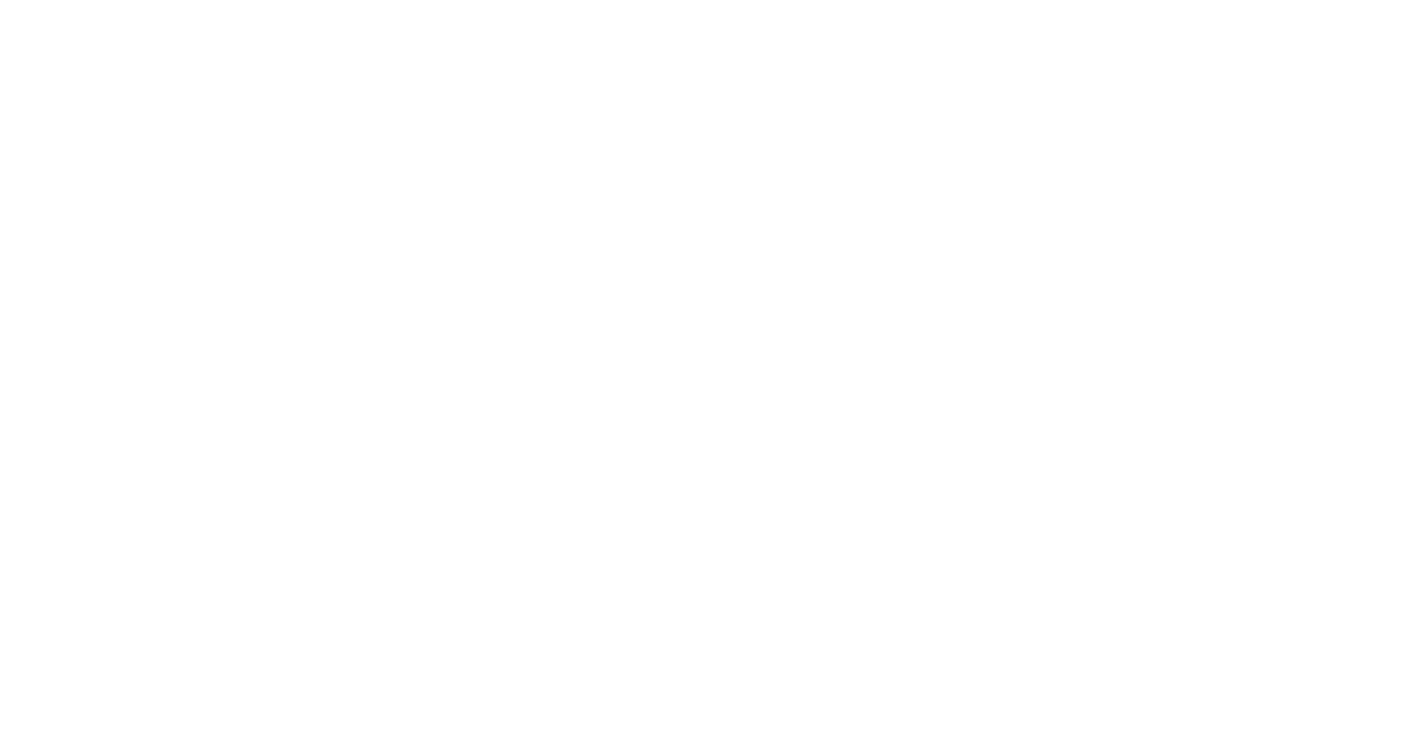 scroll, scrollTop: 0, scrollLeft: 0, axis: both 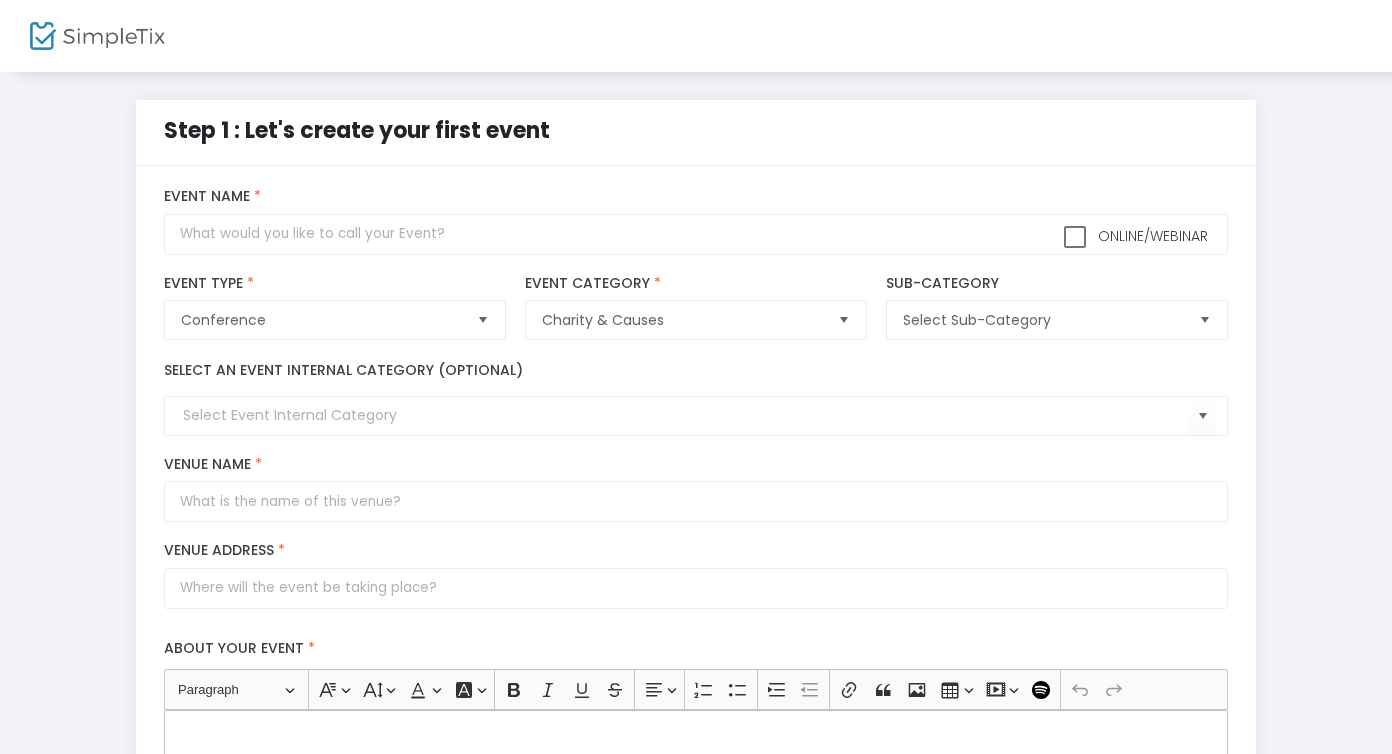 click on "Select an event internal category (optional)" 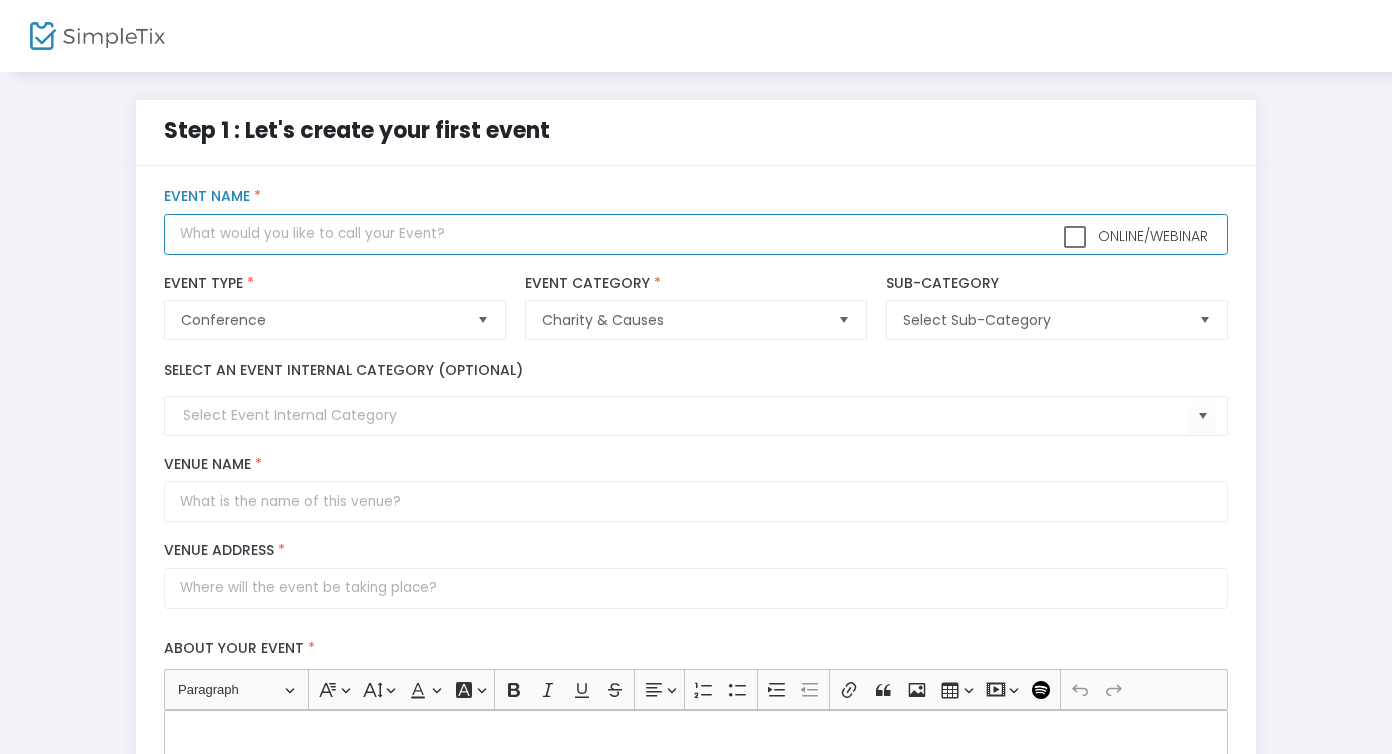 click 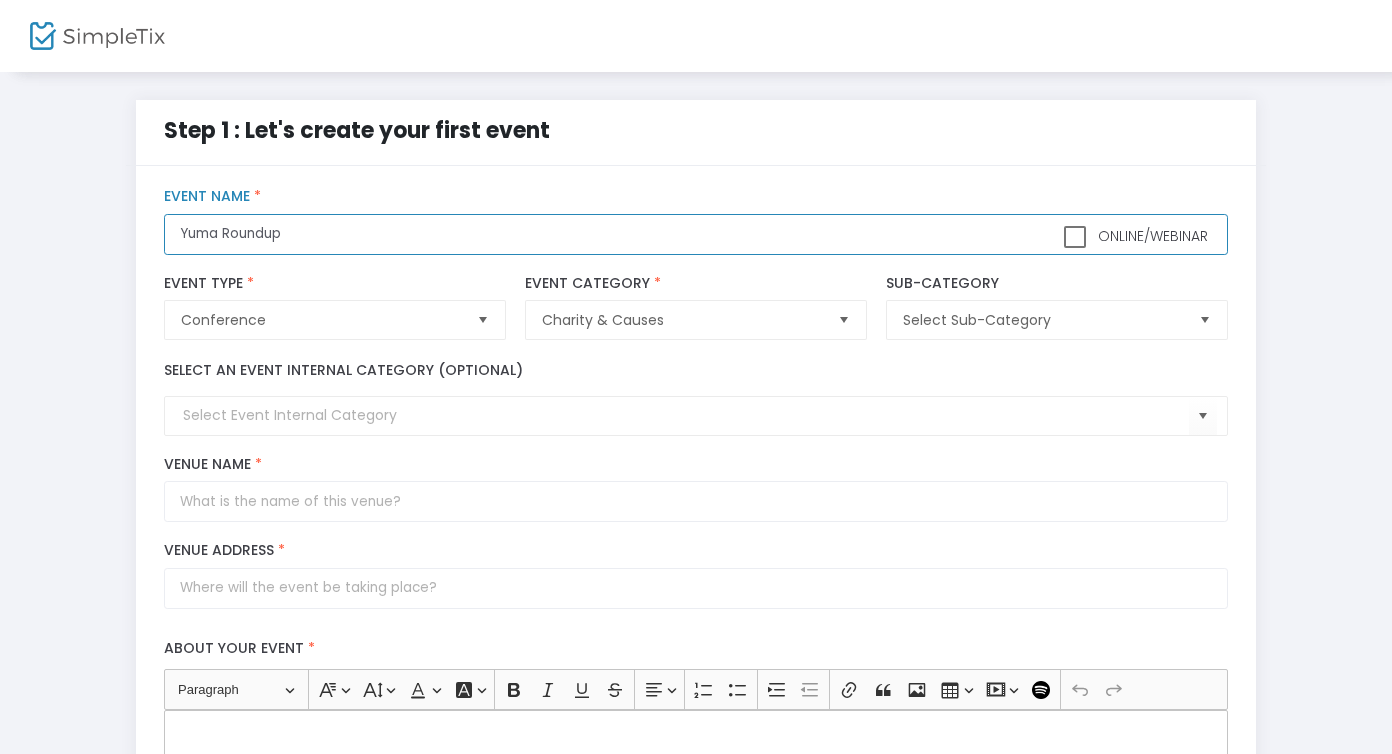 type on "Yuma Roundup" 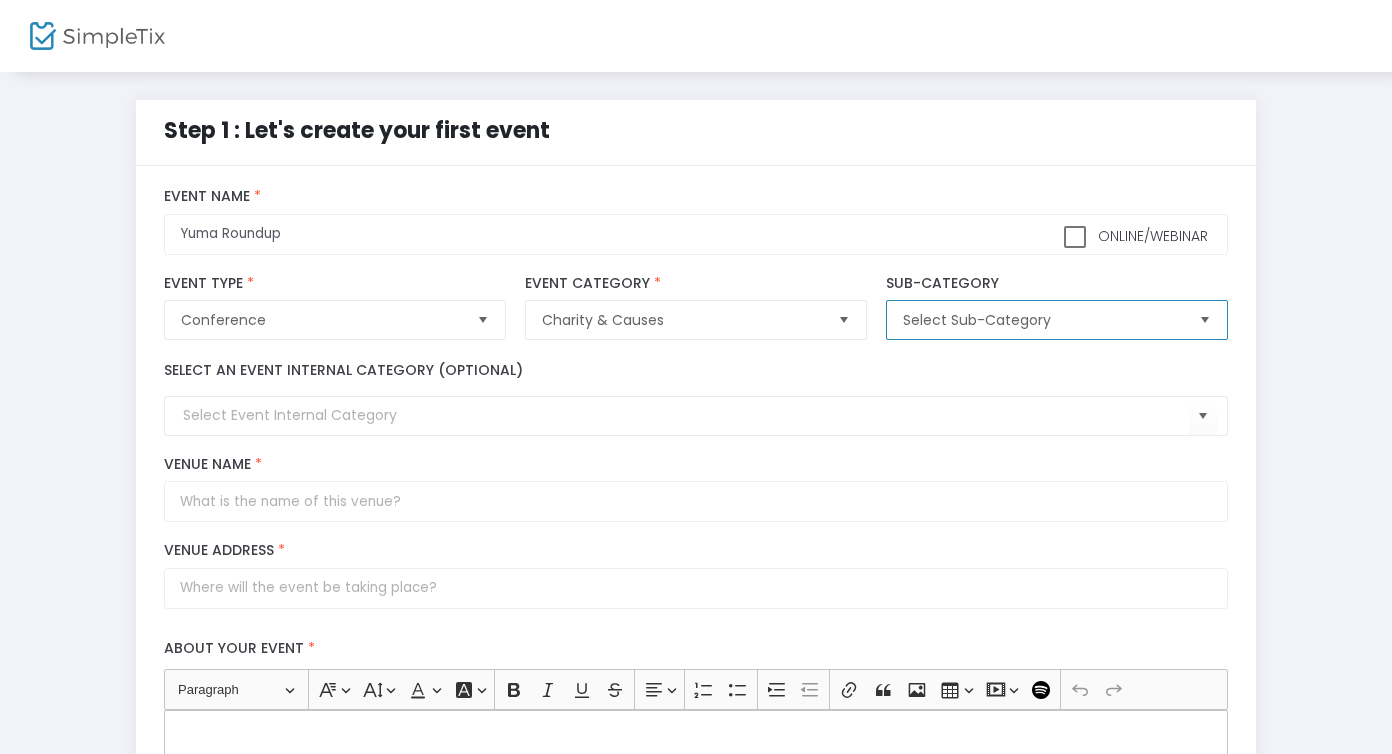 click on "Select Sub-Category" at bounding box center [1042, 320] 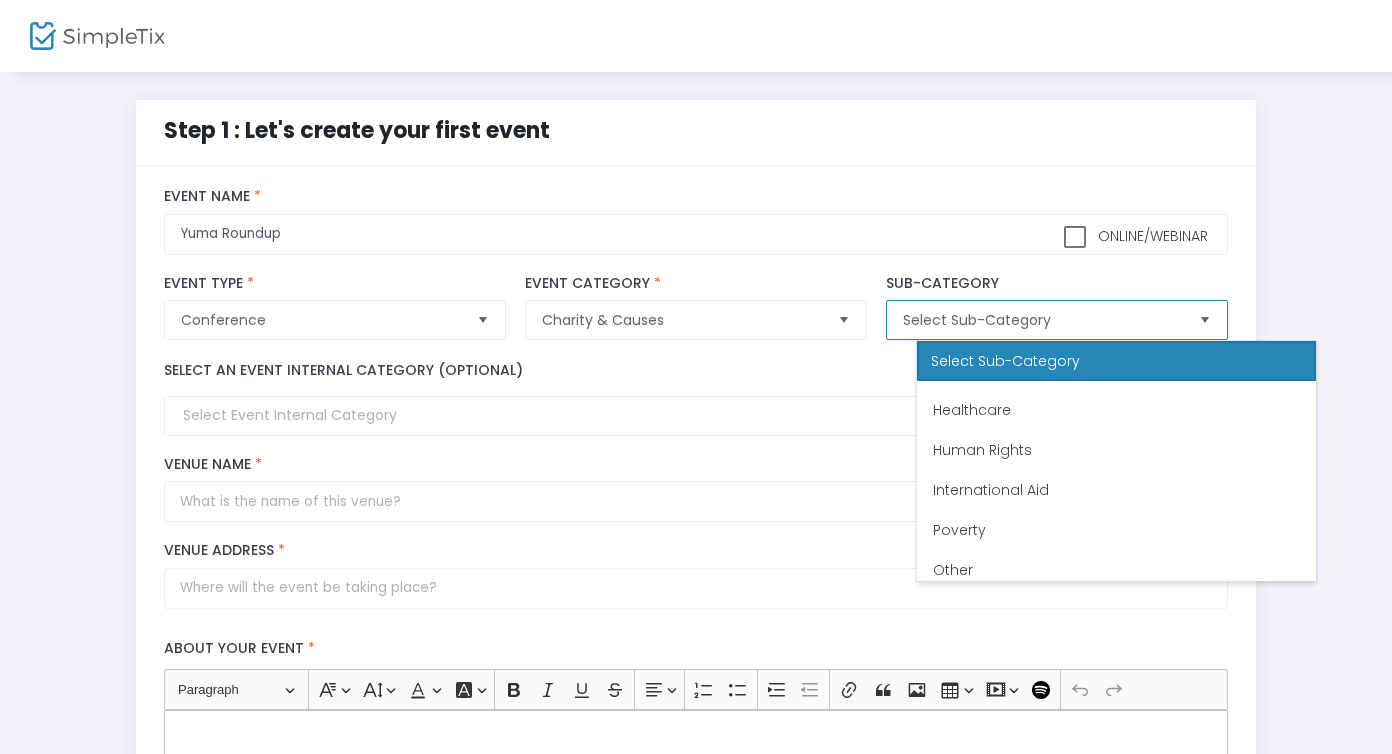 scroll, scrollTop: 160, scrollLeft: 0, axis: vertical 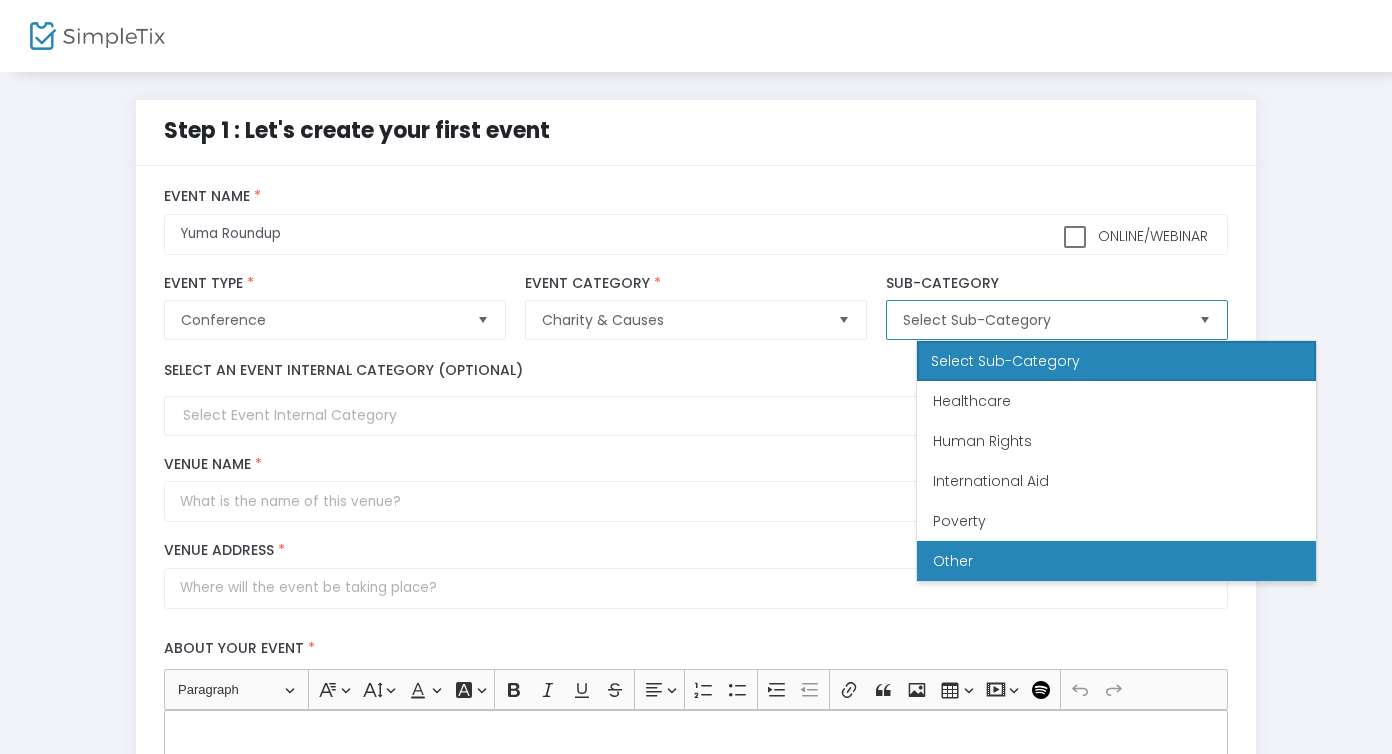 click on "Other" at bounding box center (953, 561) 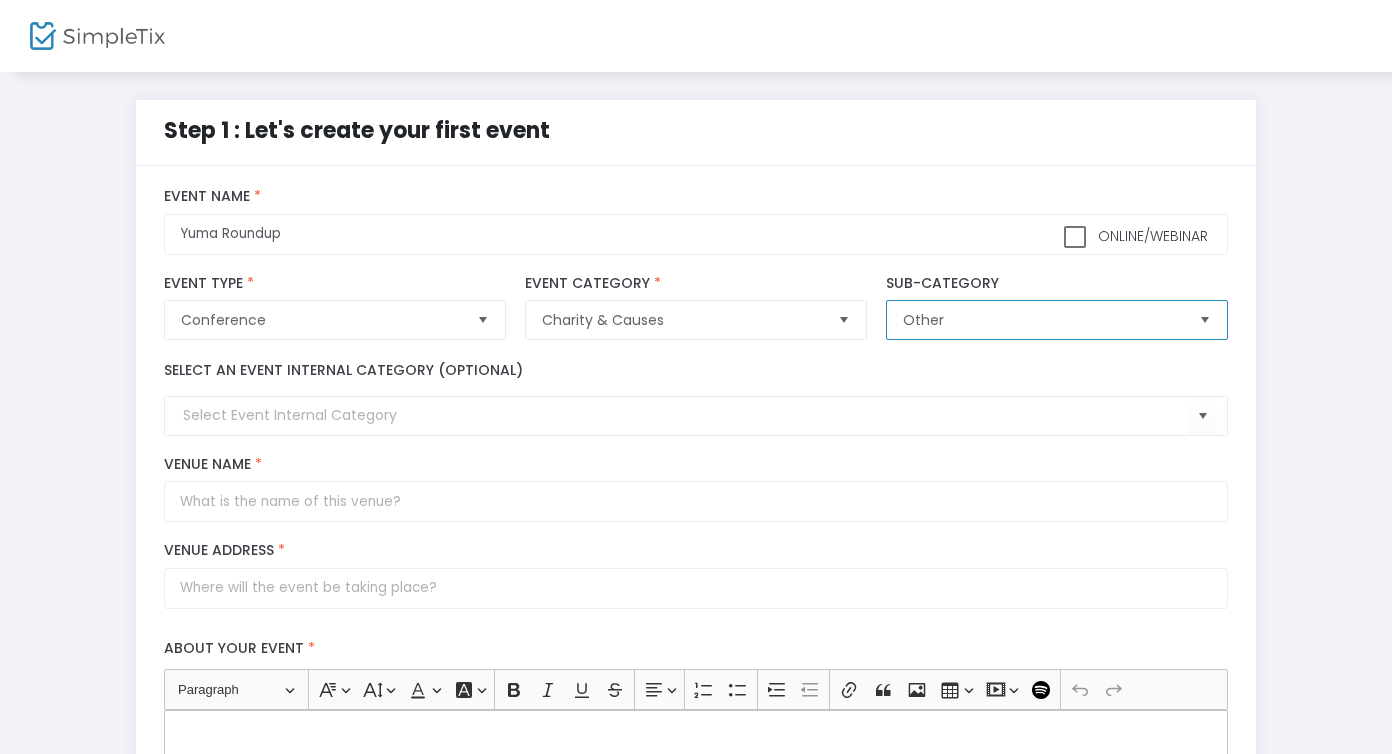 click at bounding box center (843, 320) 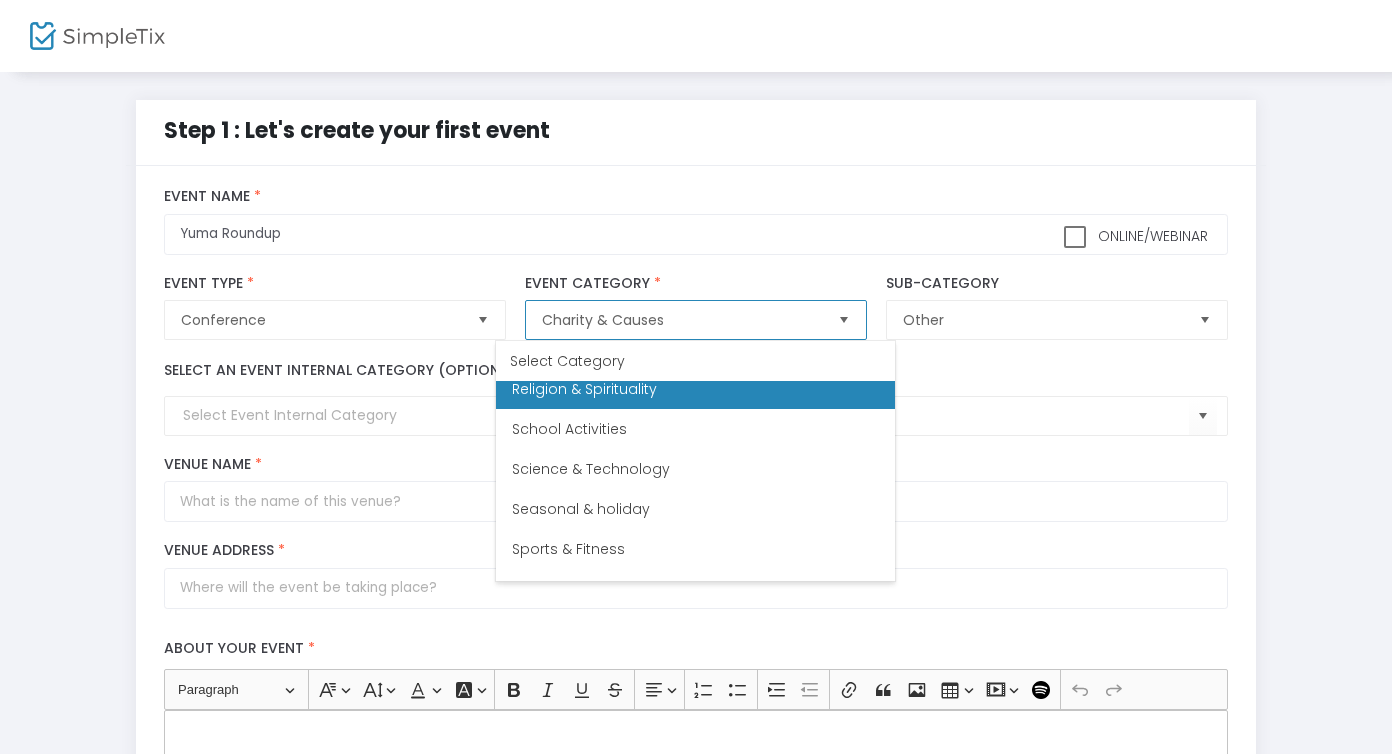 scroll, scrollTop: 627, scrollLeft: 0, axis: vertical 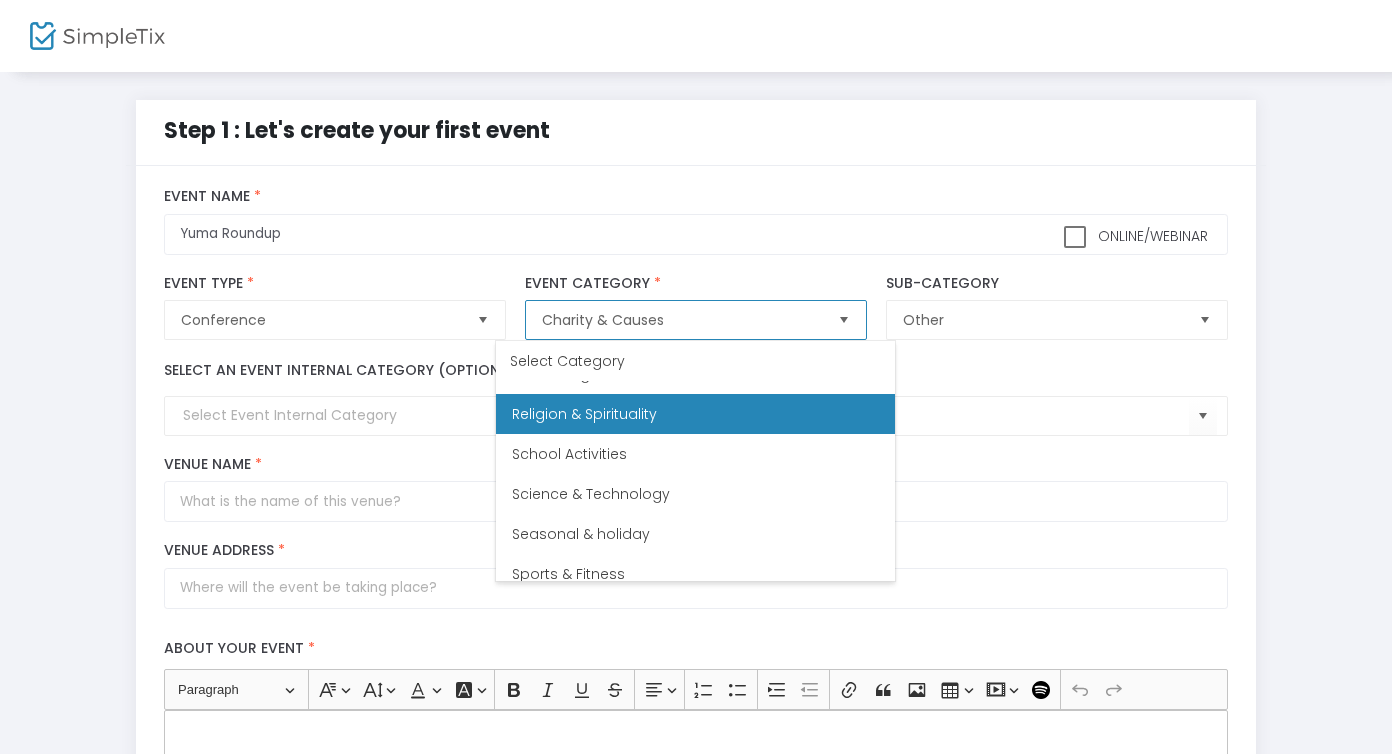 click on "Religion & Spirituality" at bounding box center (695, 414) 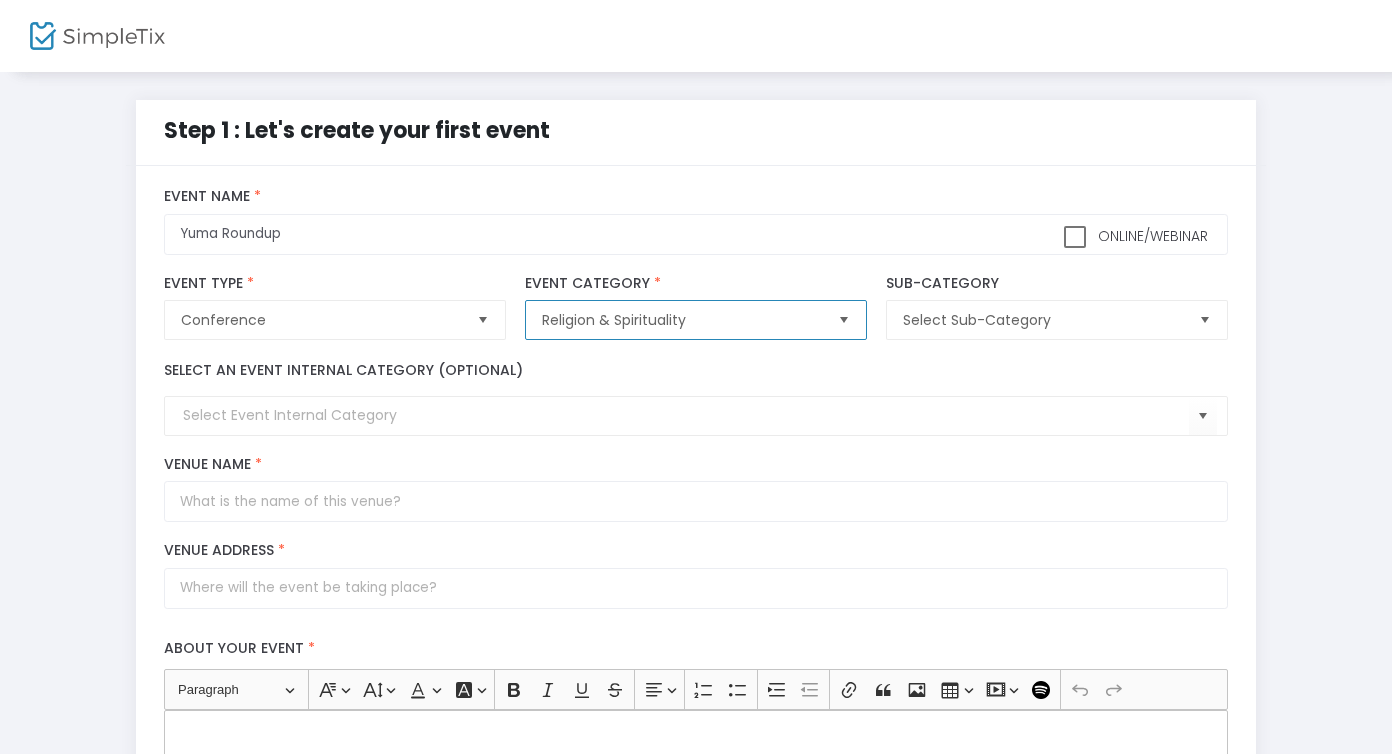 click at bounding box center (1204, 320) 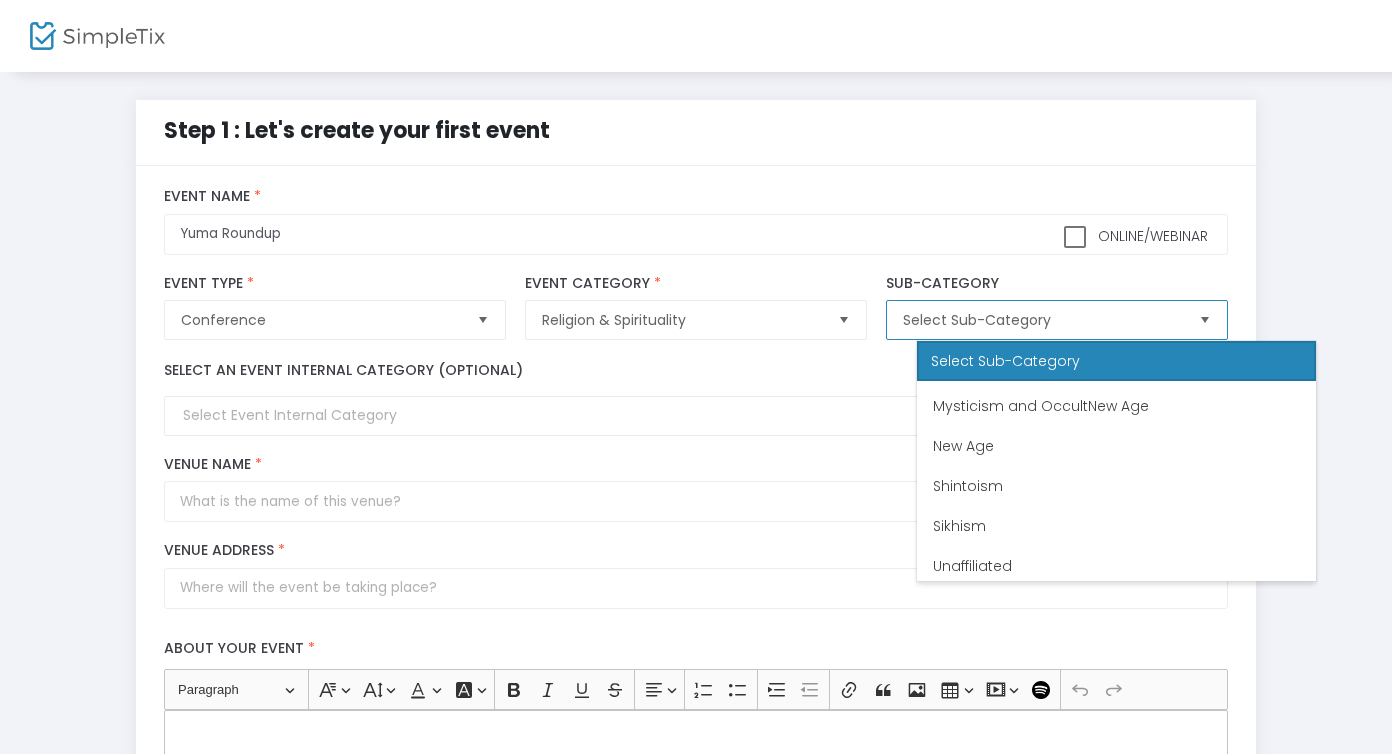 scroll, scrollTop: 444, scrollLeft: 0, axis: vertical 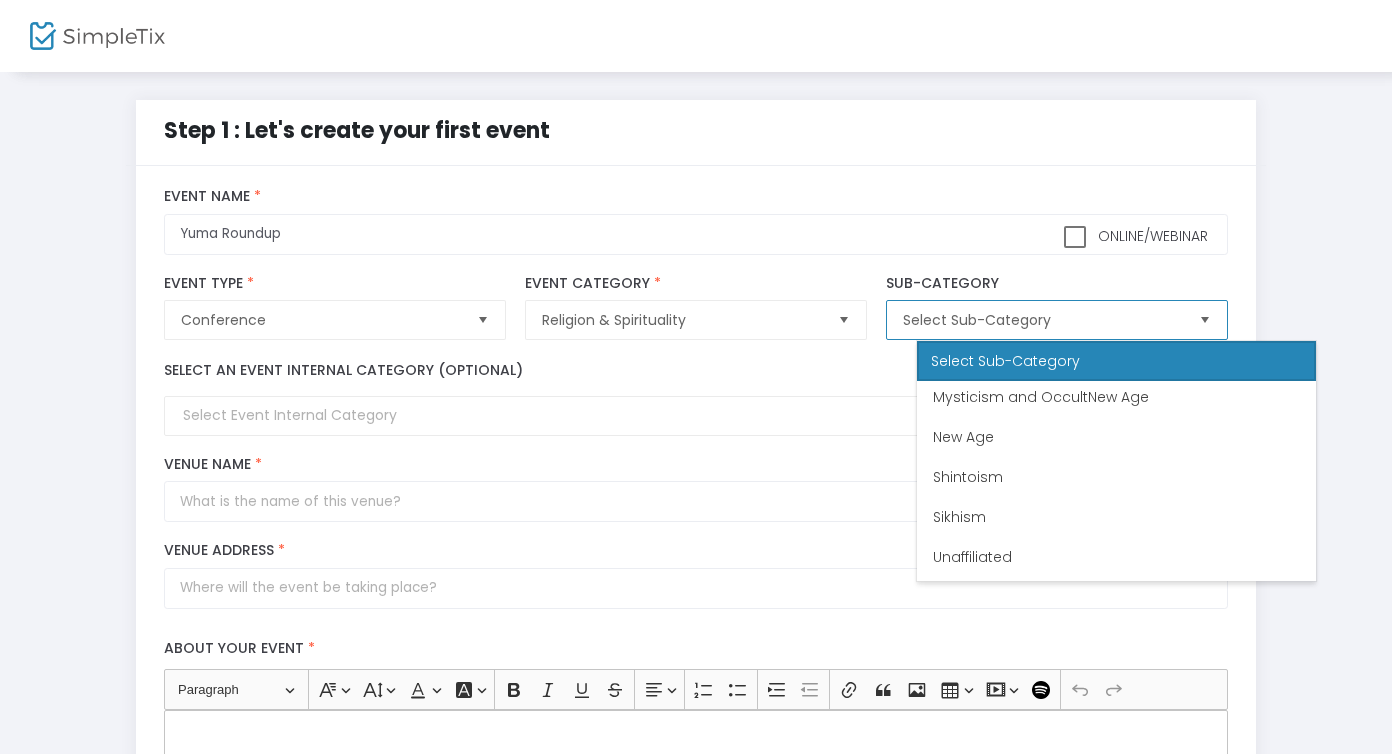 click at bounding box center [843, 320] 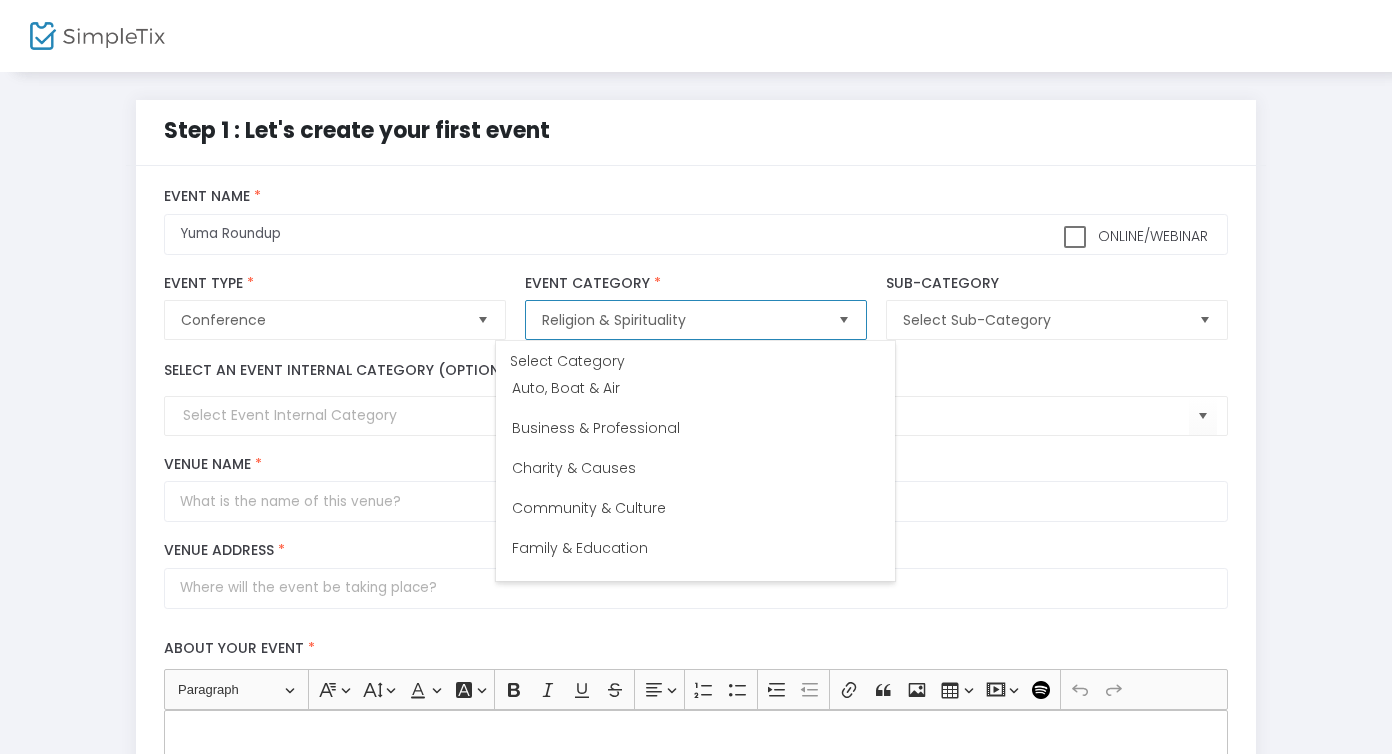 scroll, scrollTop: 56, scrollLeft: 0, axis: vertical 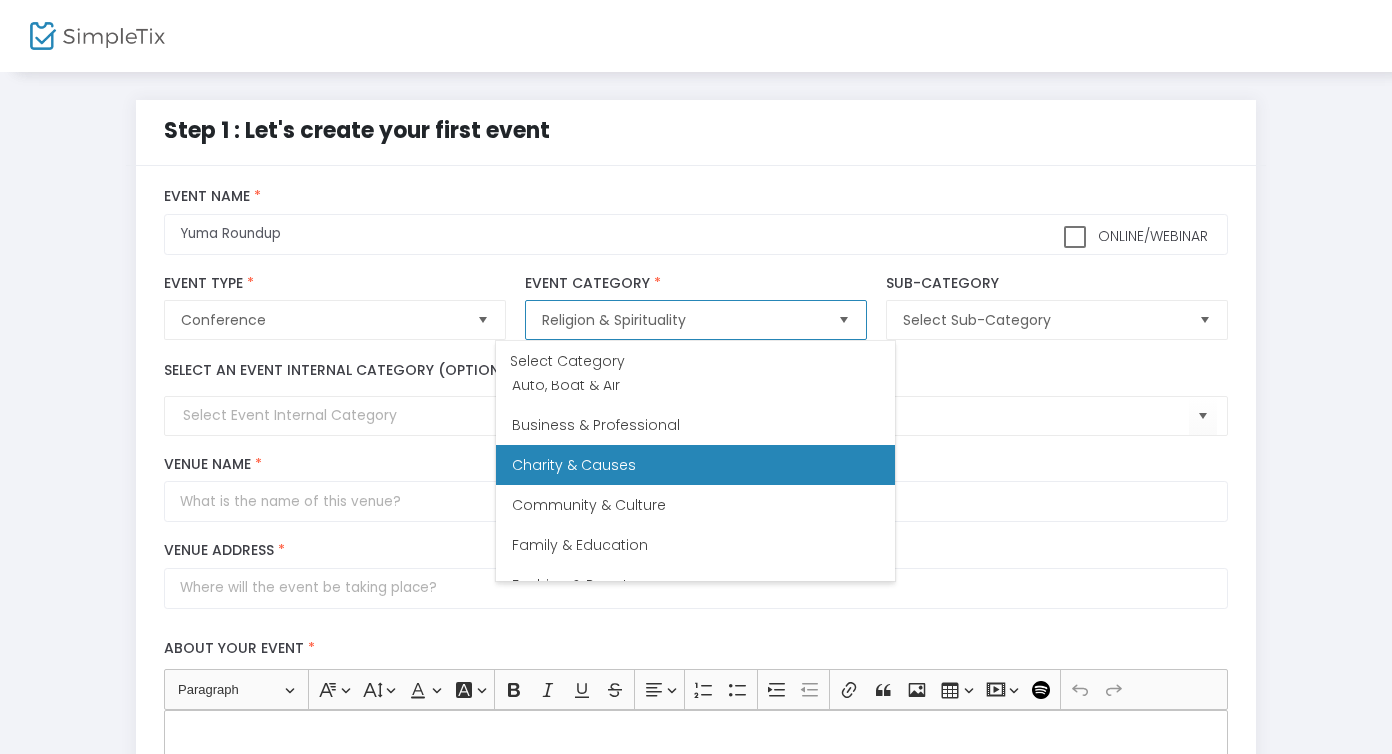 click on "Charity & Causes" at bounding box center (695, 465) 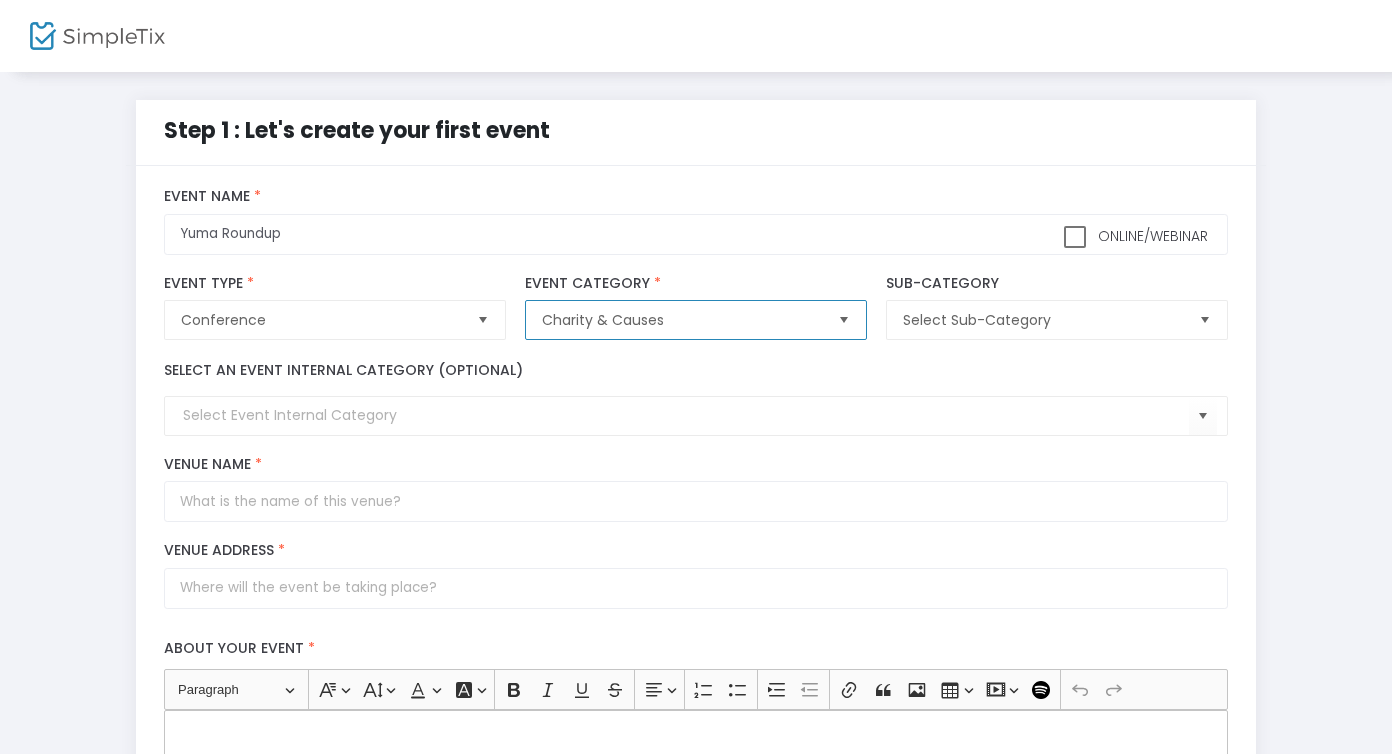 click at bounding box center (1204, 320) 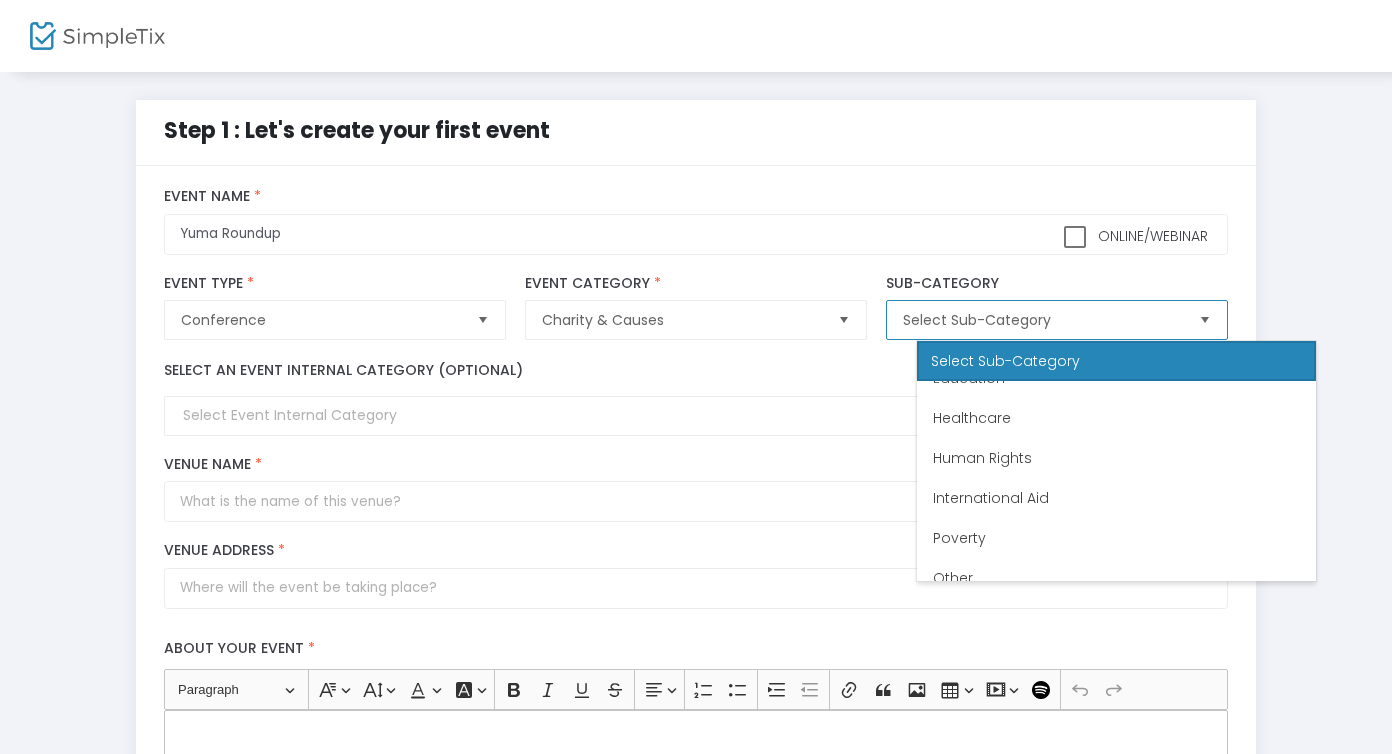 scroll, scrollTop: 160, scrollLeft: 0, axis: vertical 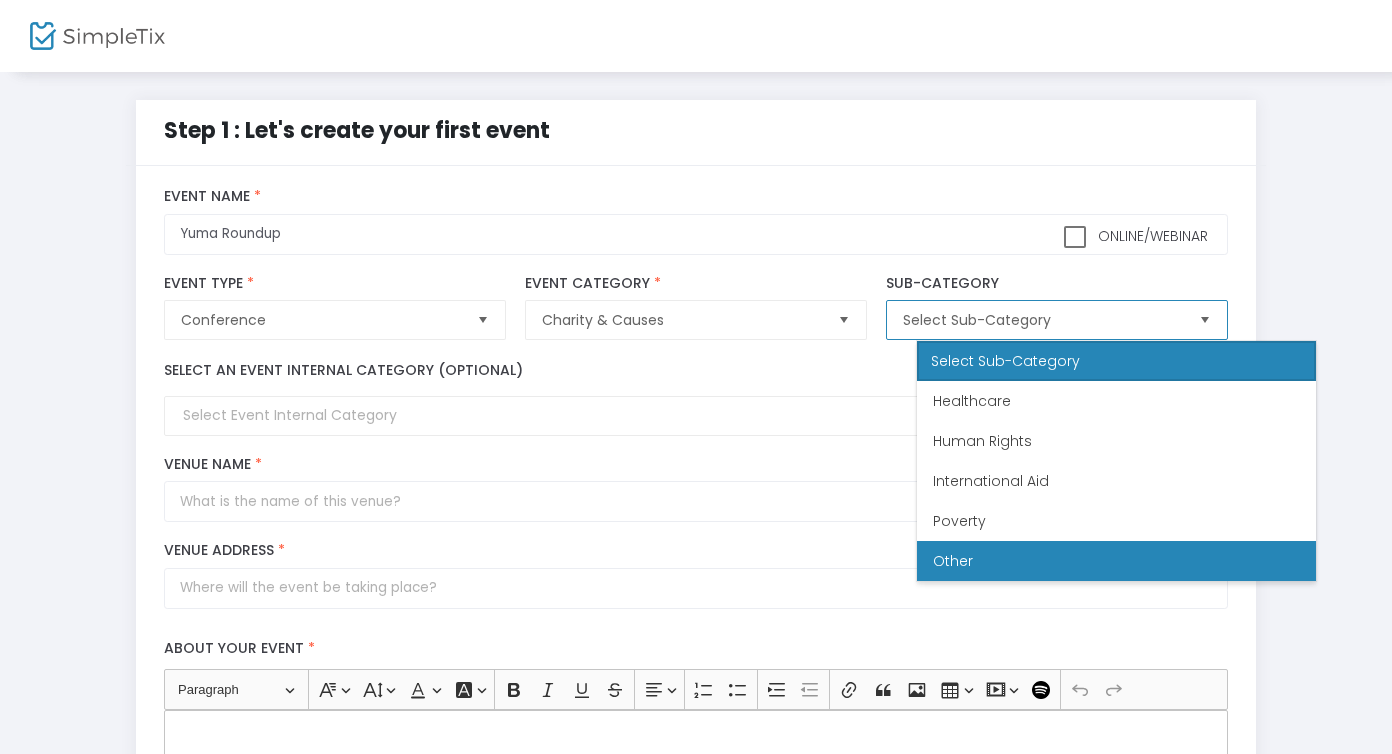 click on "Other" at bounding box center (1116, 561) 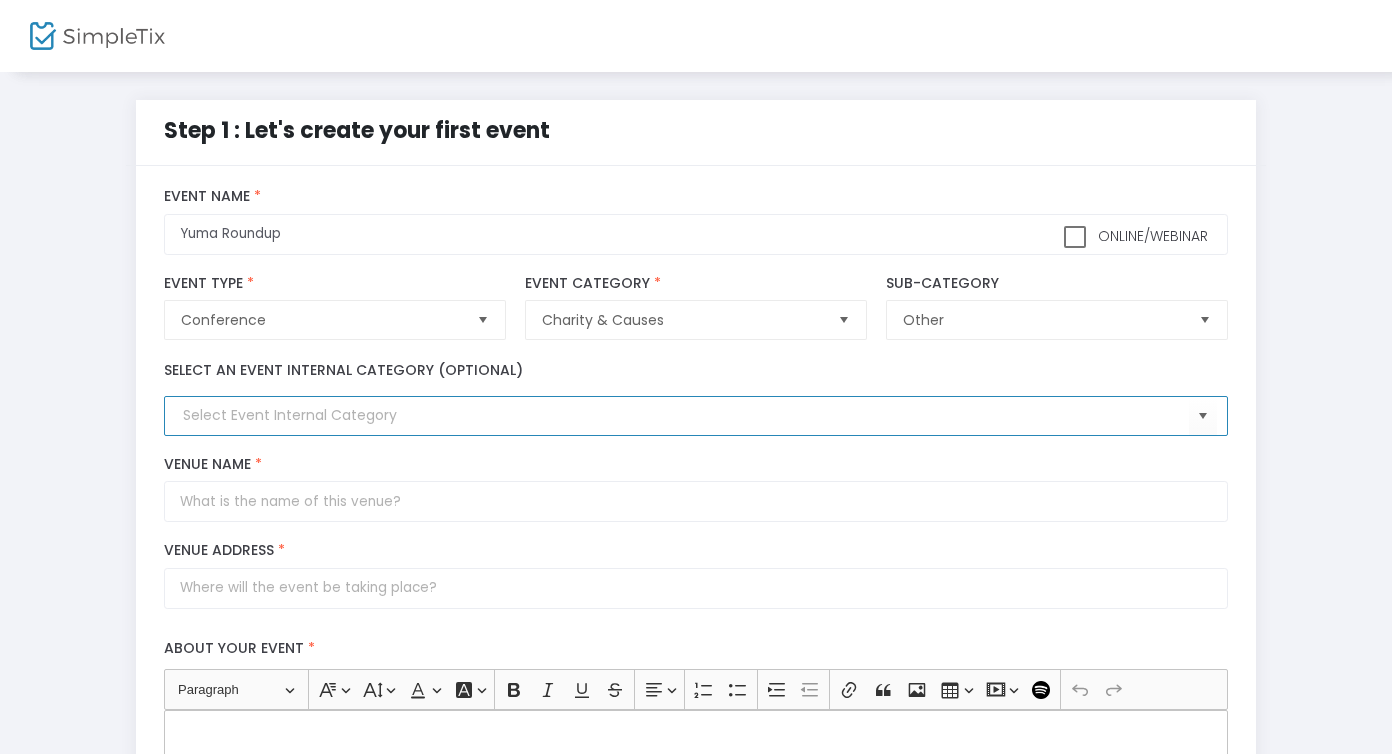 click at bounding box center [685, 415] 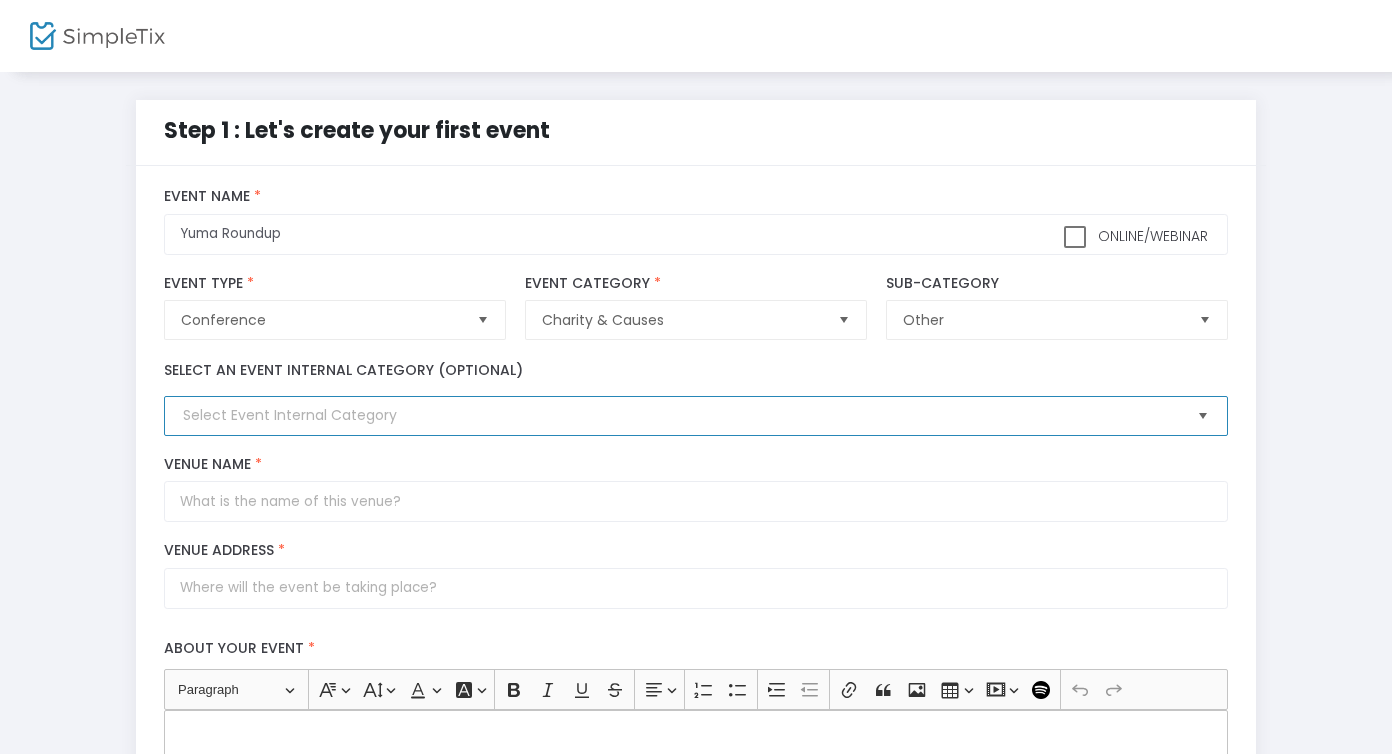 click 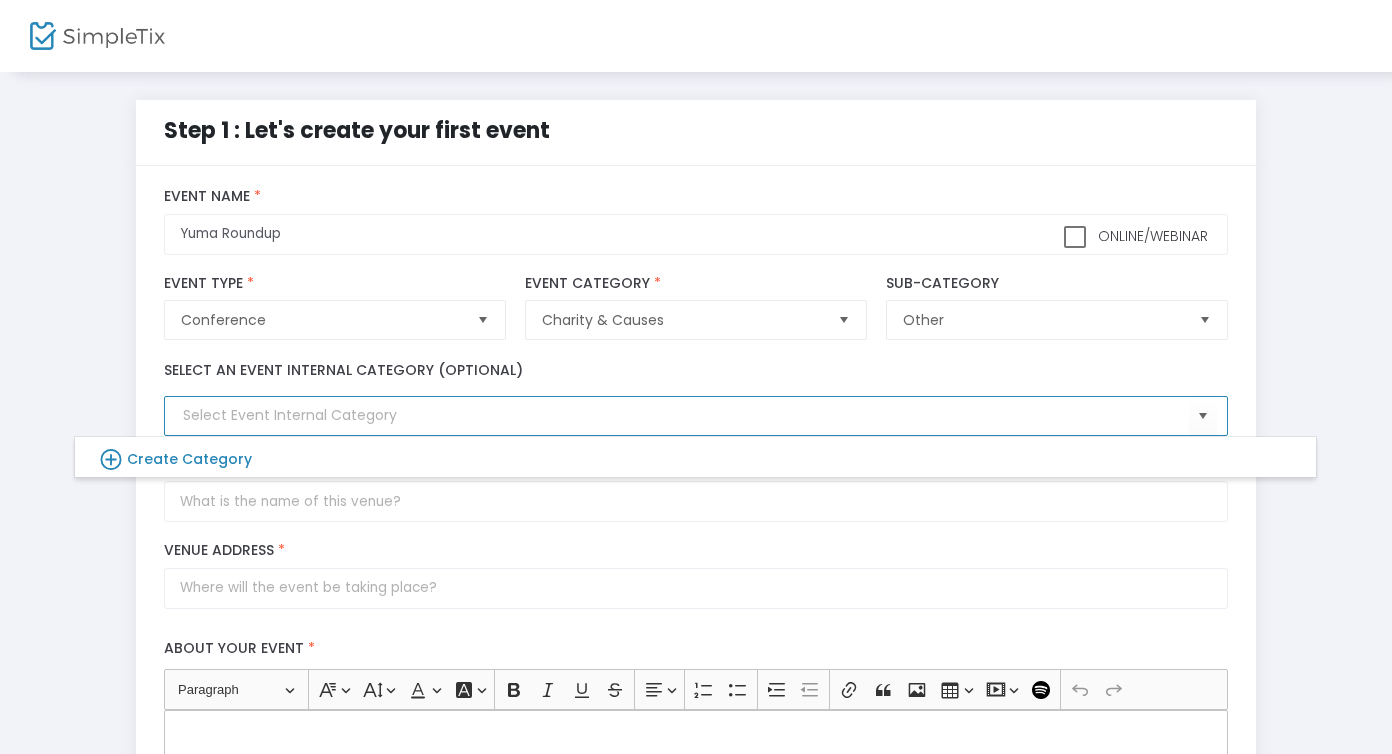 click at bounding box center [685, 415] 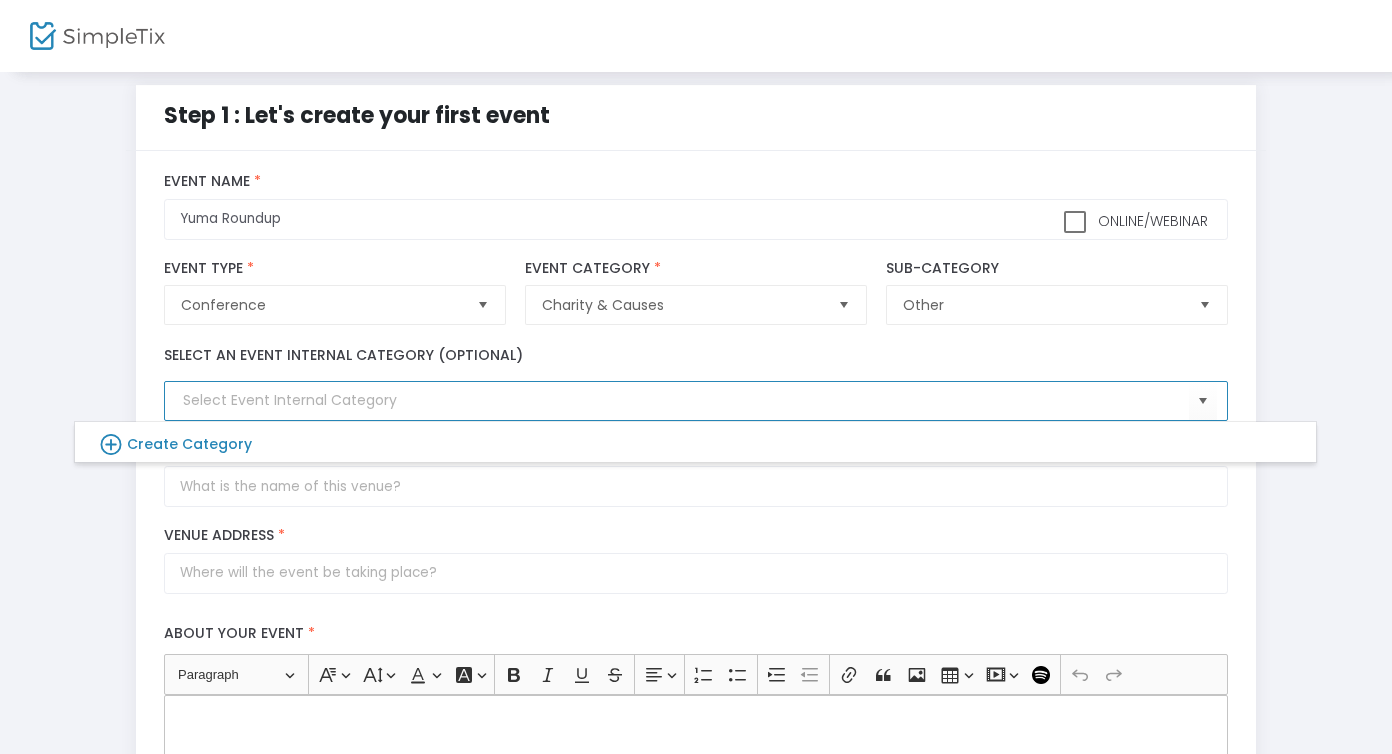 scroll, scrollTop: 19, scrollLeft: 0, axis: vertical 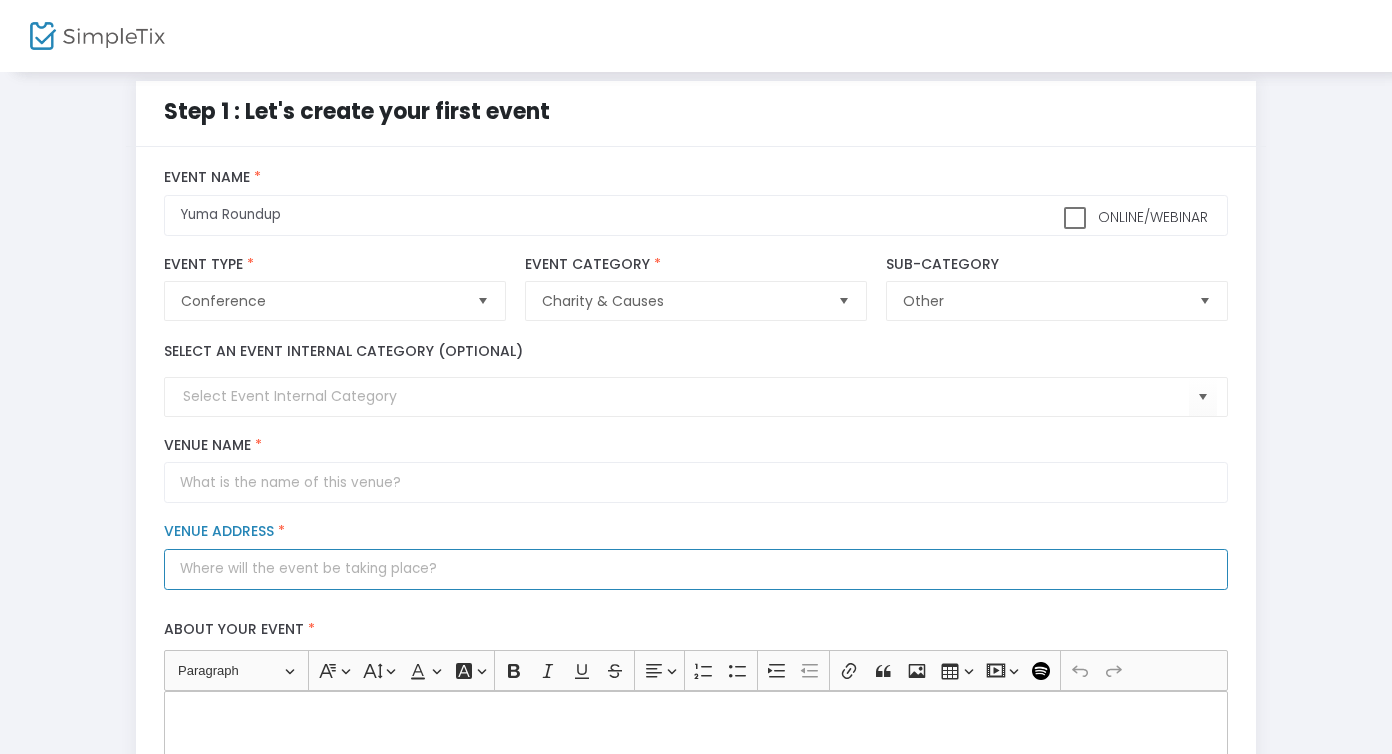 click on "Venue Address *" at bounding box center [695, 569] 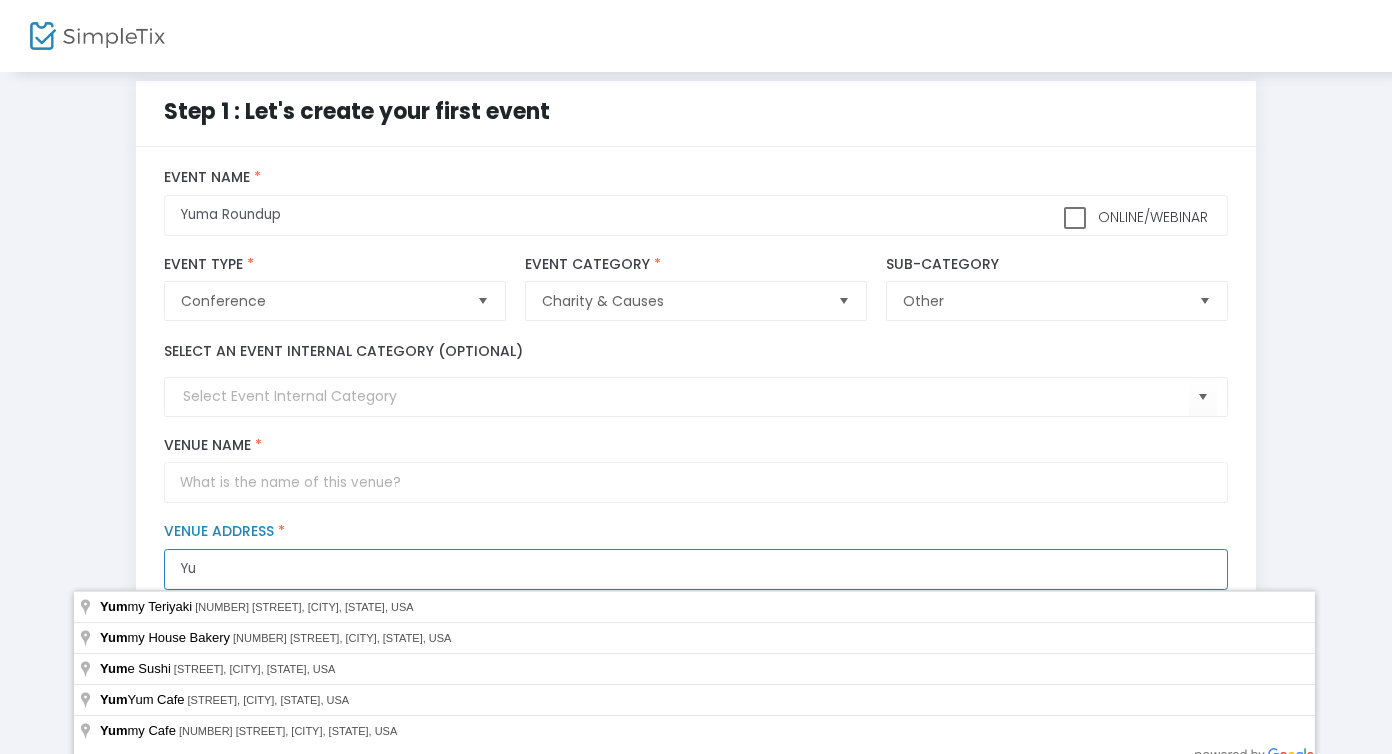 type on "Y" 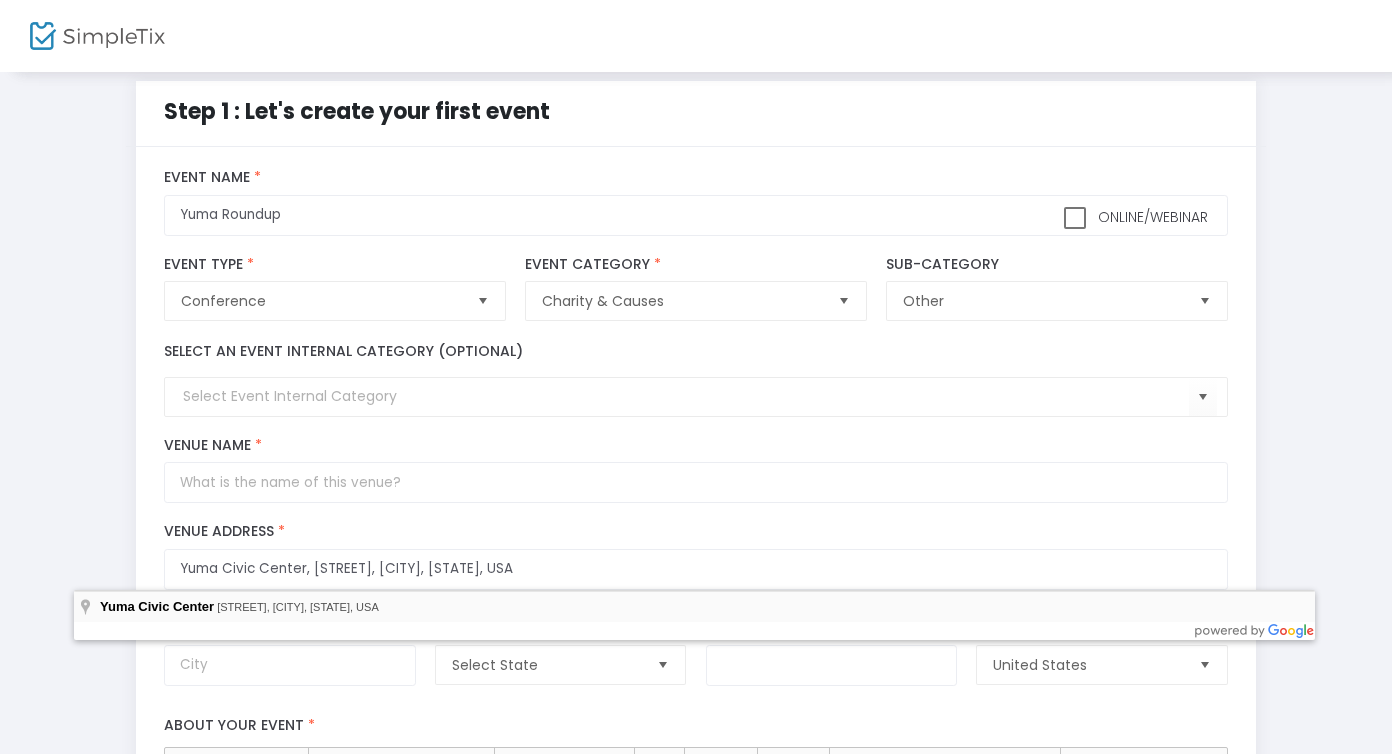 type on "1440 West Desert Hills Drive" 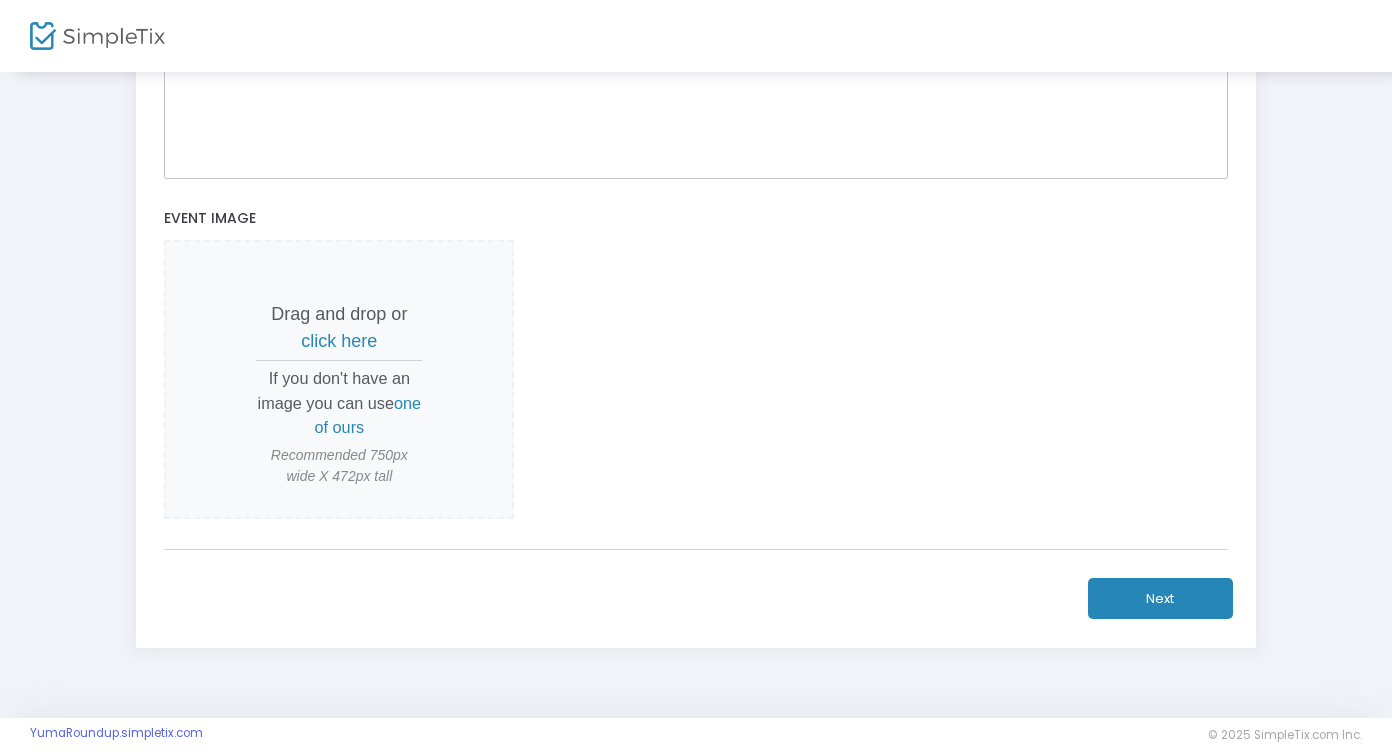 scroll, scrollTop: 851, scrollLeft: 0, axis: vertical 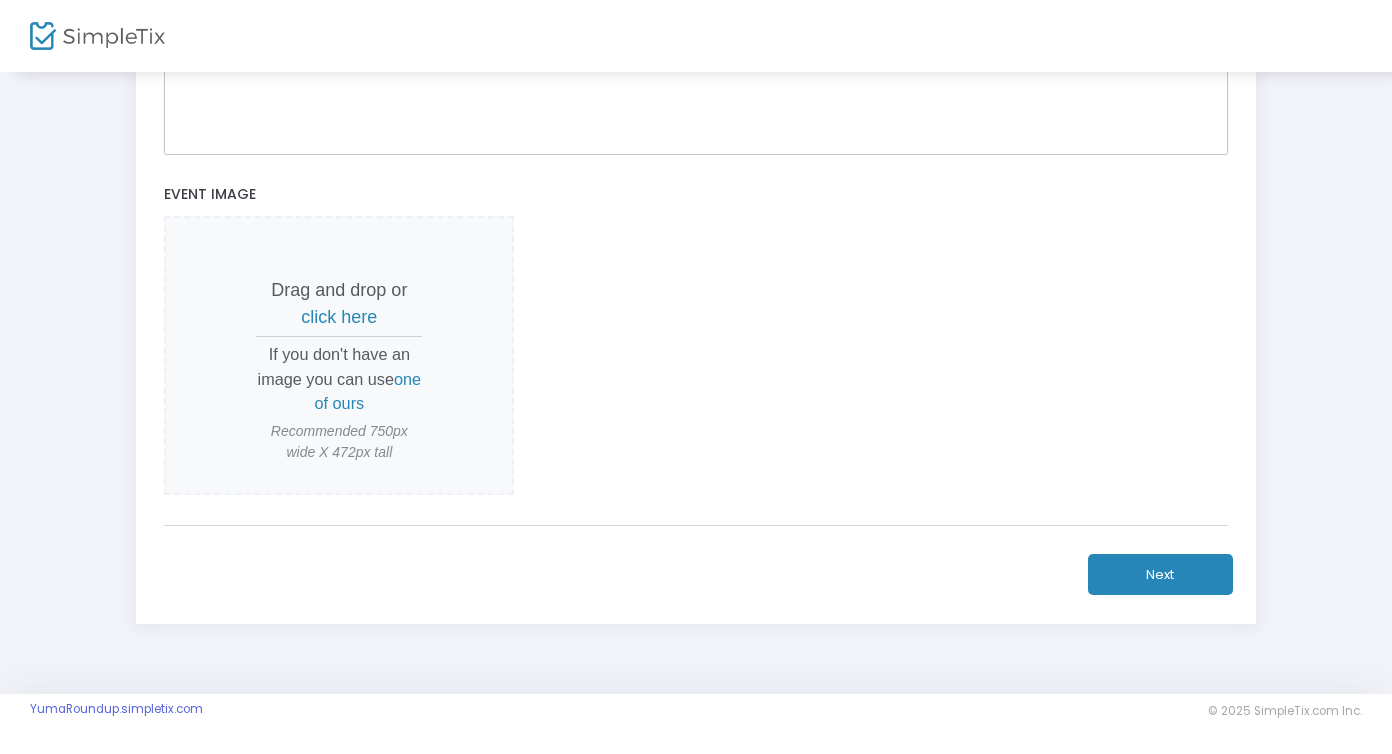 click on "Next" 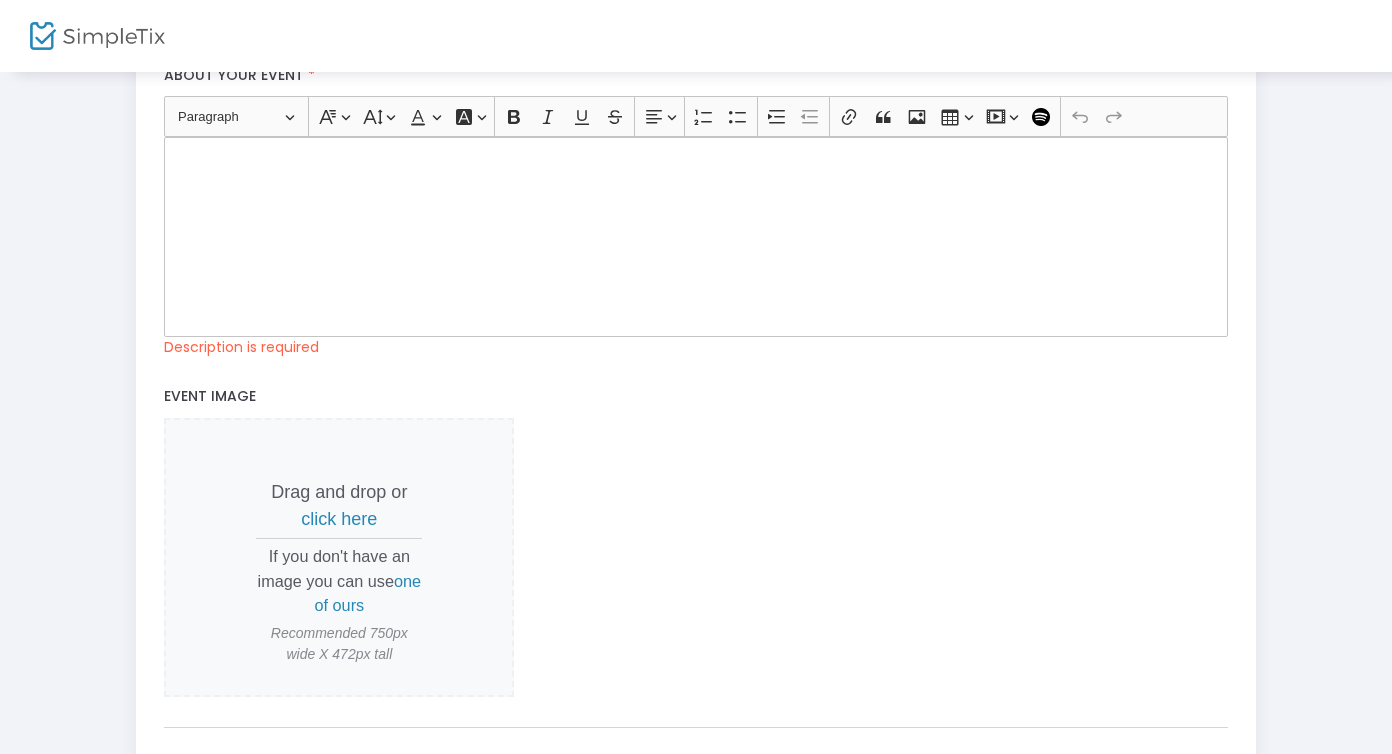 scroll, scrollTop: 684, scrollLeft: 0, axis: vertical 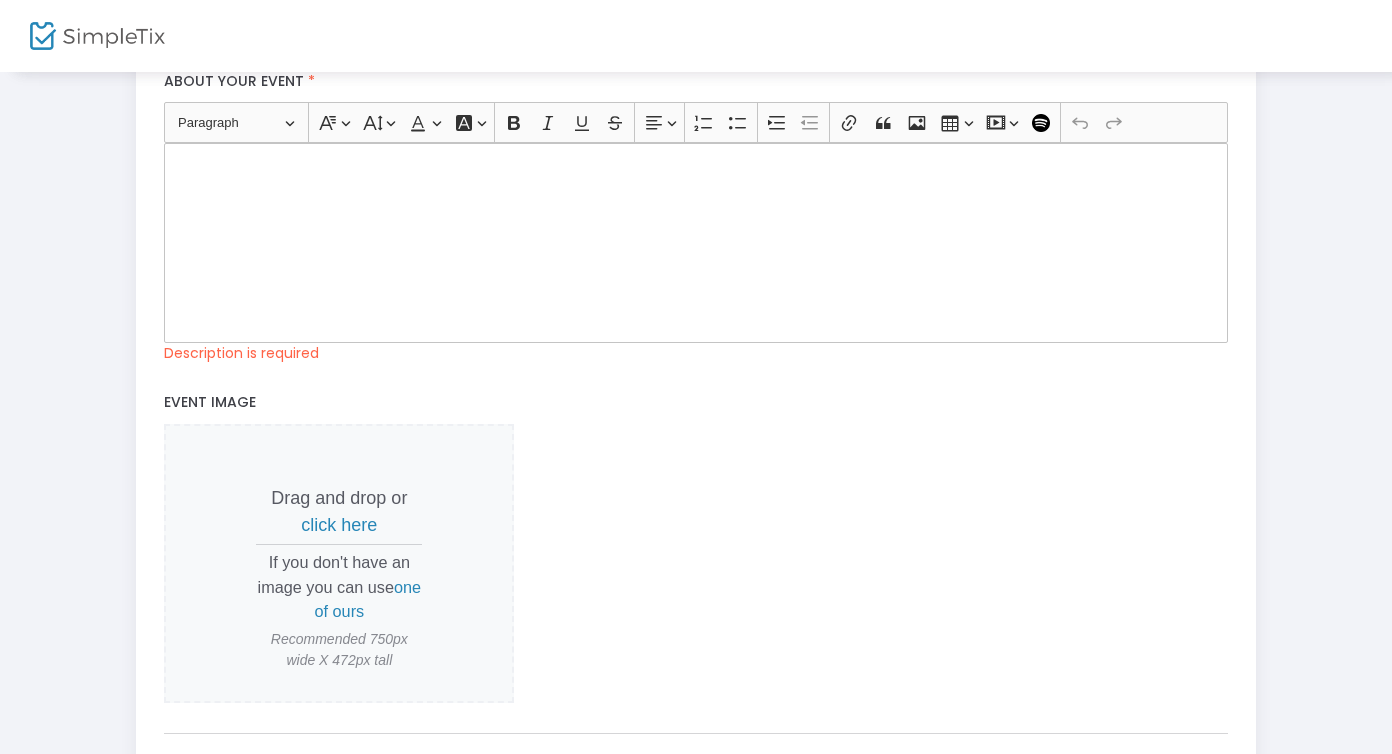 click 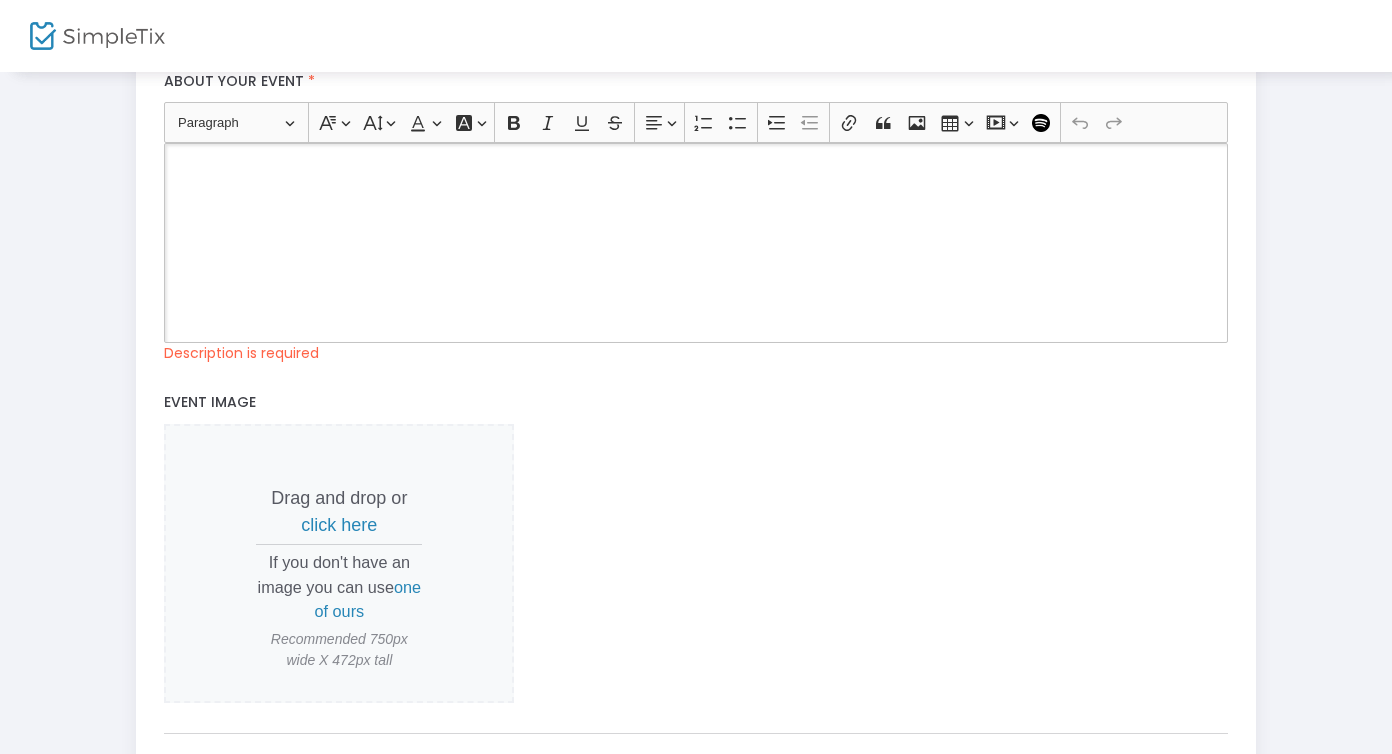 type 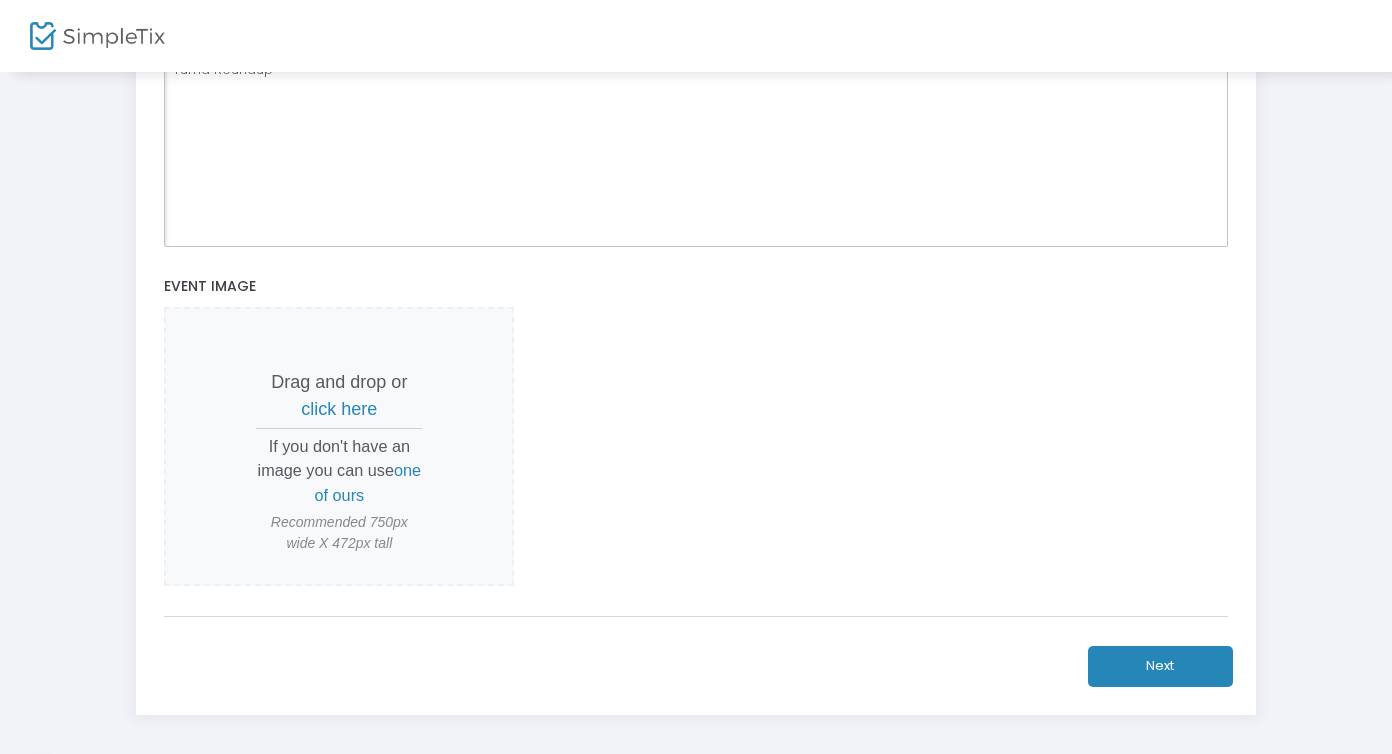 scroll, scrollTop: 765, scrollLeft: 0, axis: vertical 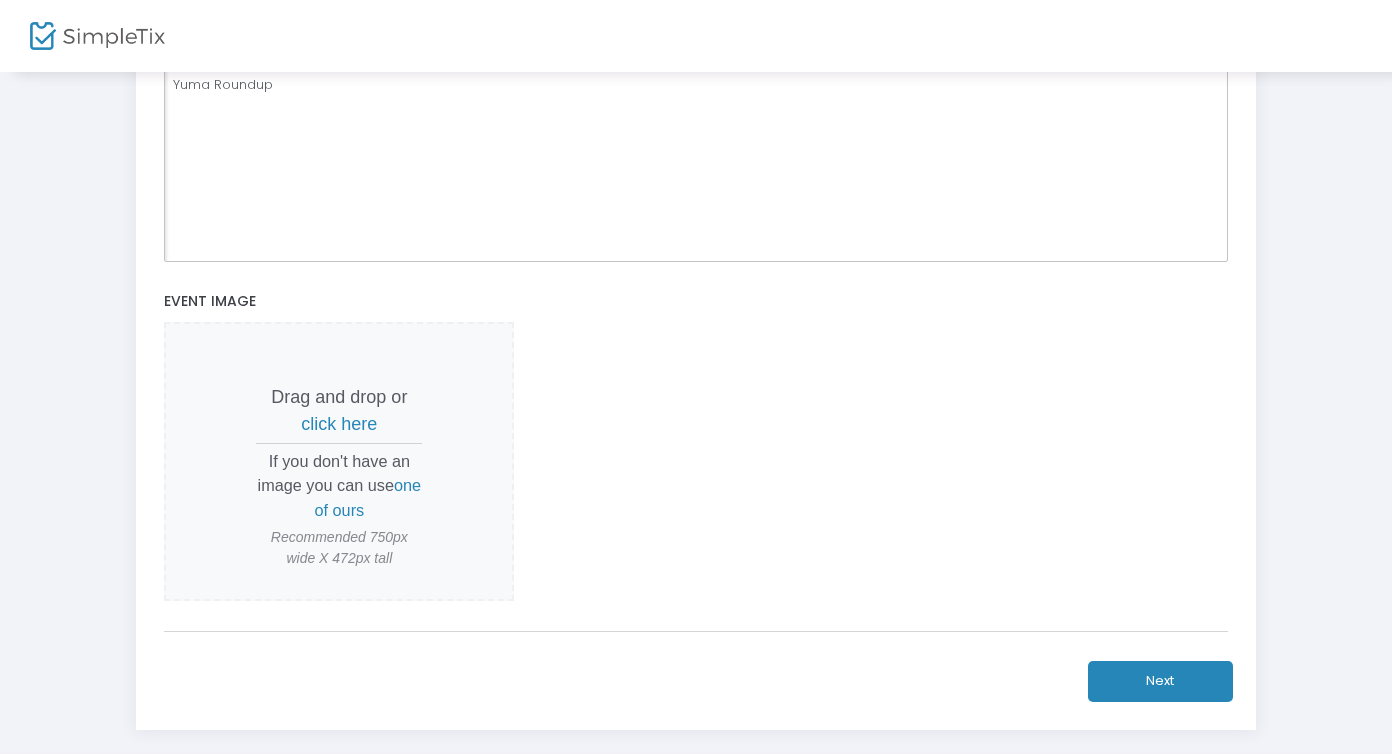click on "click here" at bounding box center [339, 424] 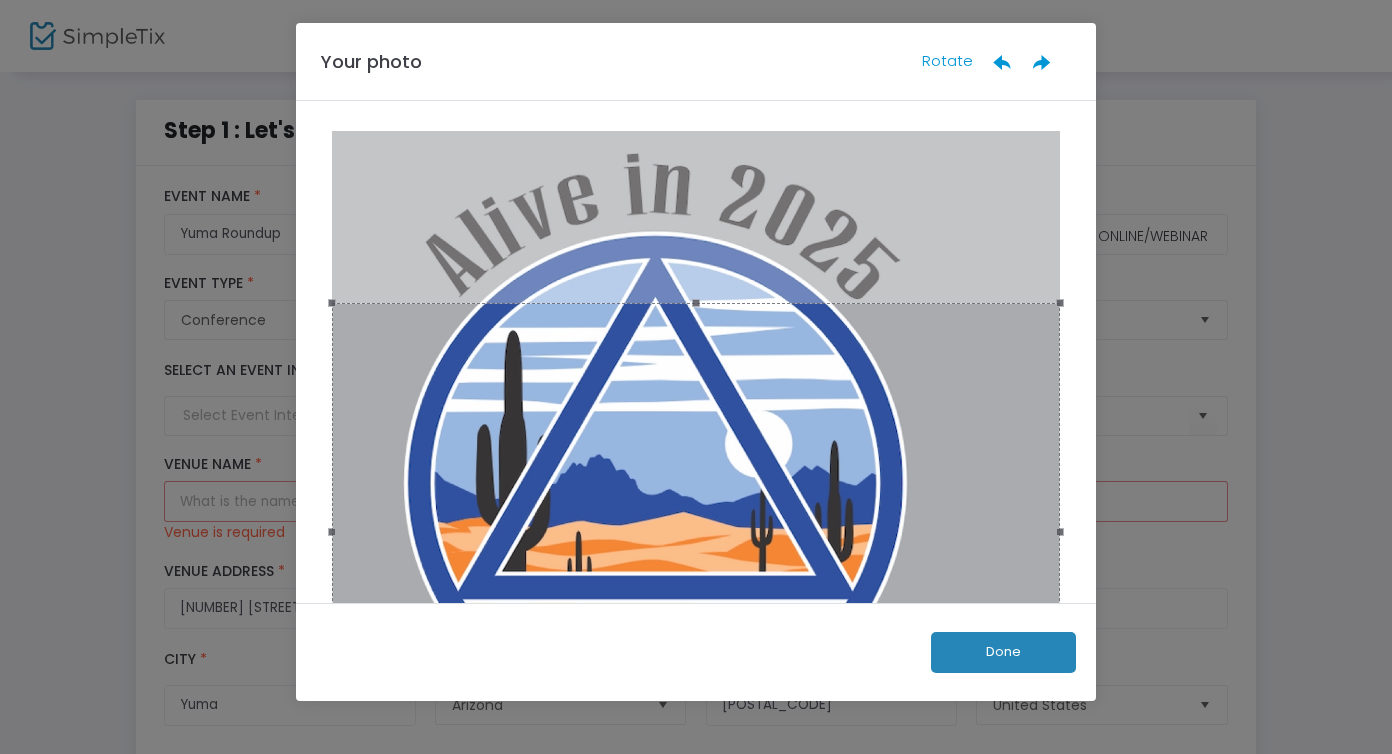 scroll, scrollTop: 0, scrollLeft: 0, axis: both 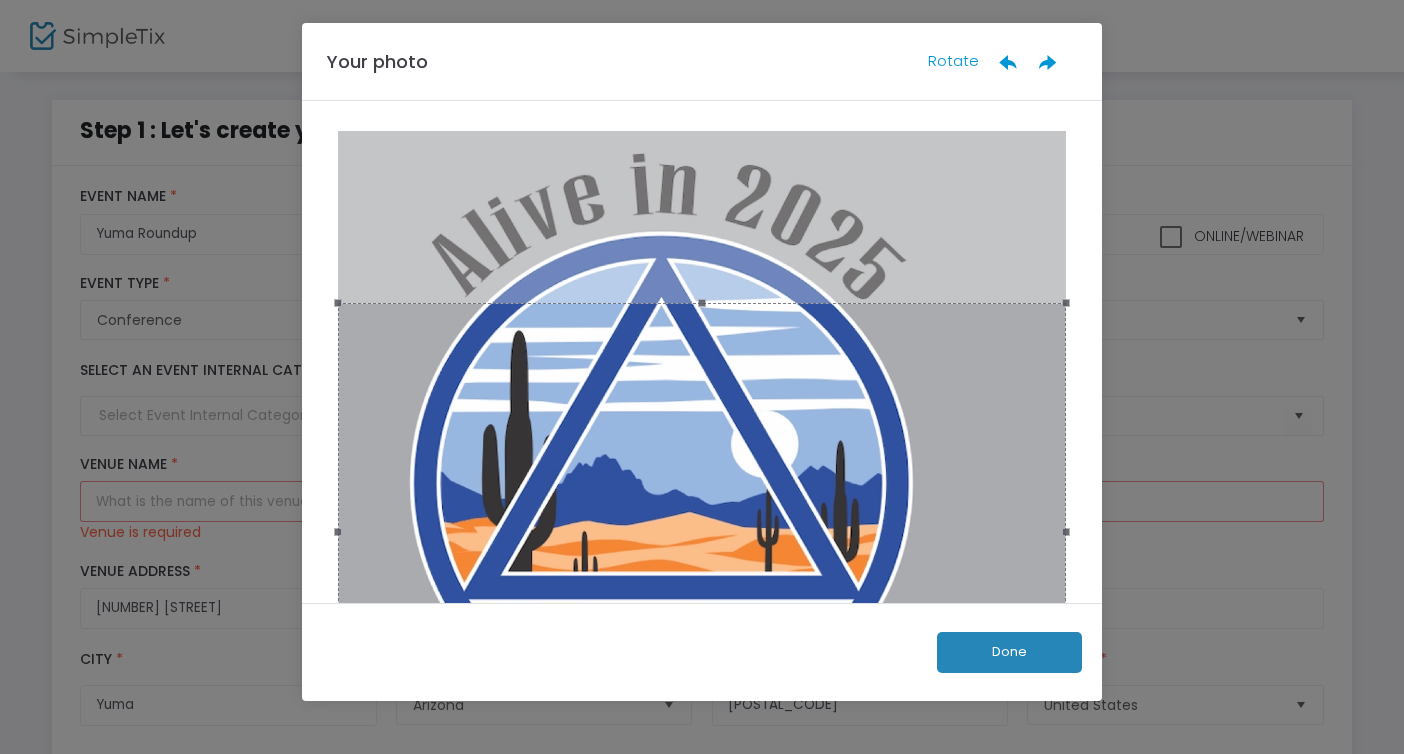 click on "Done" 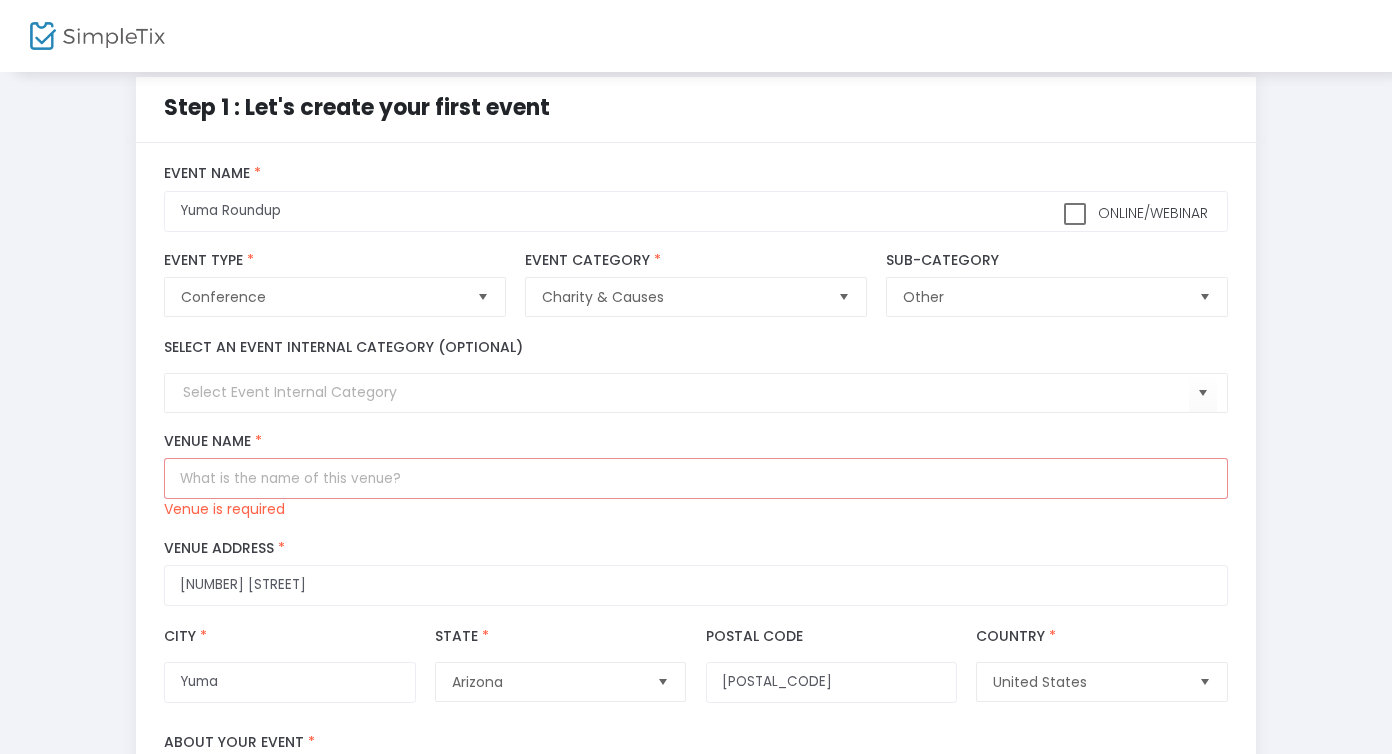 scroll, scrollTop: 35, scrollLeft: 0, axis: vertical 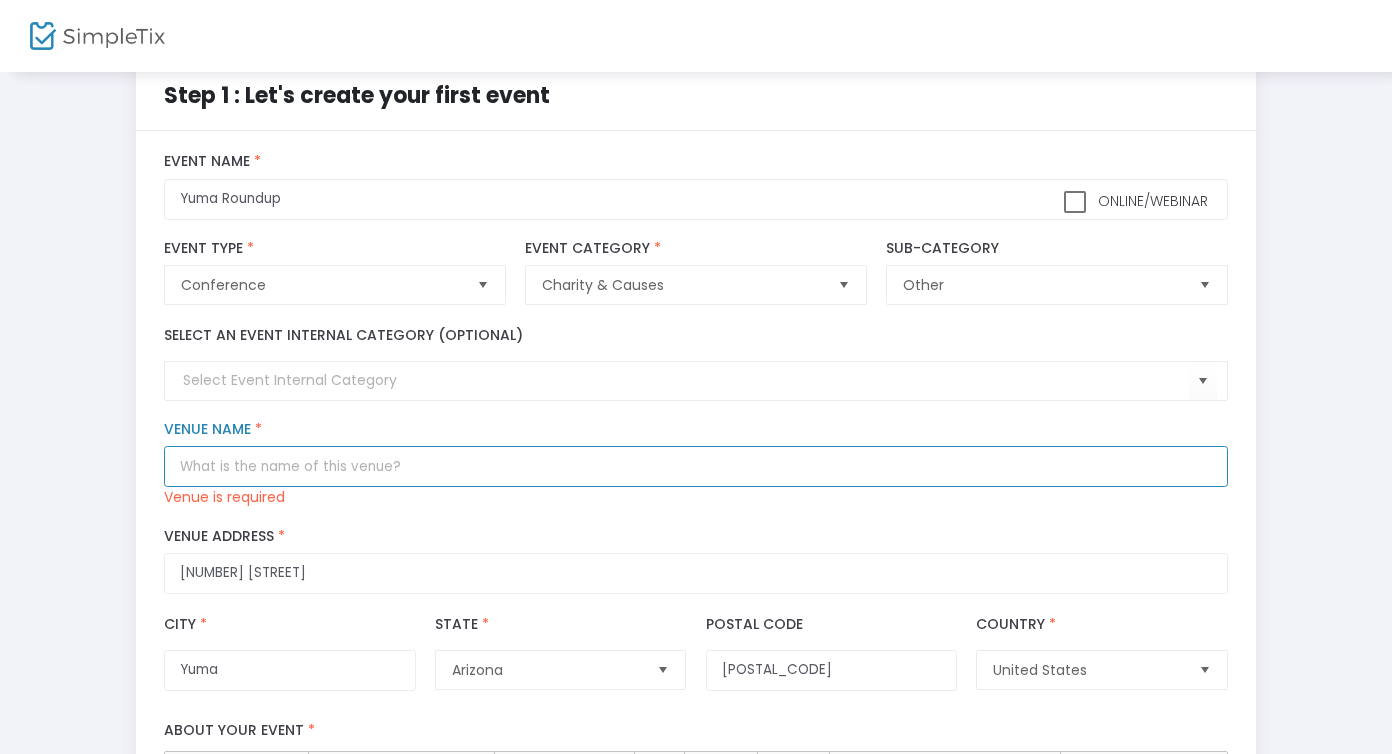 click on "Venue Name *" at bounding box center [695, 466] 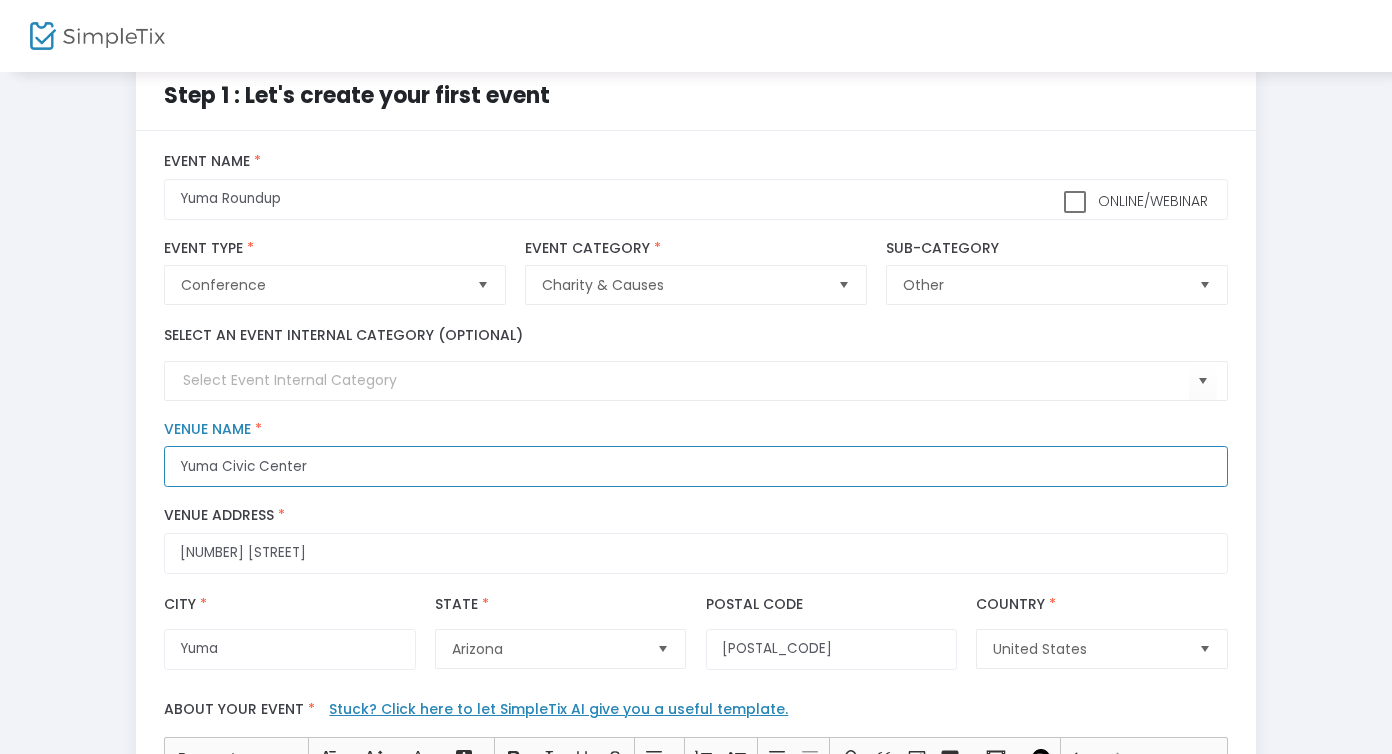 scroll, scrollTop: 0, scrollLeft: 0, axis: both 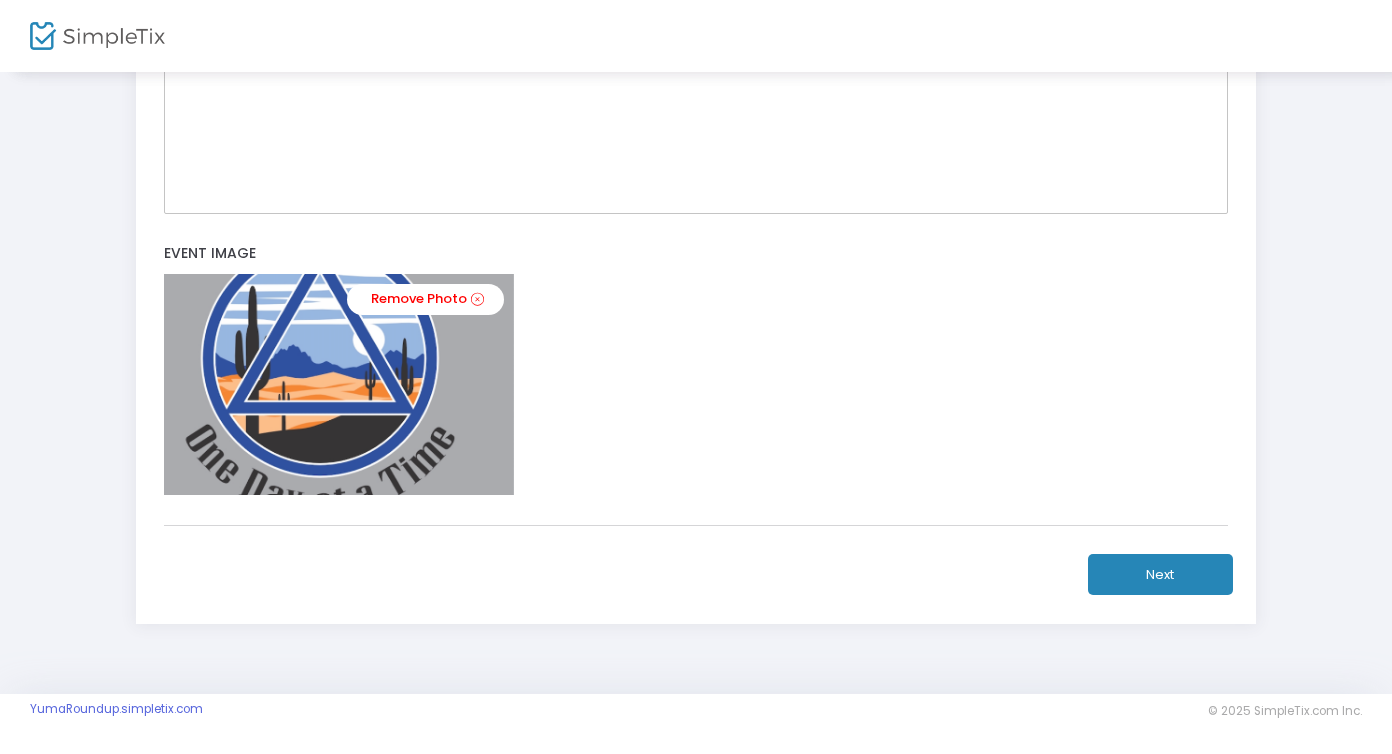 type on "Yuma Civic Center" 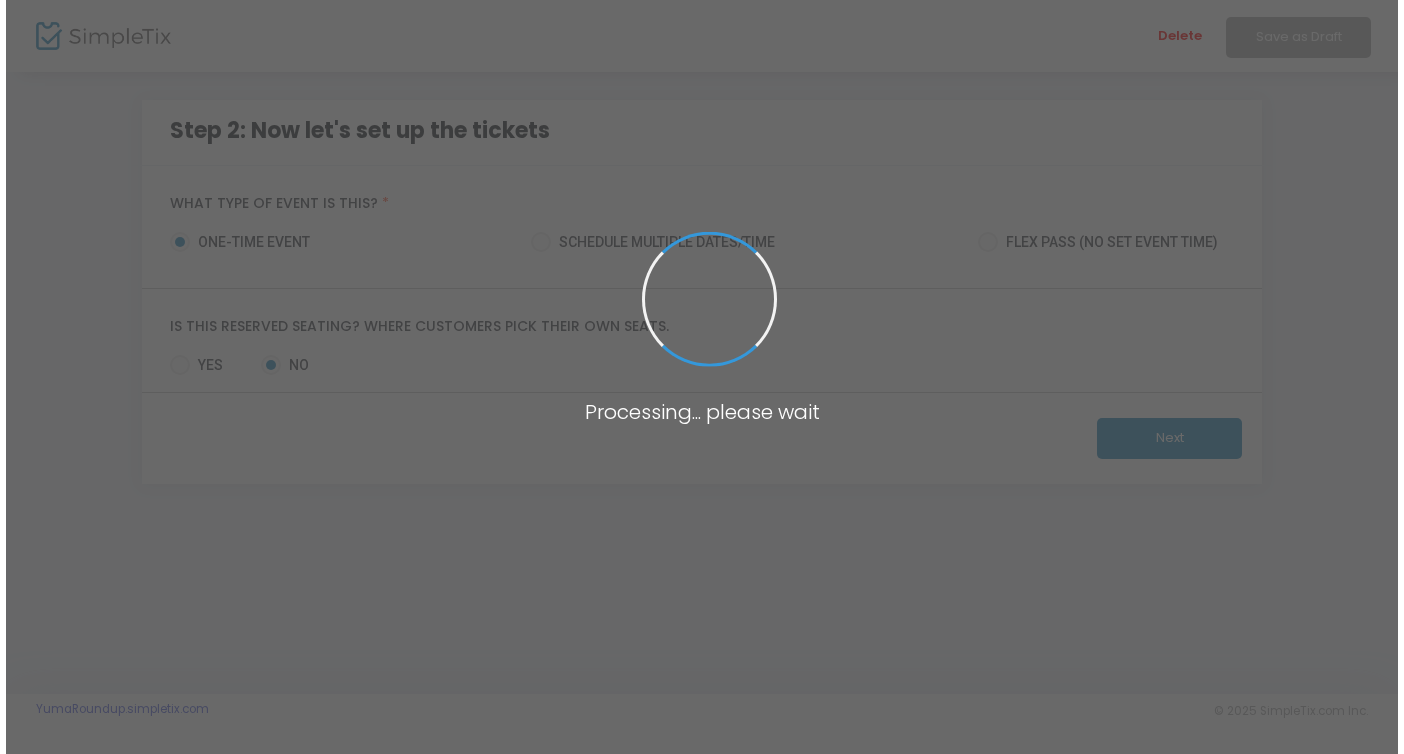 scroll, scrollTop: 0, scrollLeft: 0, axis: both 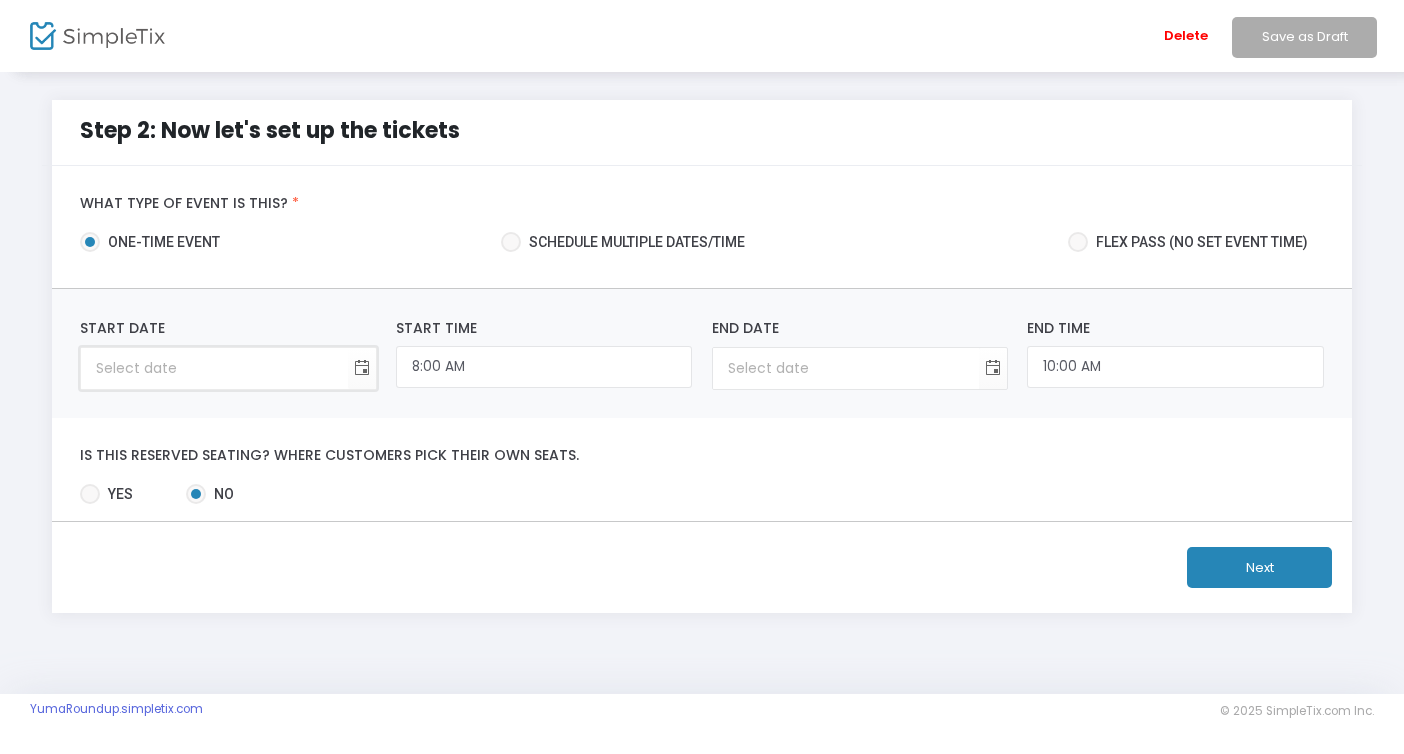 type on "month/day/year" 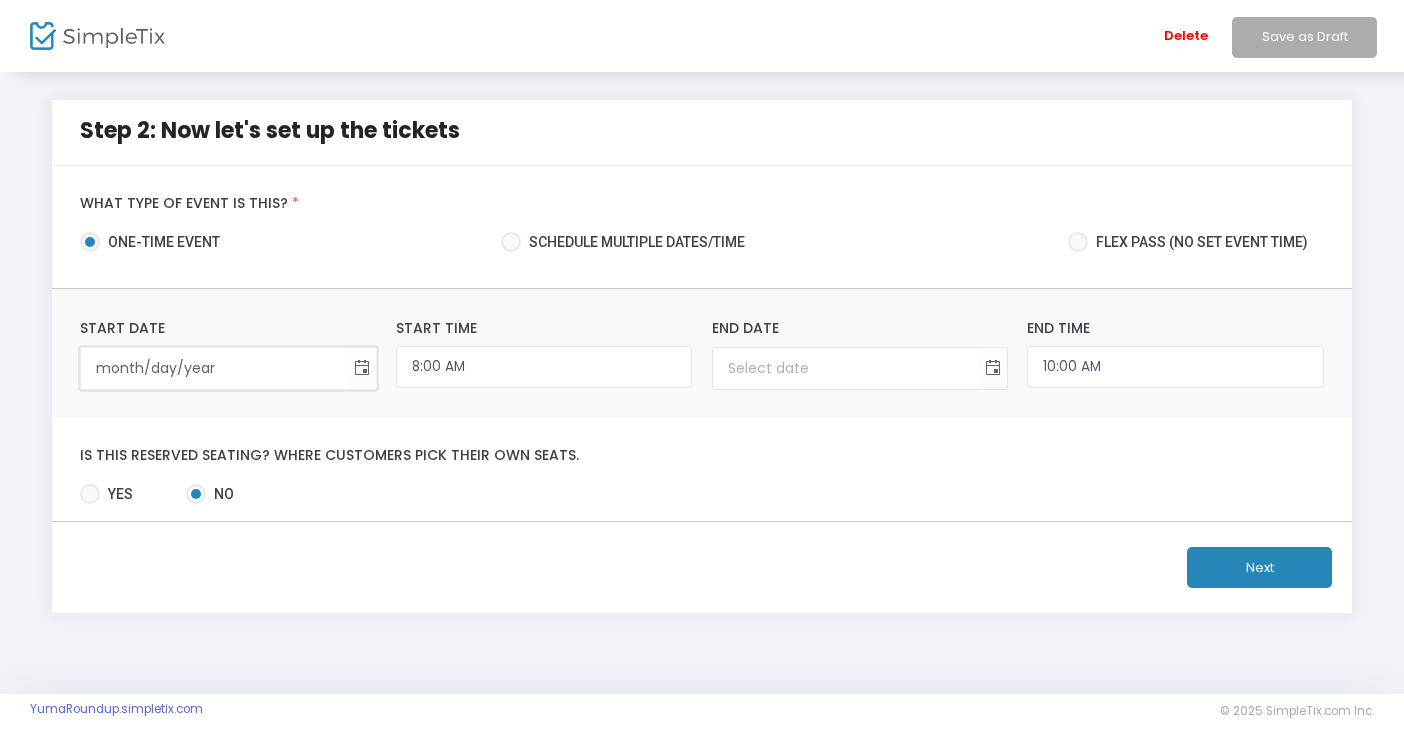 click on "month/day/year" at bounding box center [214, 368] 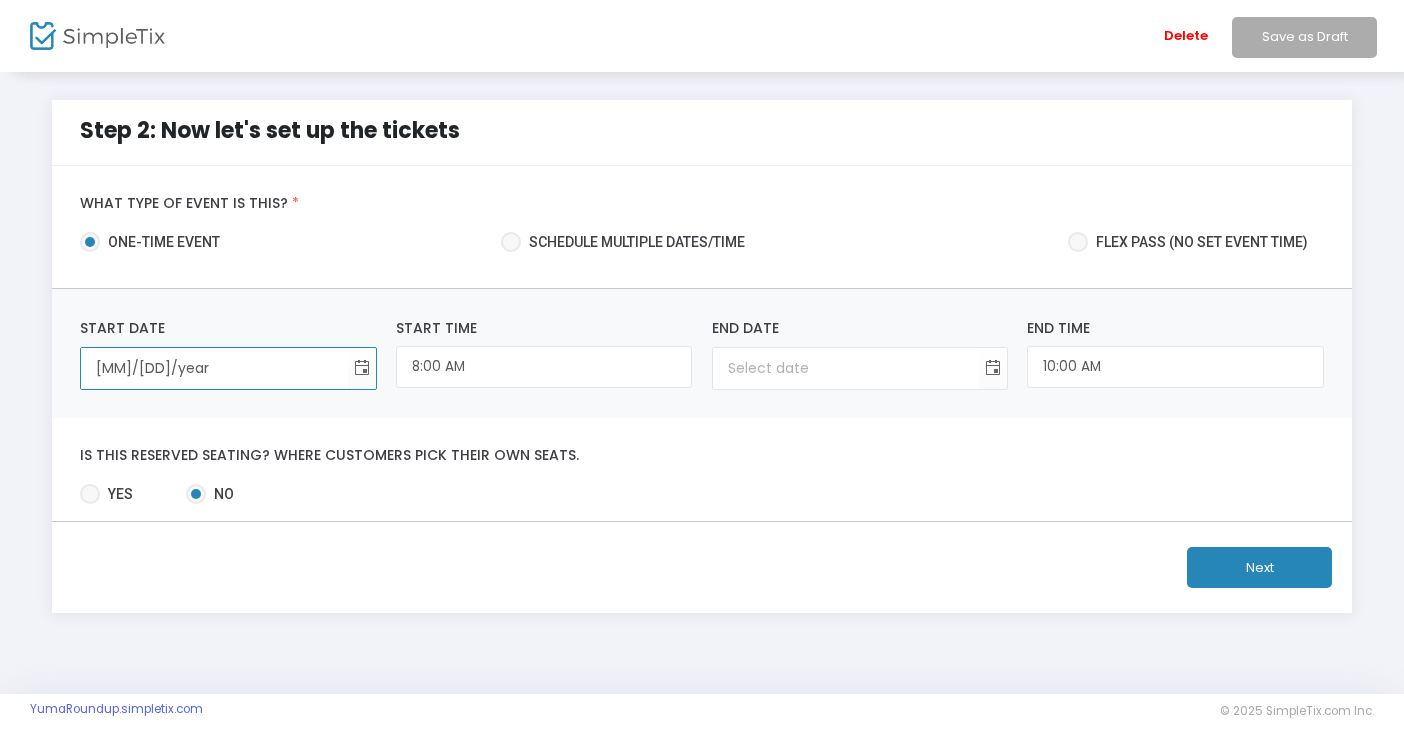 type on "3/27/2" 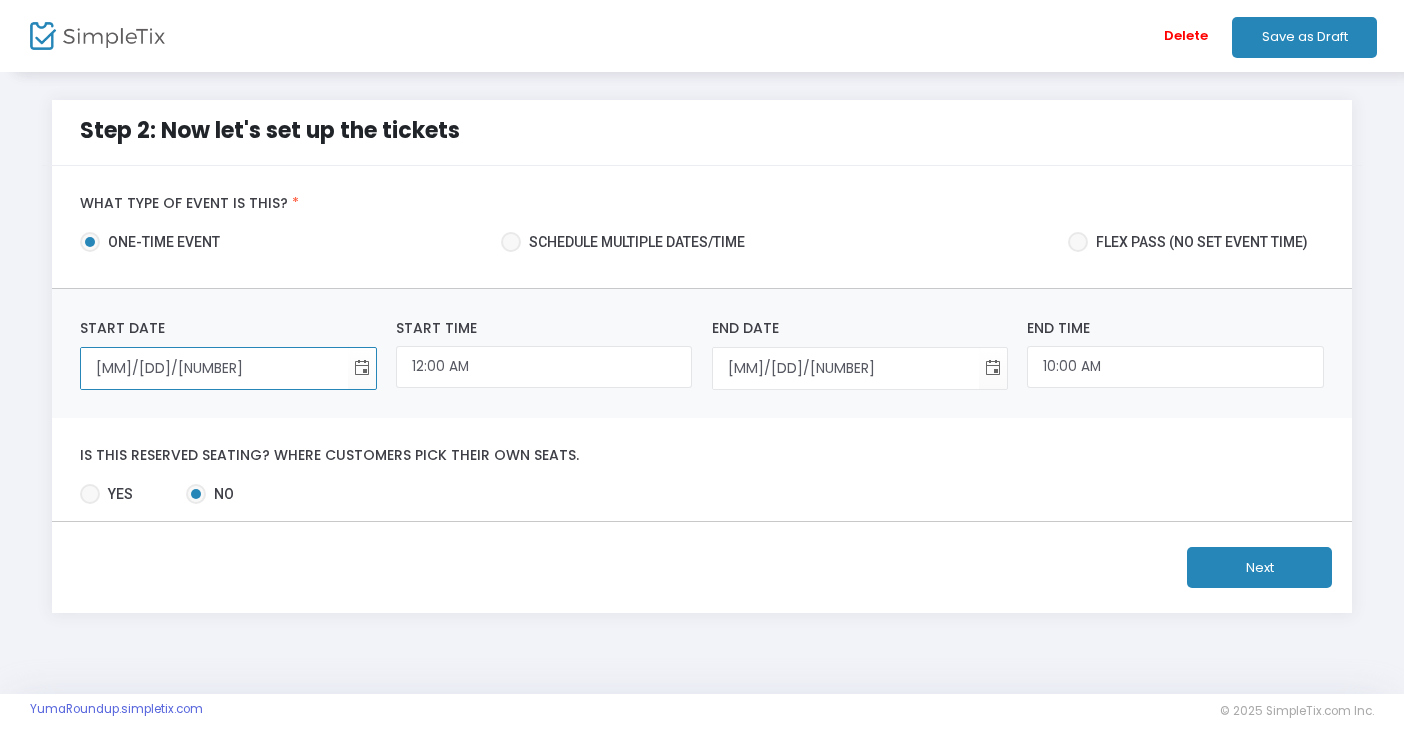type on "3/27/20" 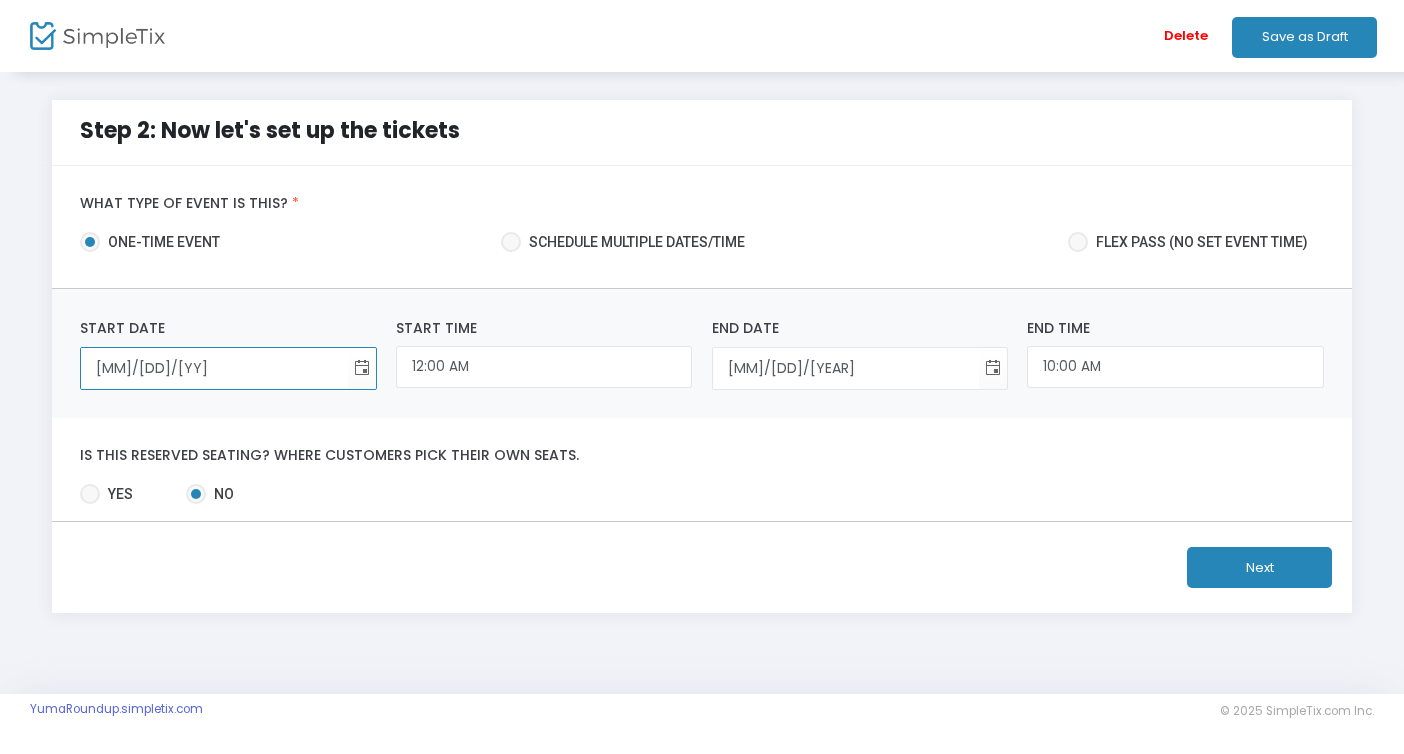 type on "3/27/202" 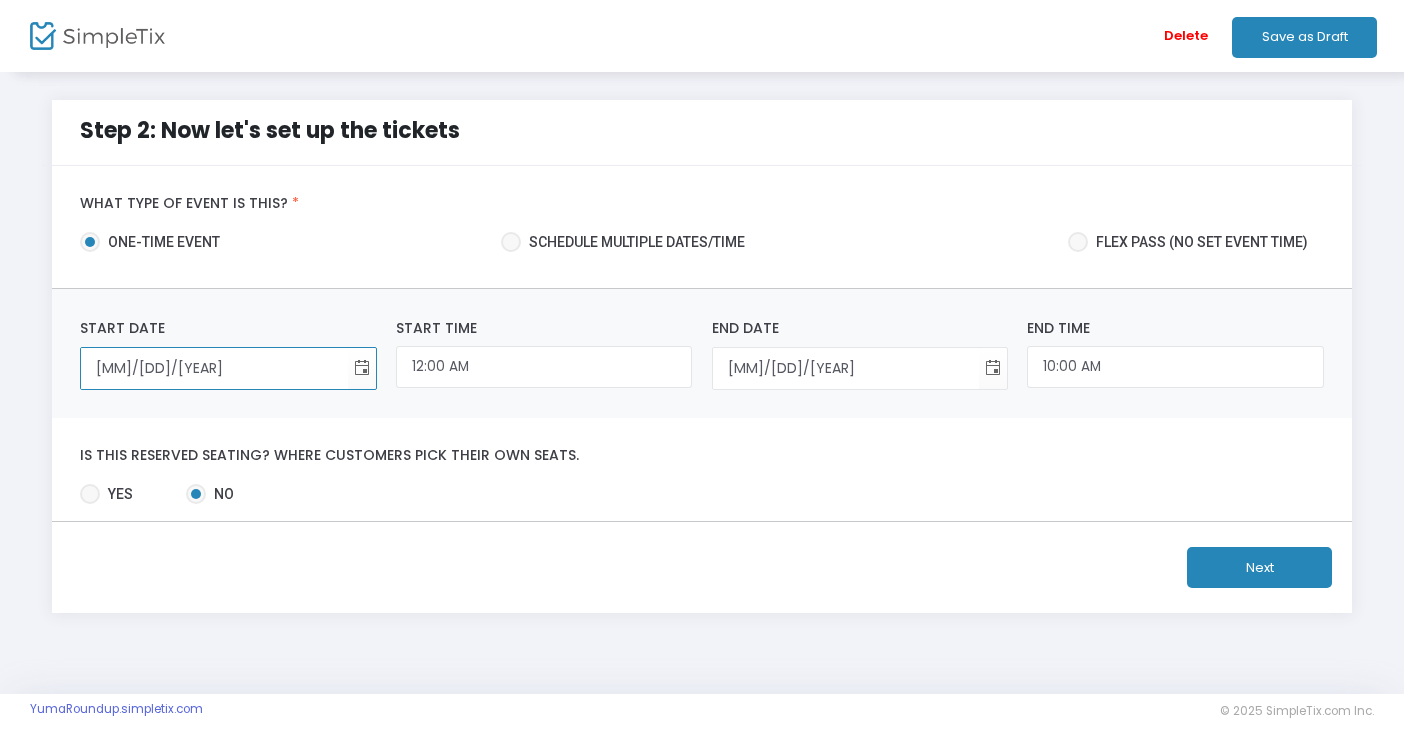 type on "3/27/2026" 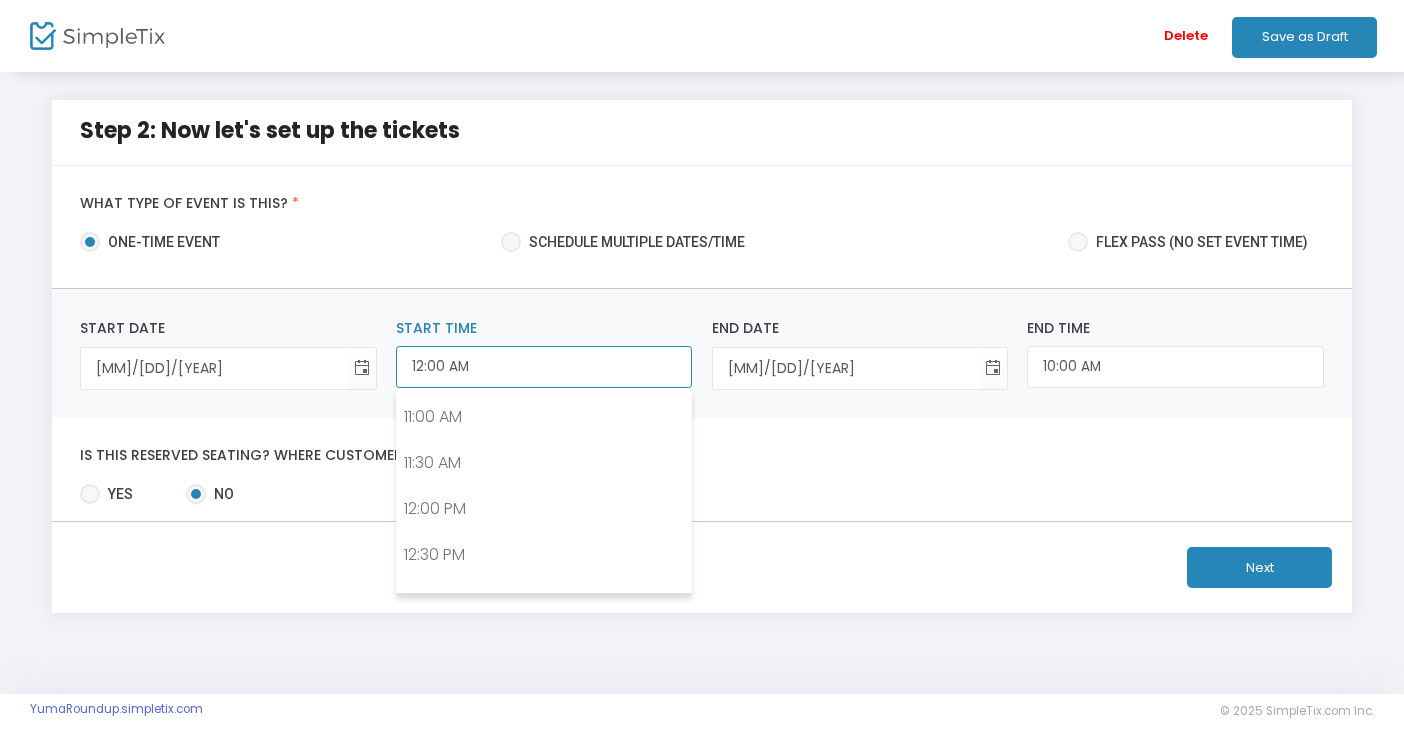 scroll, scrollTop: 1018, scrollLeft: 0, axis: vertical 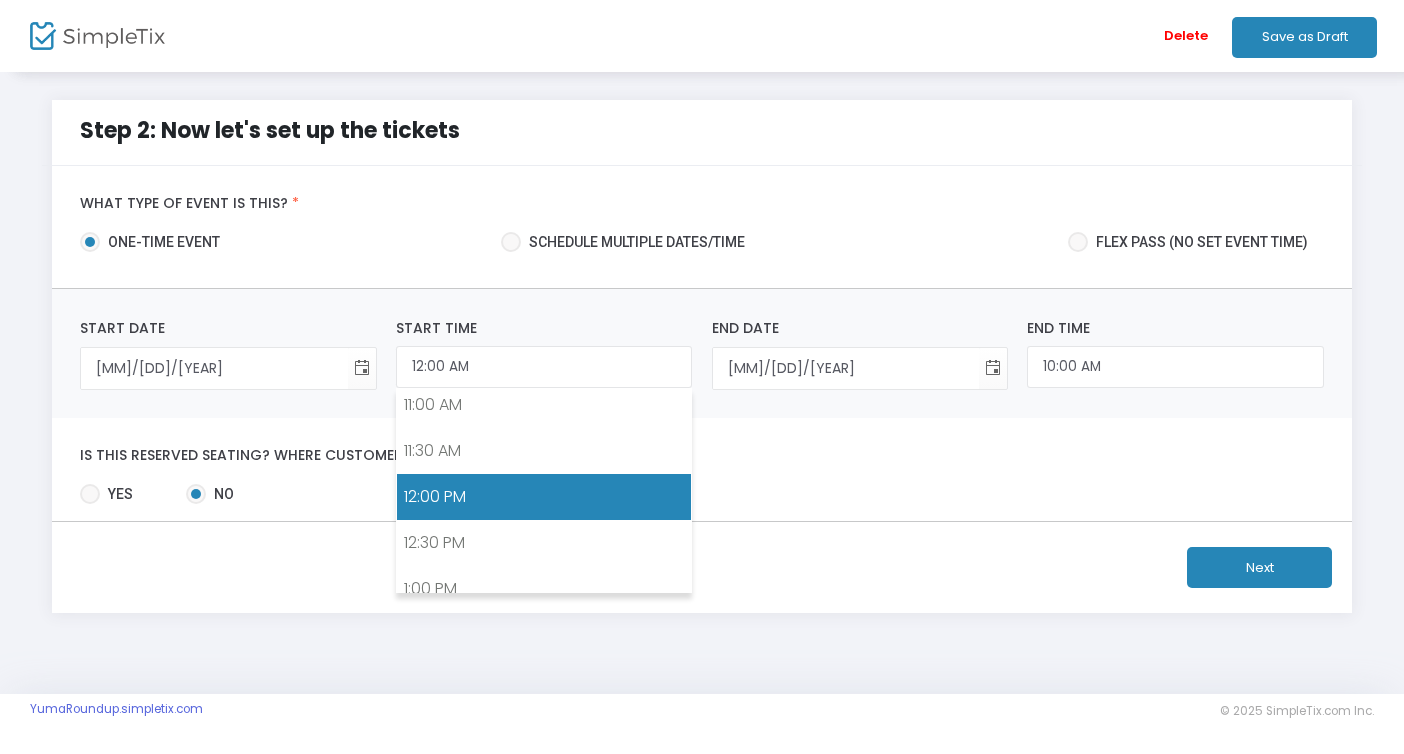 click on "12:00 PM" at bounding box center [544, 497] 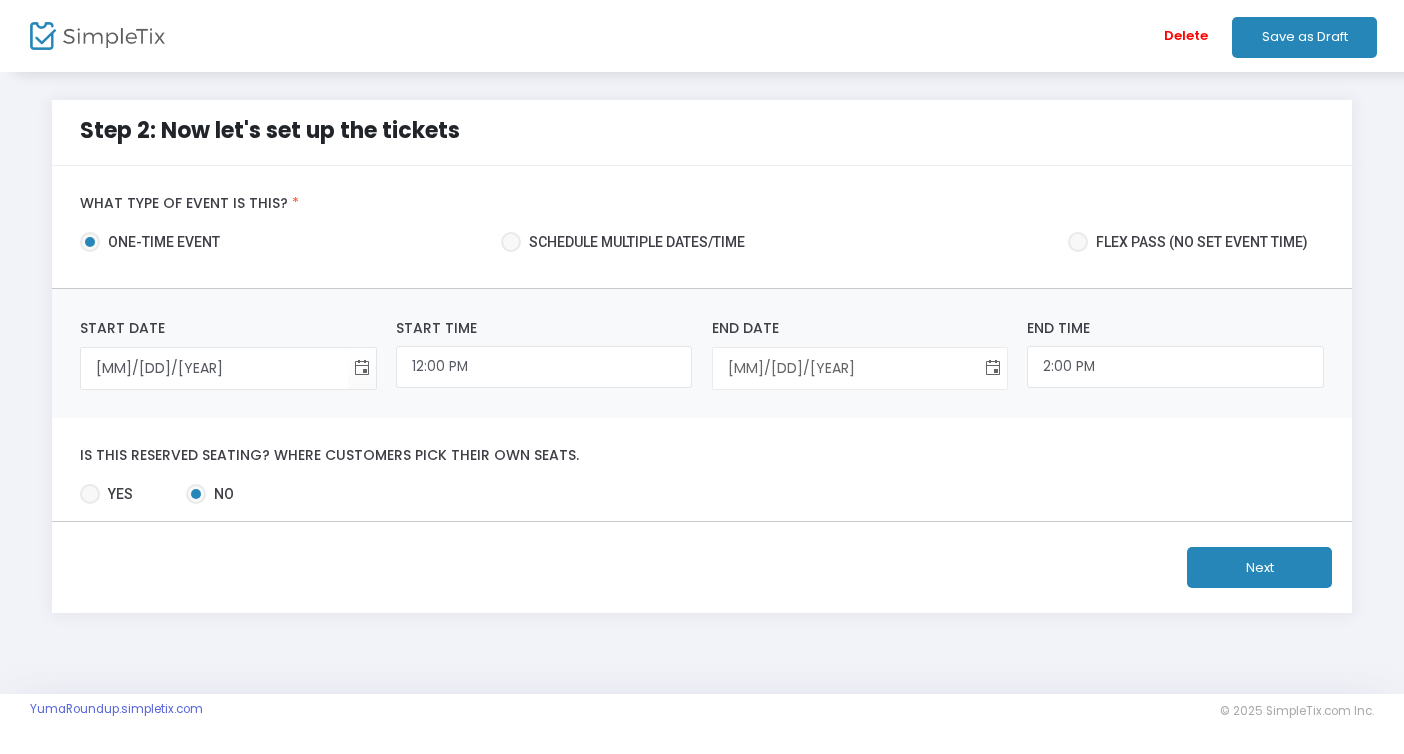 click 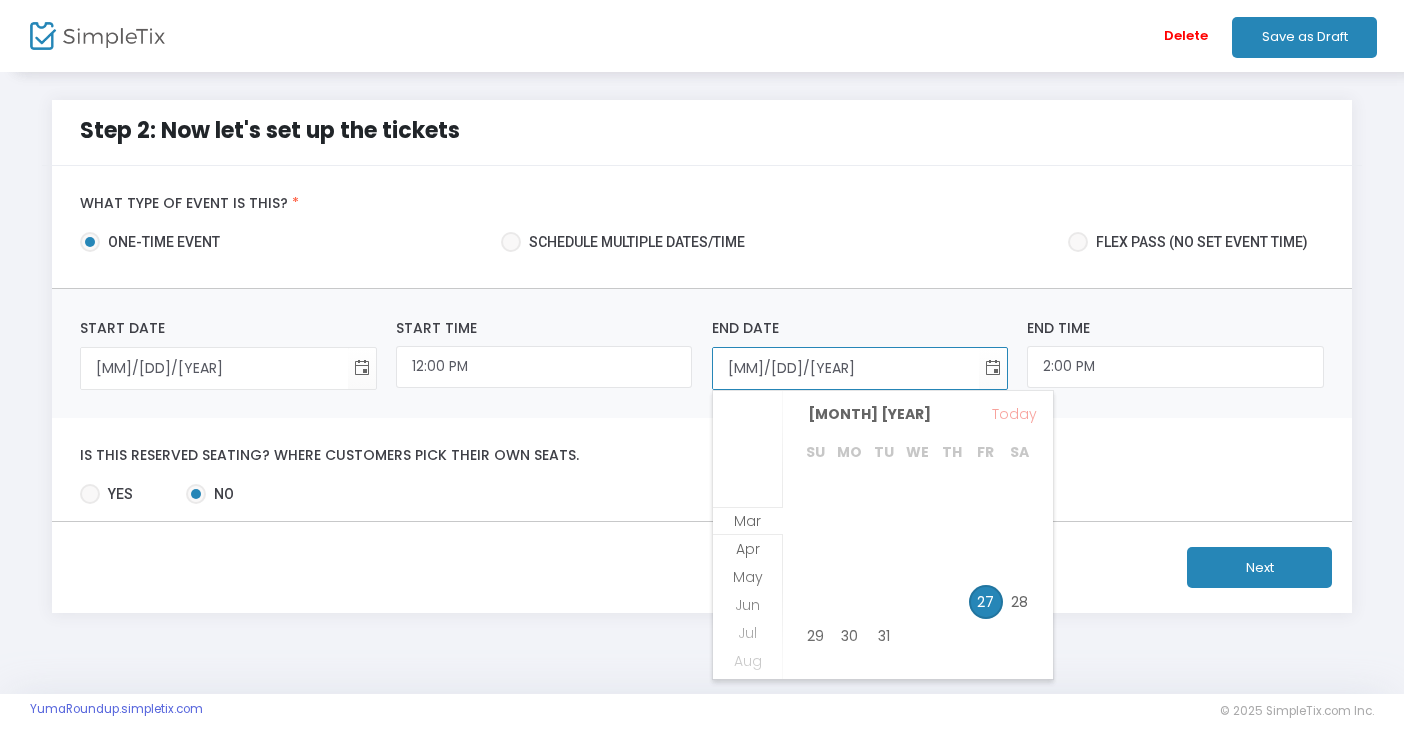 scroll, scrollTop: 16, scrollLeft: 0, axis: vertical 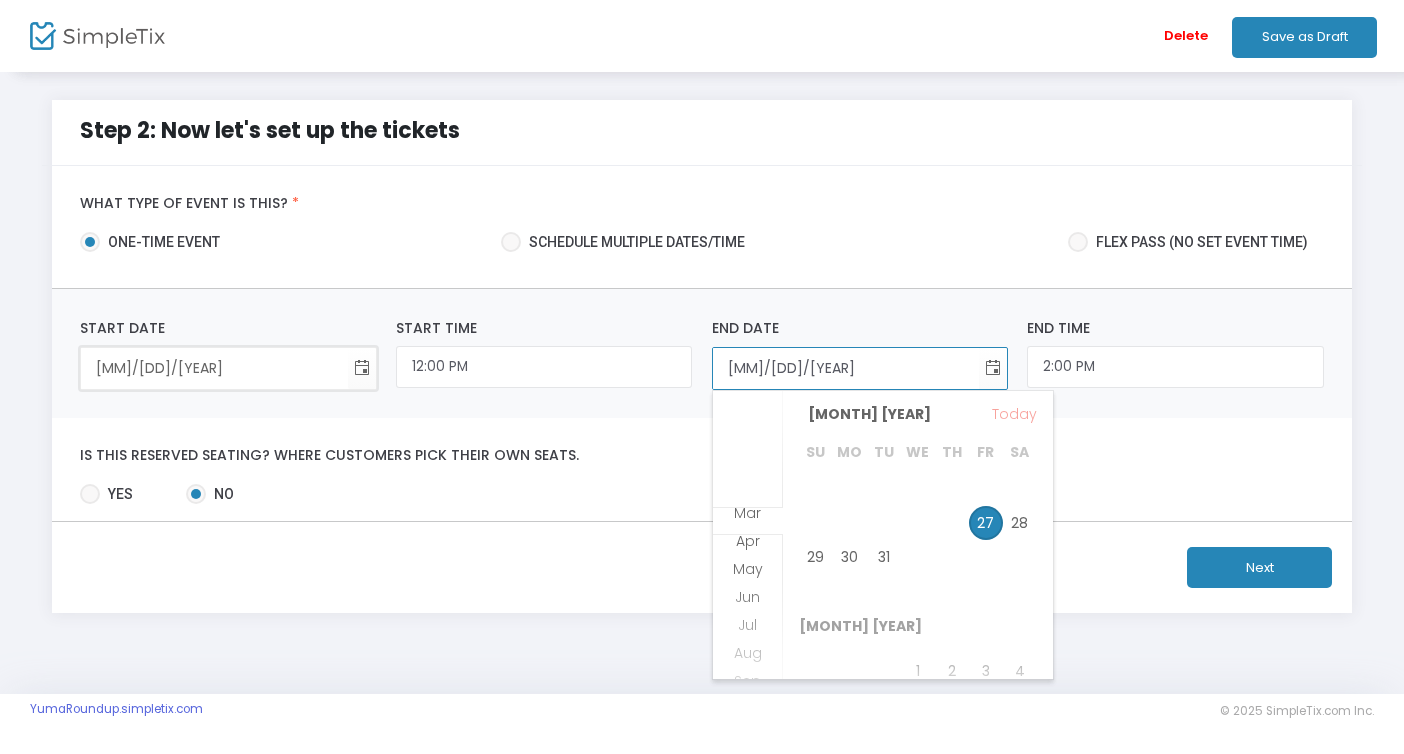 click on "3/27/2026" at bounding box center [214, 368] 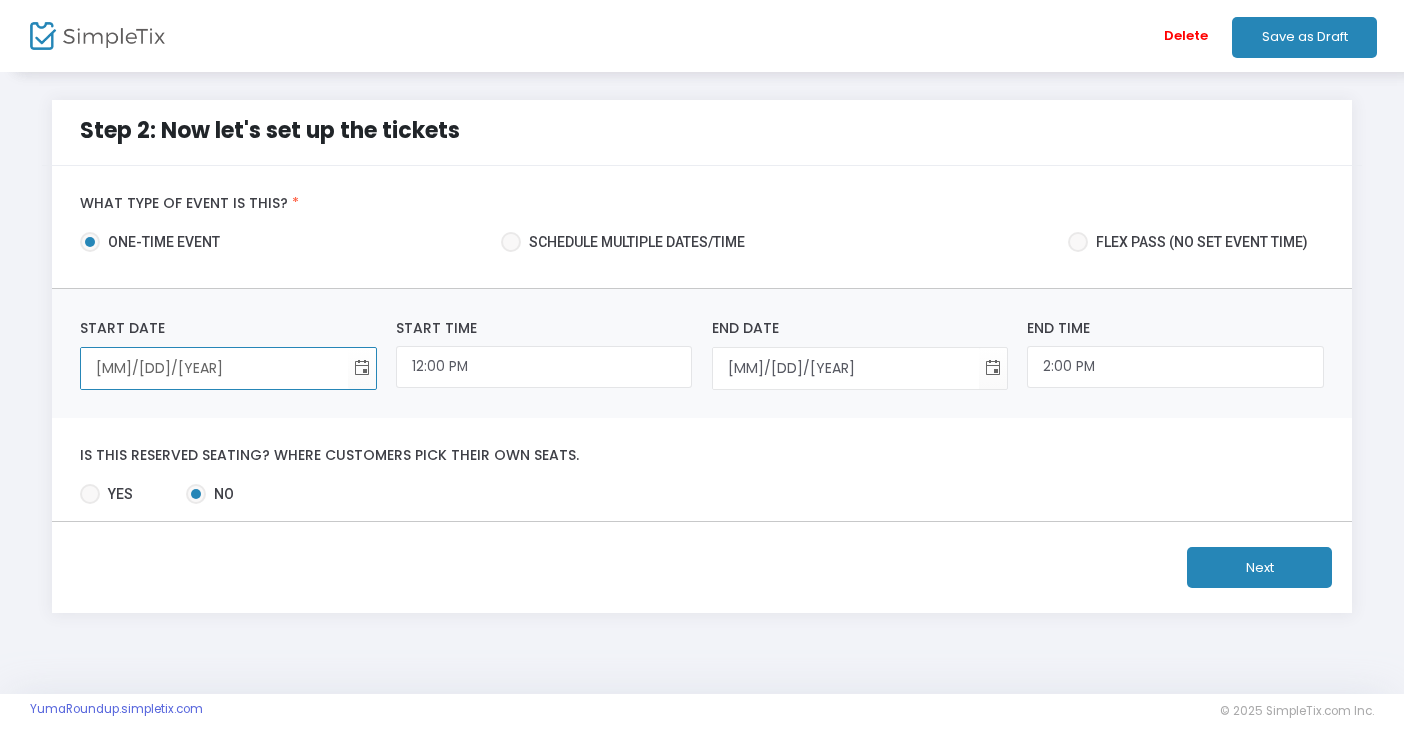 type on "2/27/2026" 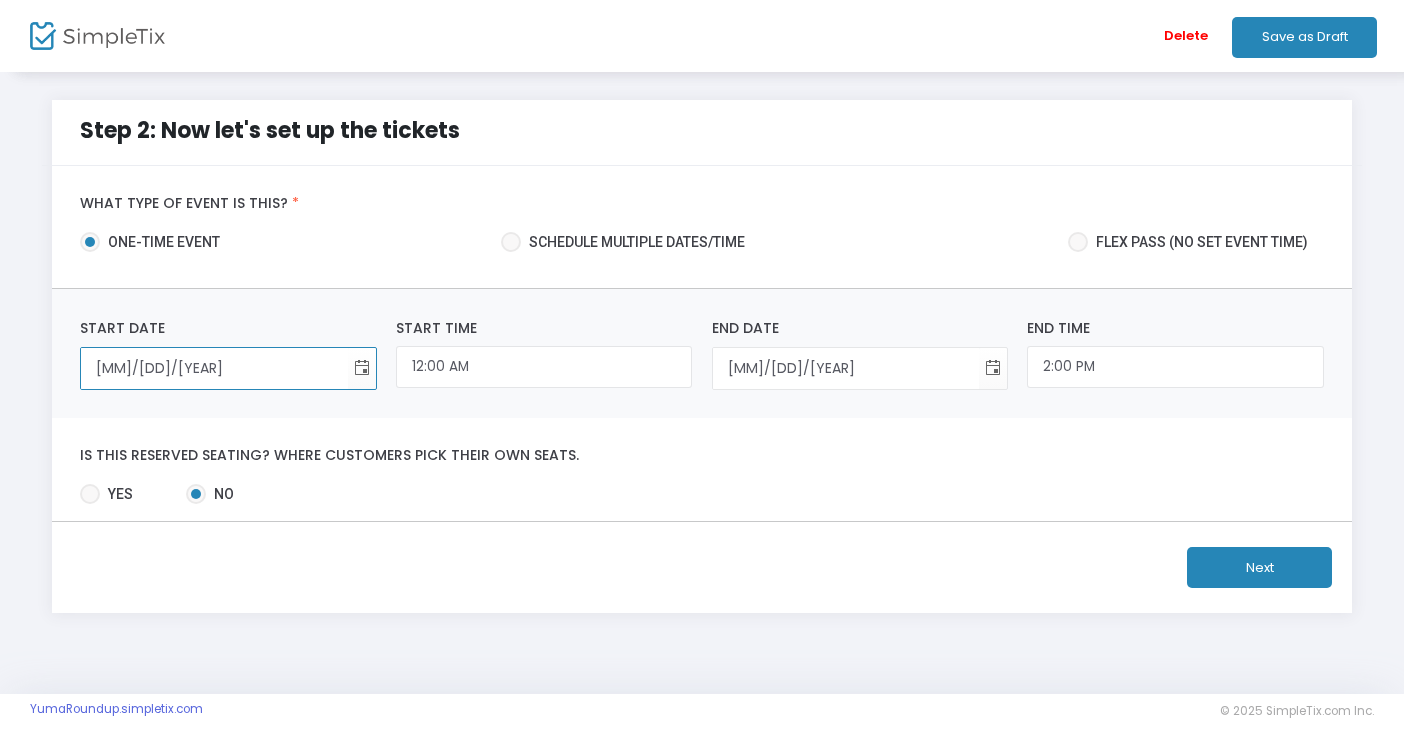 type on "2/27/2026" 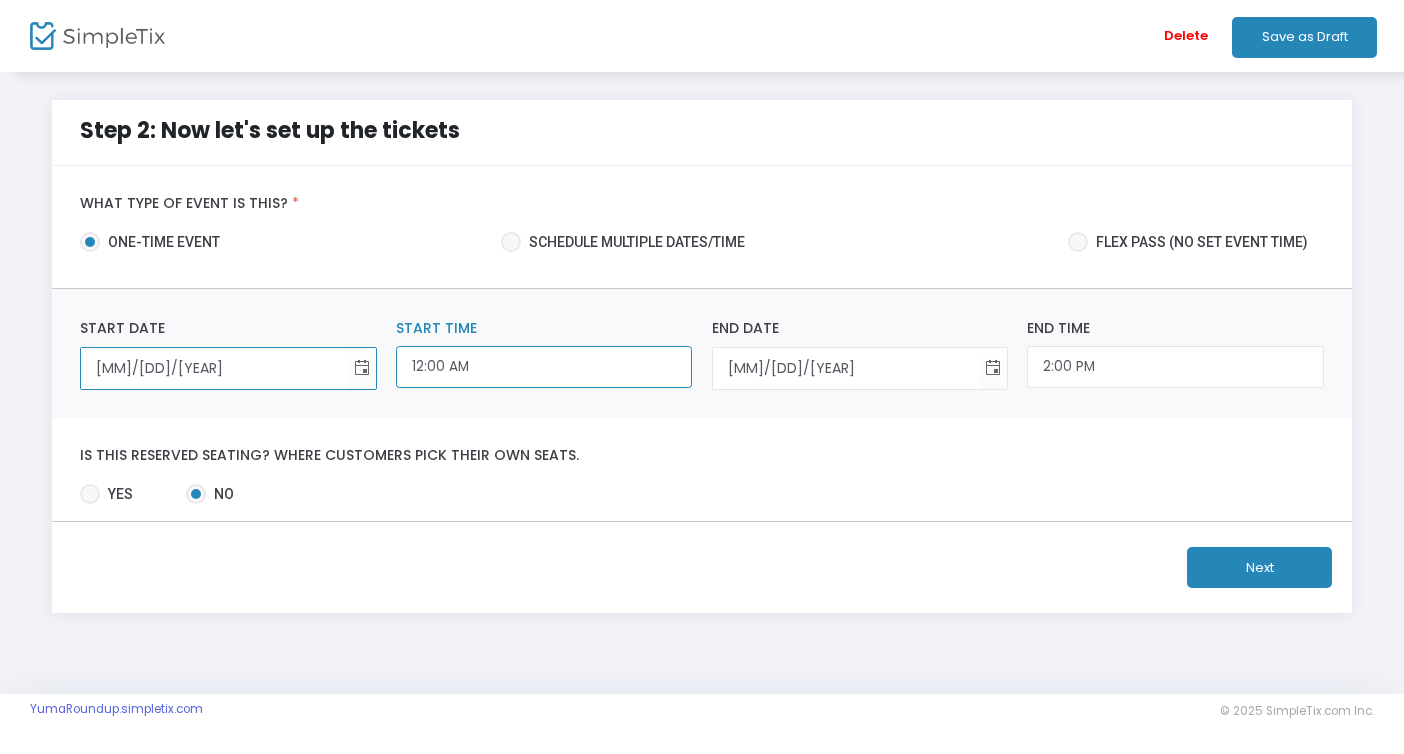scroll, scrollTop: 0, scrollLeft: 0, axis: both 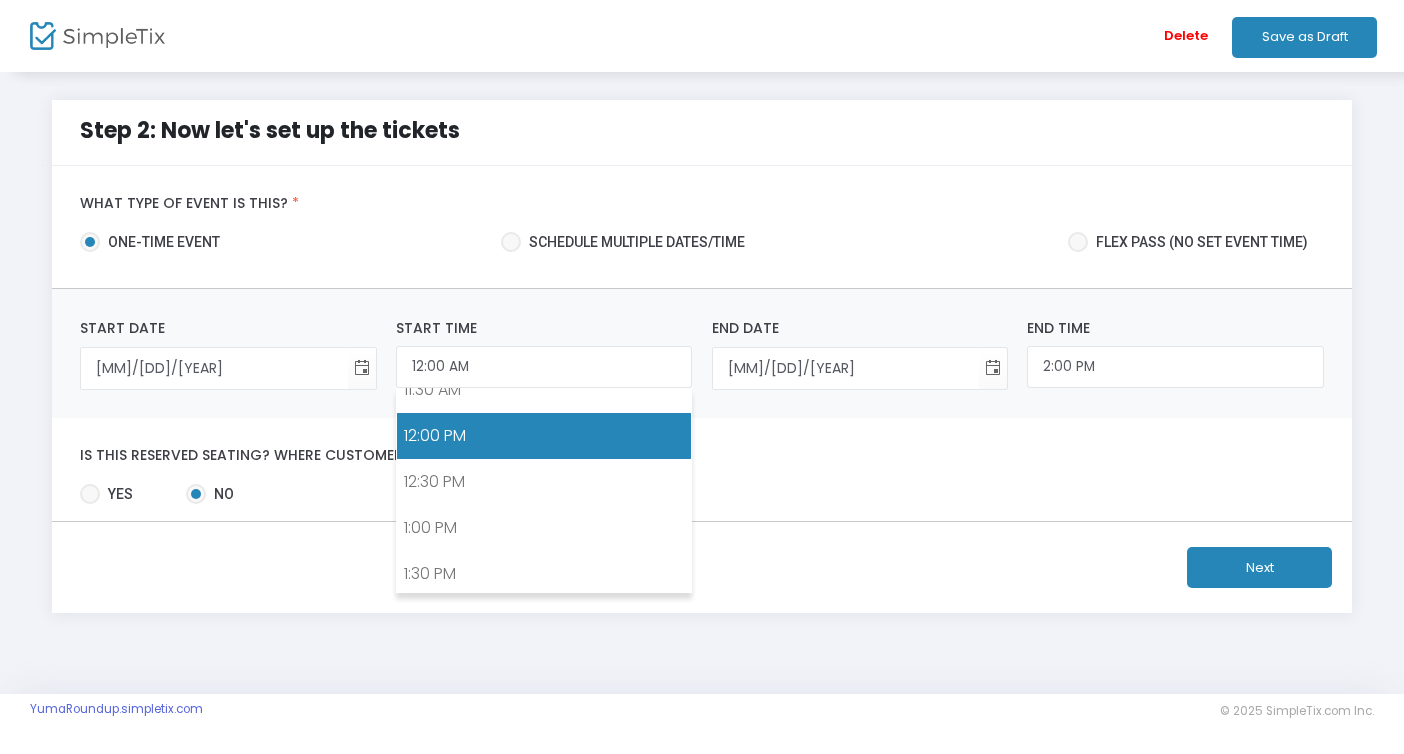 click on "12:00 PM" at bounding box center (544, 436) 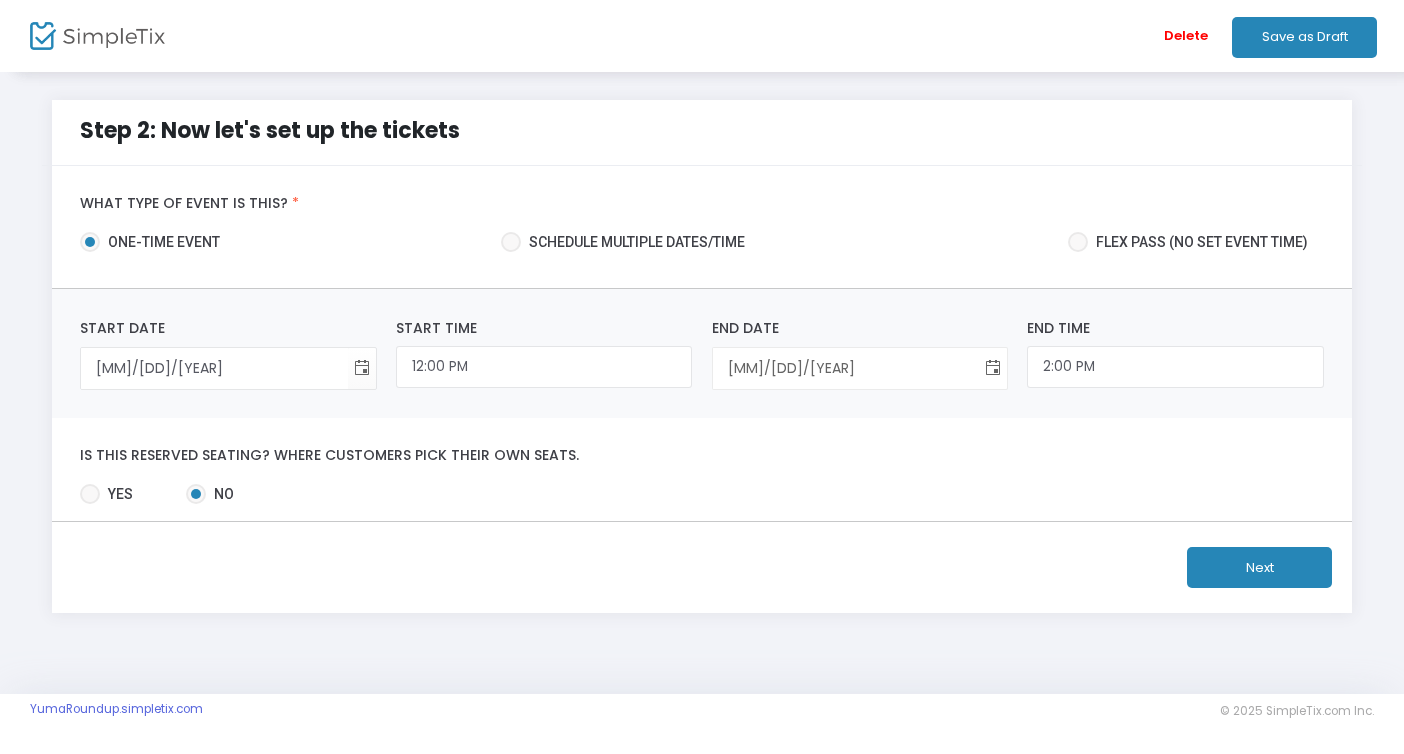 click 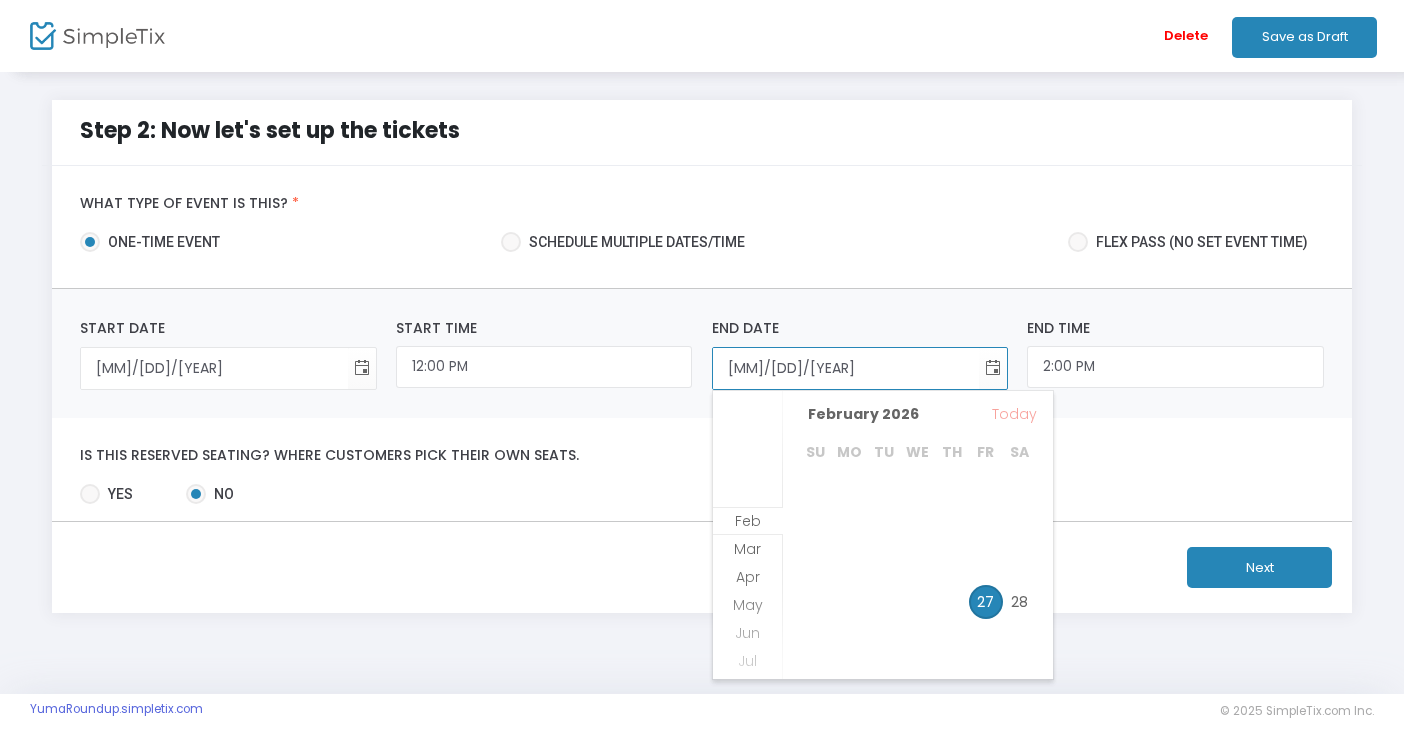 scroll, scrollTop: 31, scrollLeft: 0, axis: vertical 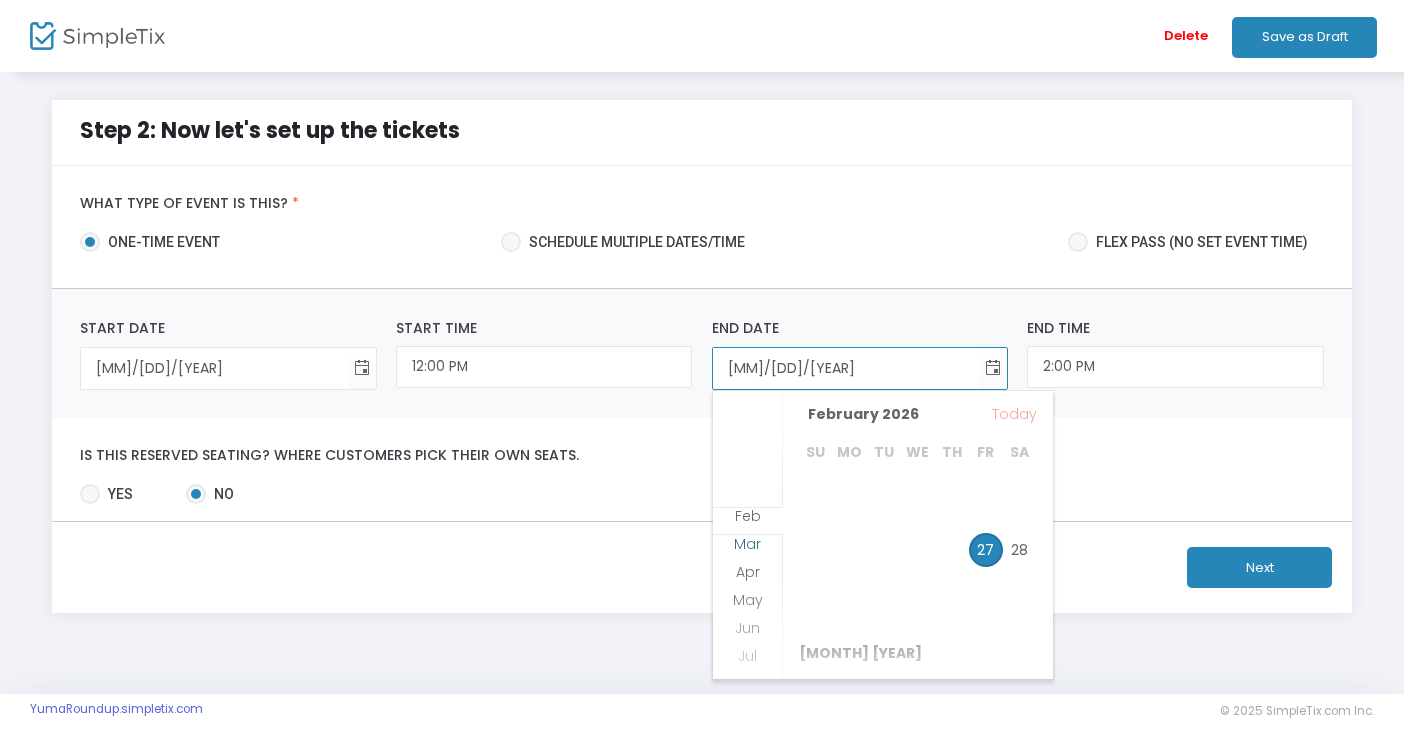 click on "Mar" at bounding box center (747, 544) 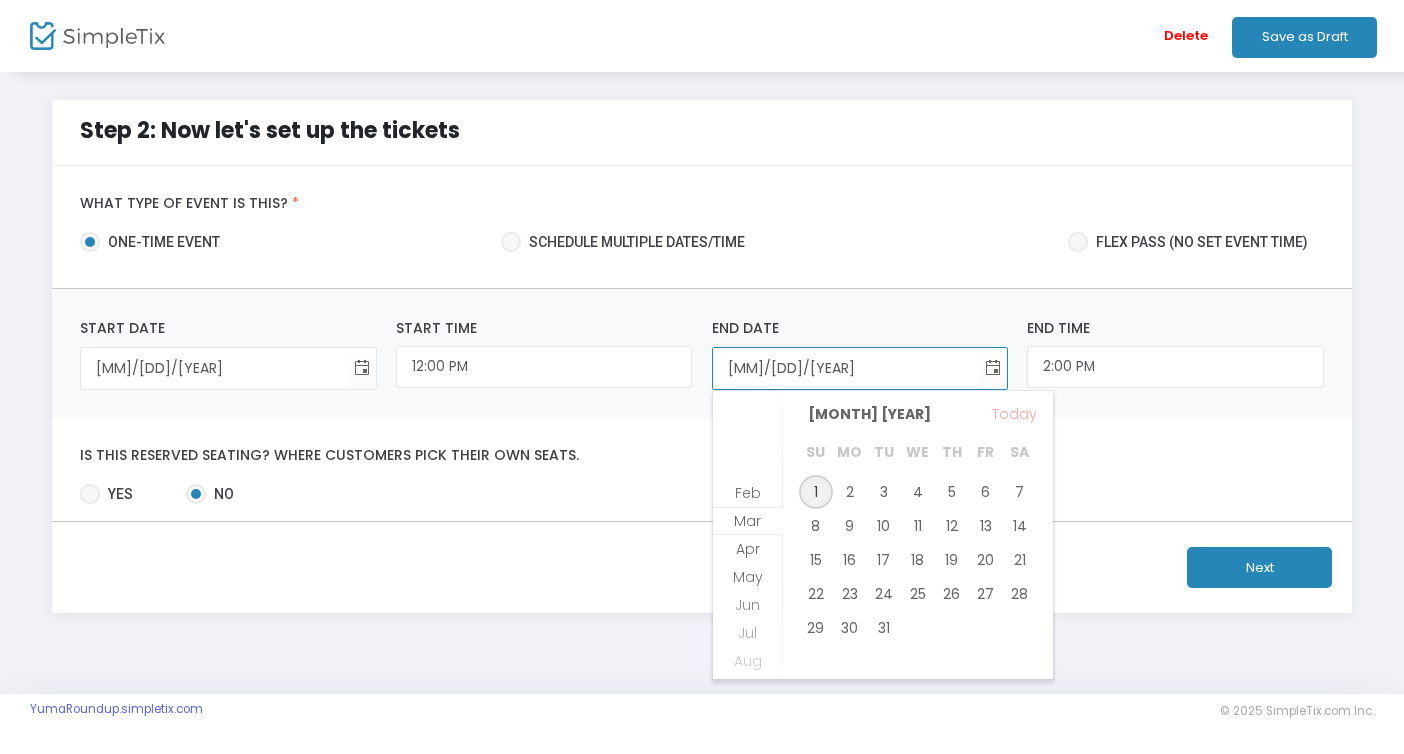 click on "1" at bounding box center [816, 492] 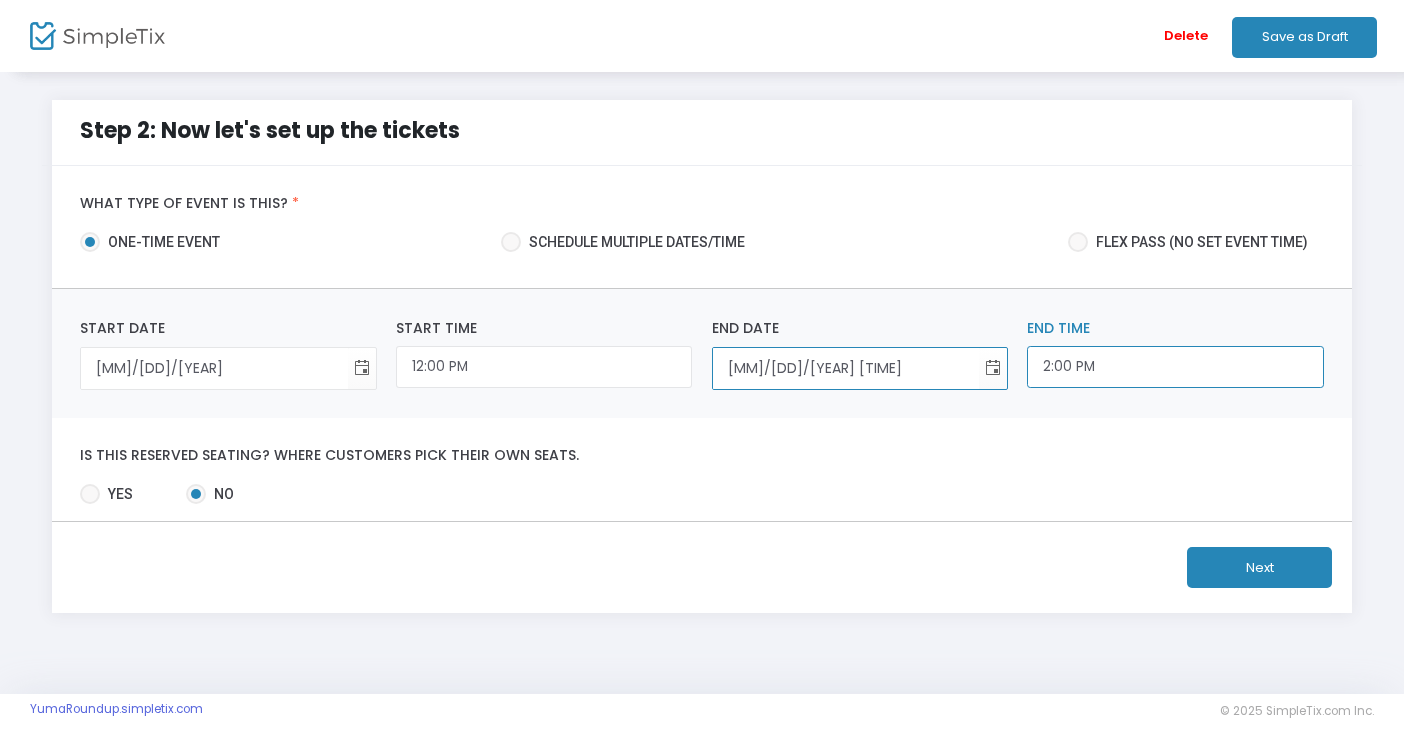scroll, scrollTop: 1209, scrollLeft: 0, axis: vertical 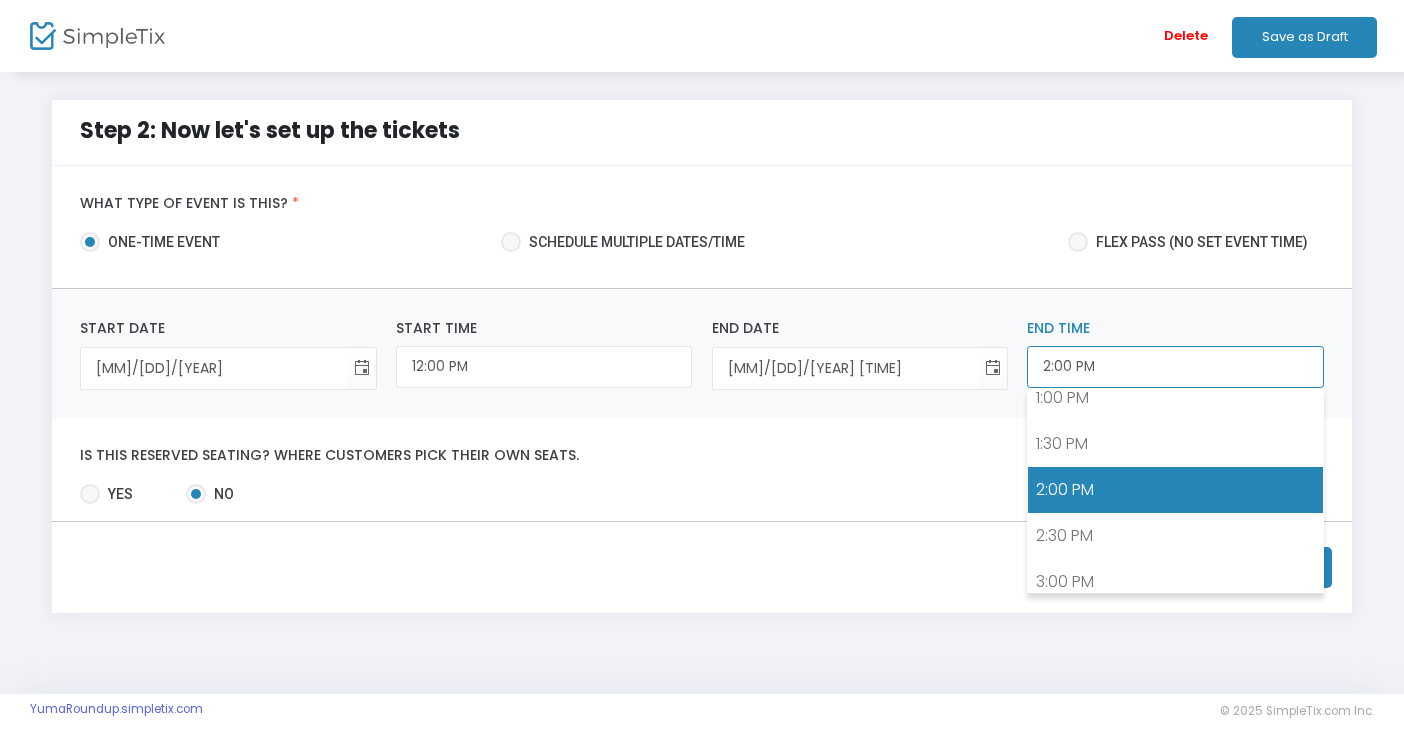 click on "2:00 PM" 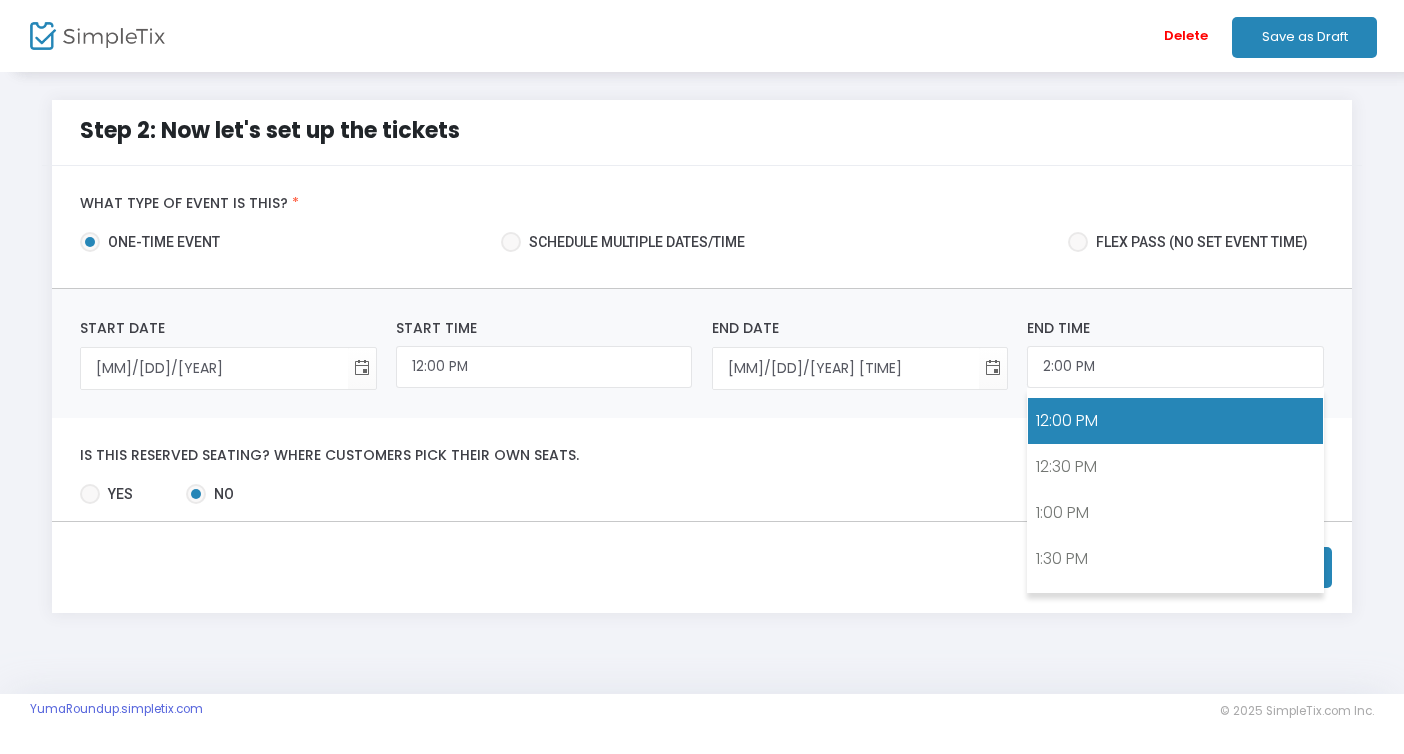 click on "12:00 PM" at bounding box center [1175, 421] 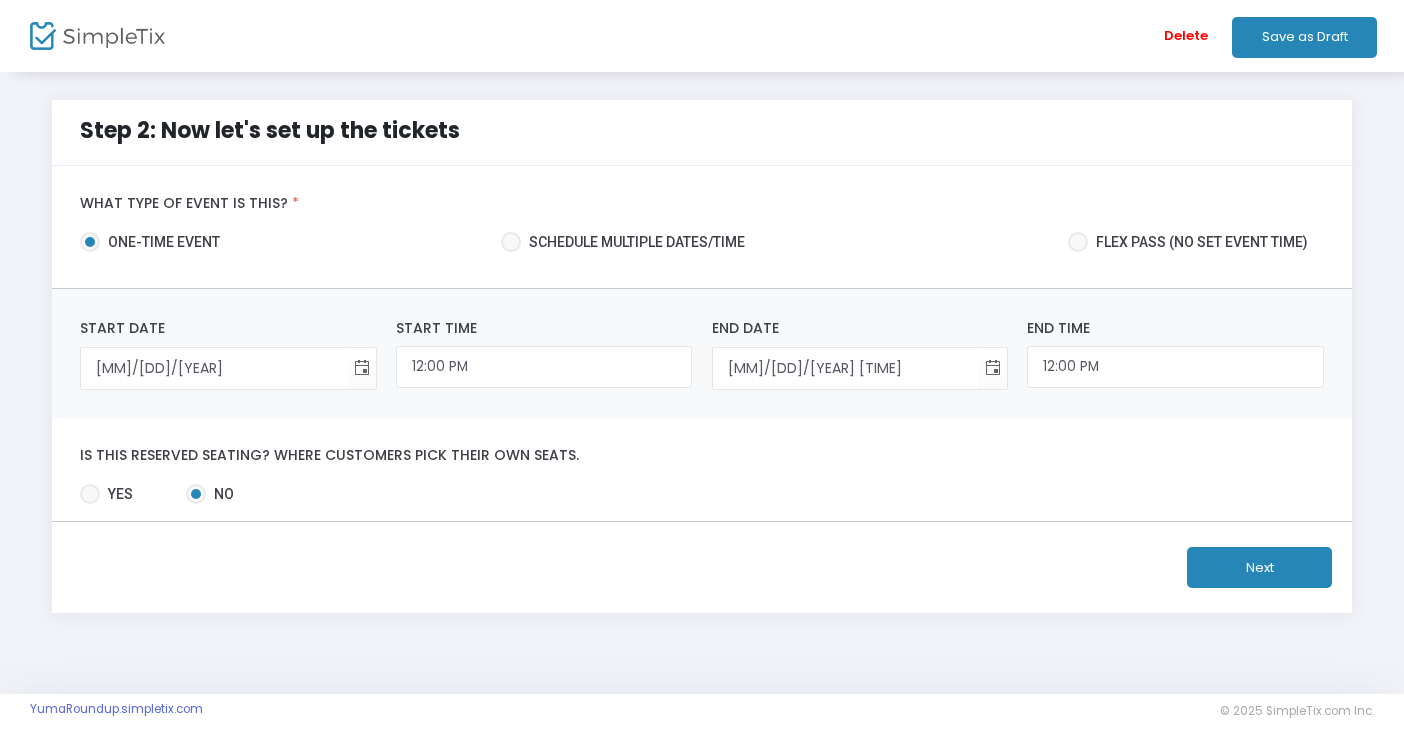 click on "Next" 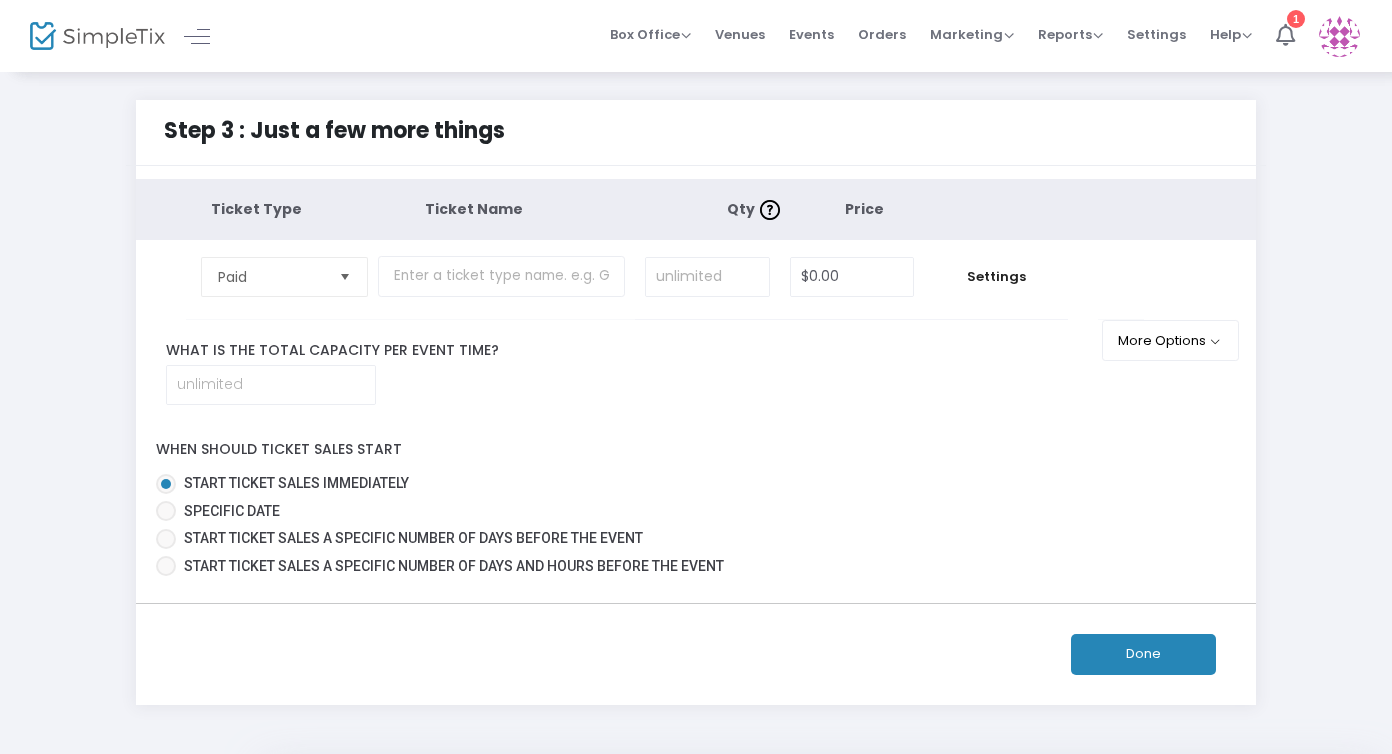 click at bounding box center (166, 511) 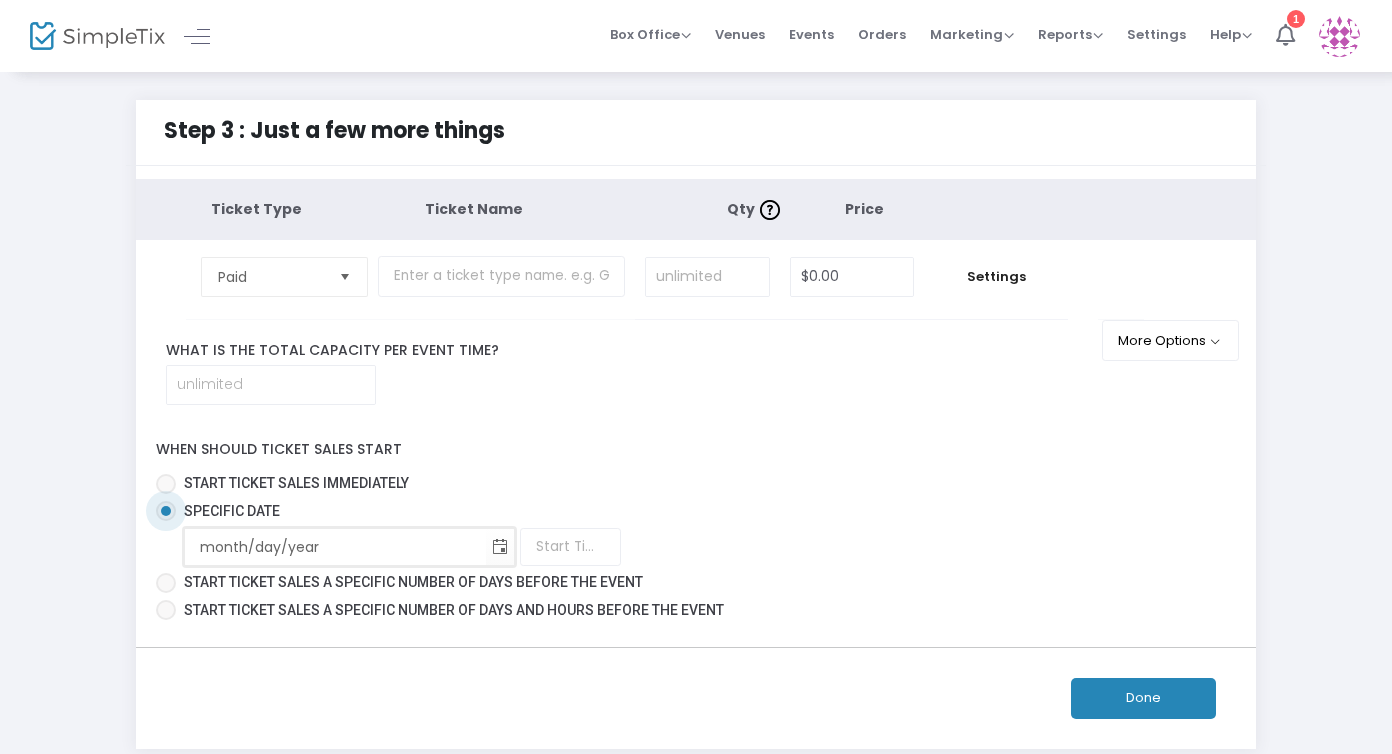 click on "month/day/year" at bounding box center [335, 547] 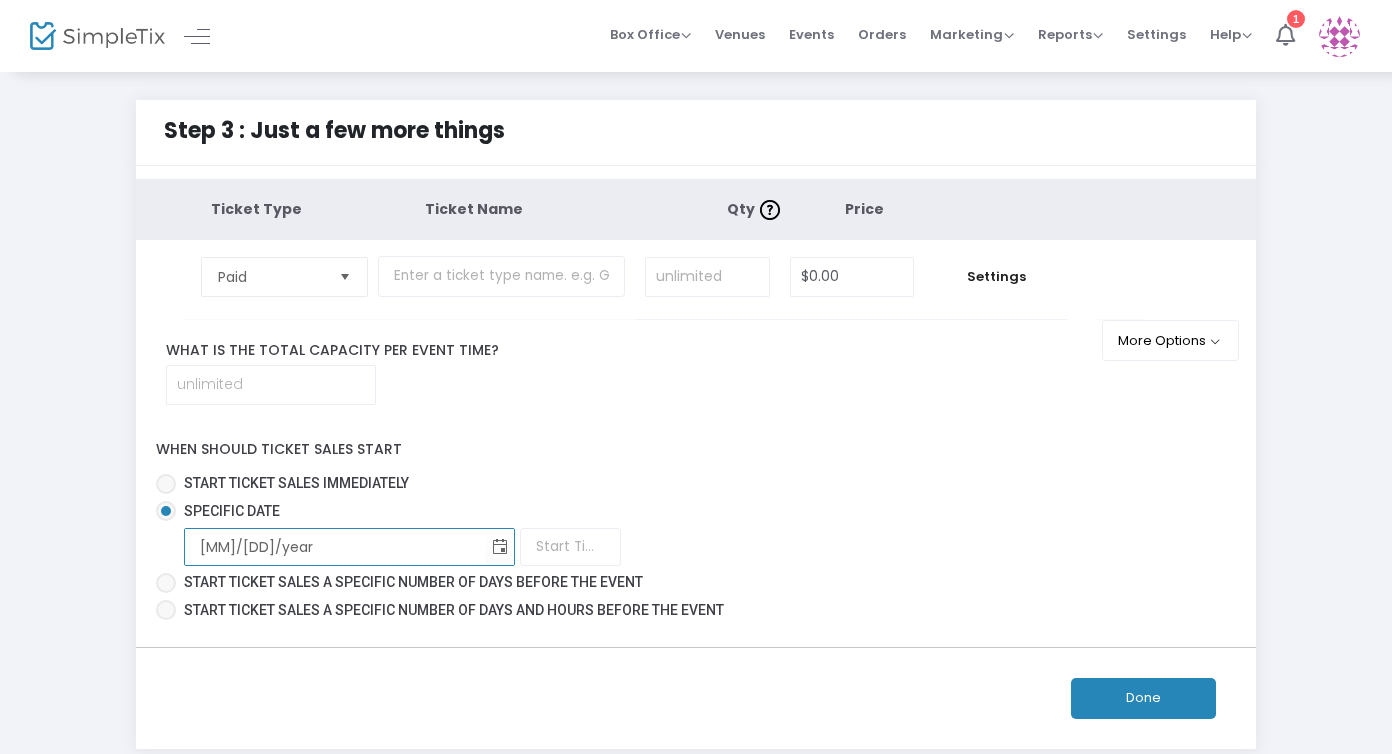 type on "11/1/2025" 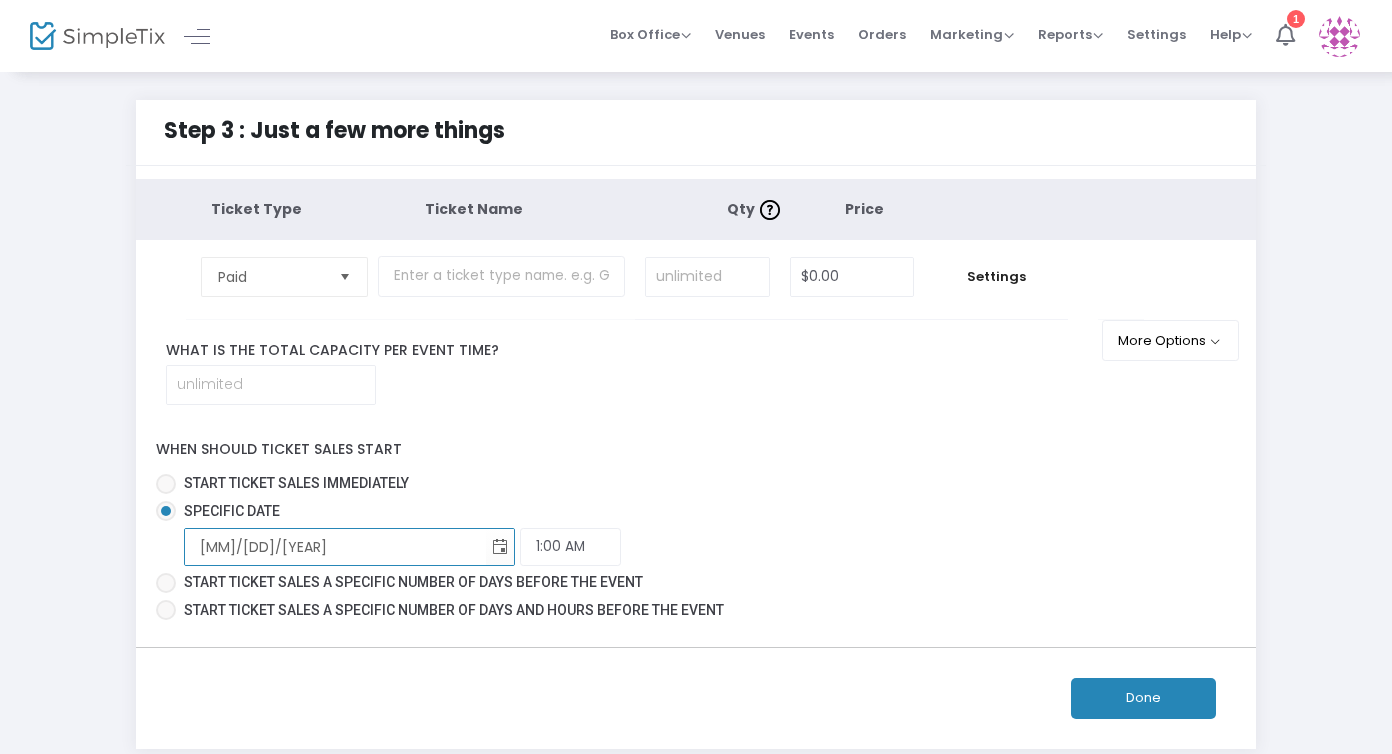type on "11/1/2025" 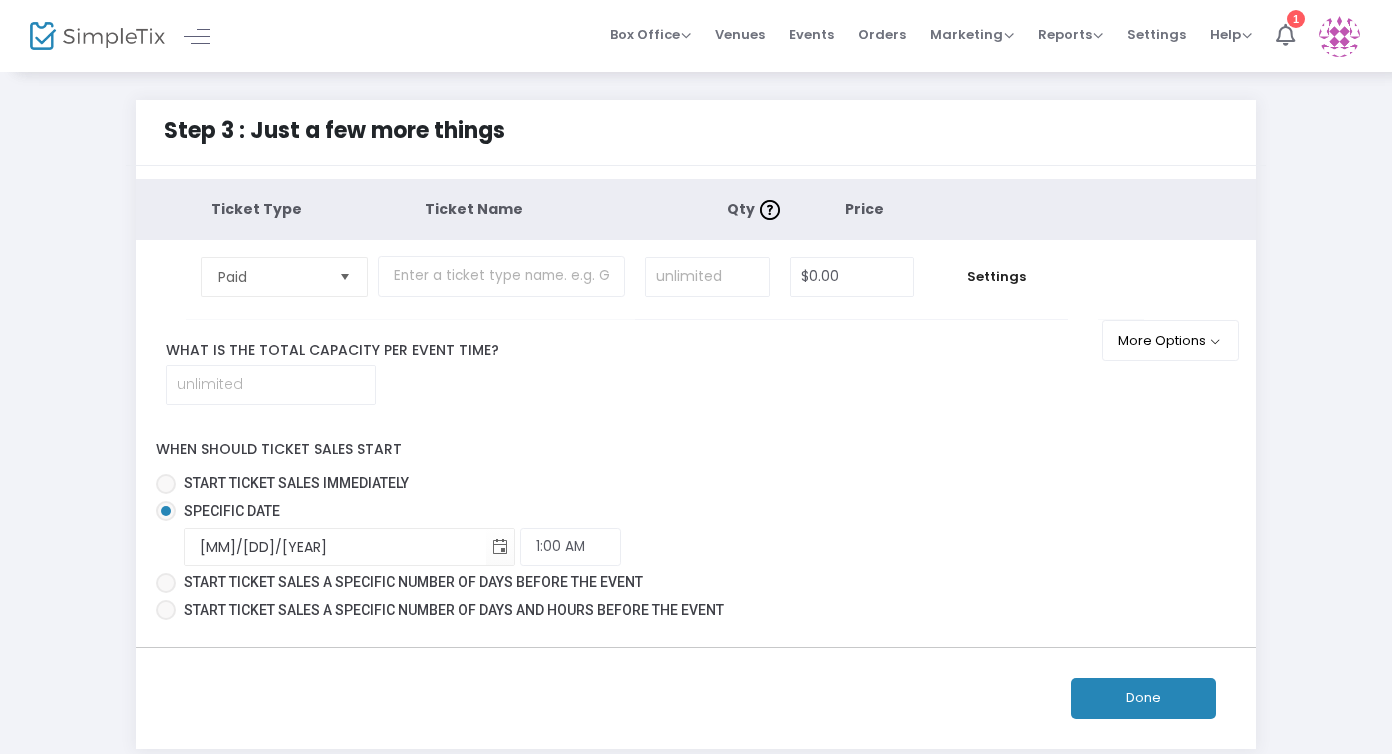 click on "Done" 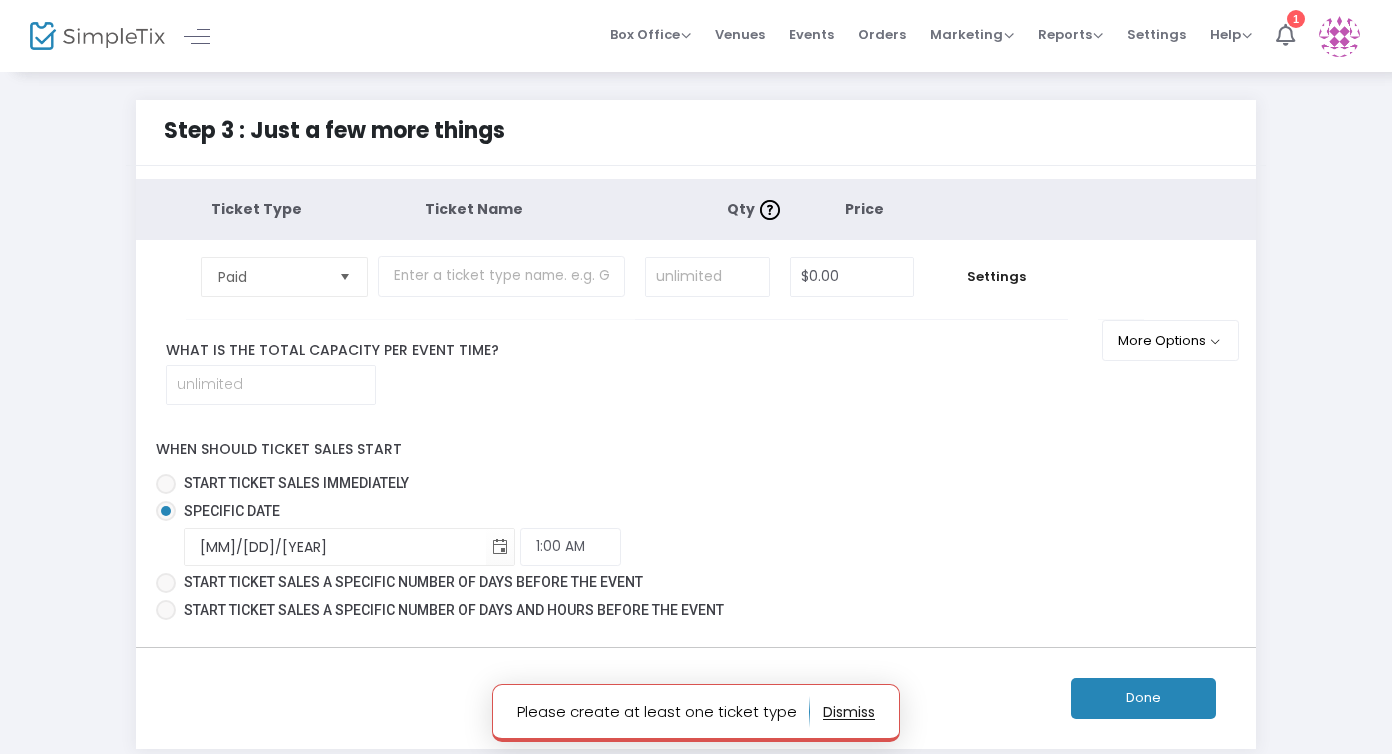 click at bounding box center (344, 276) 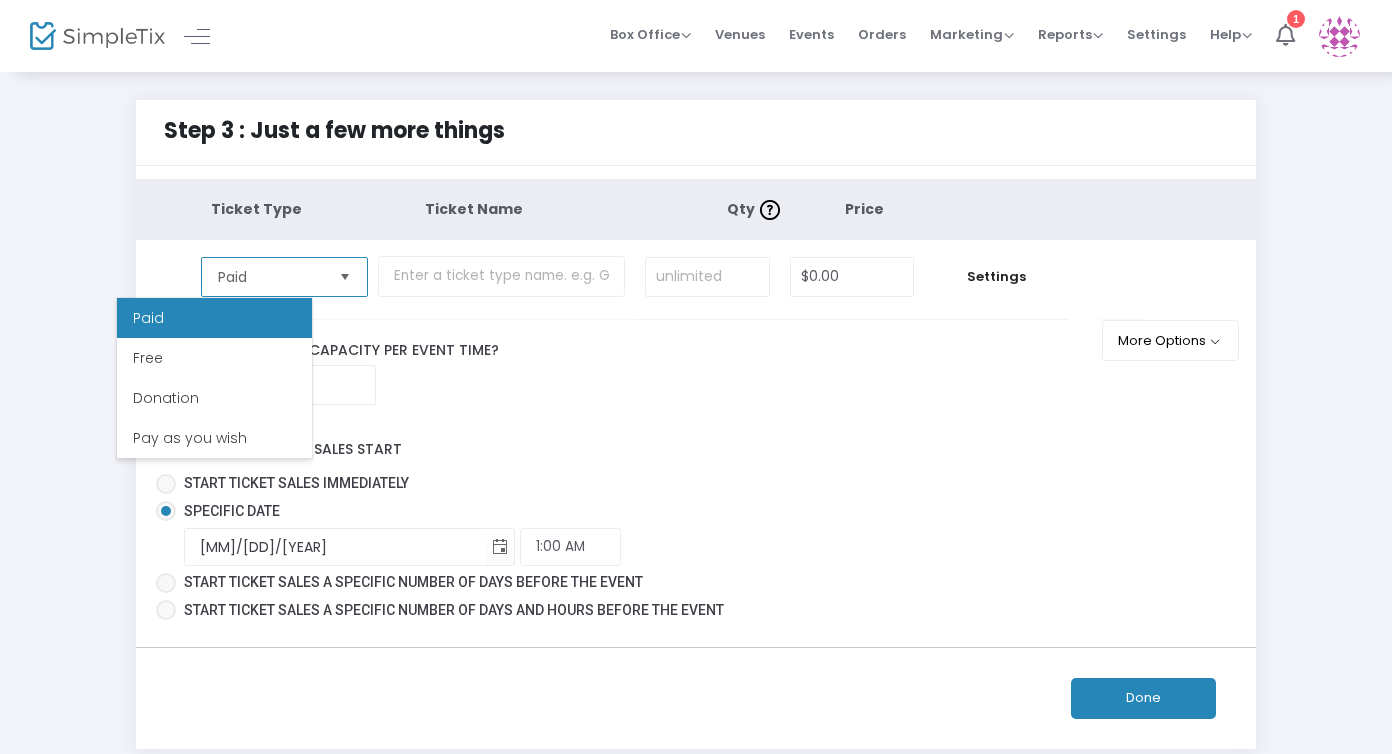 click on "Paid" at bounding box center (270, 277) 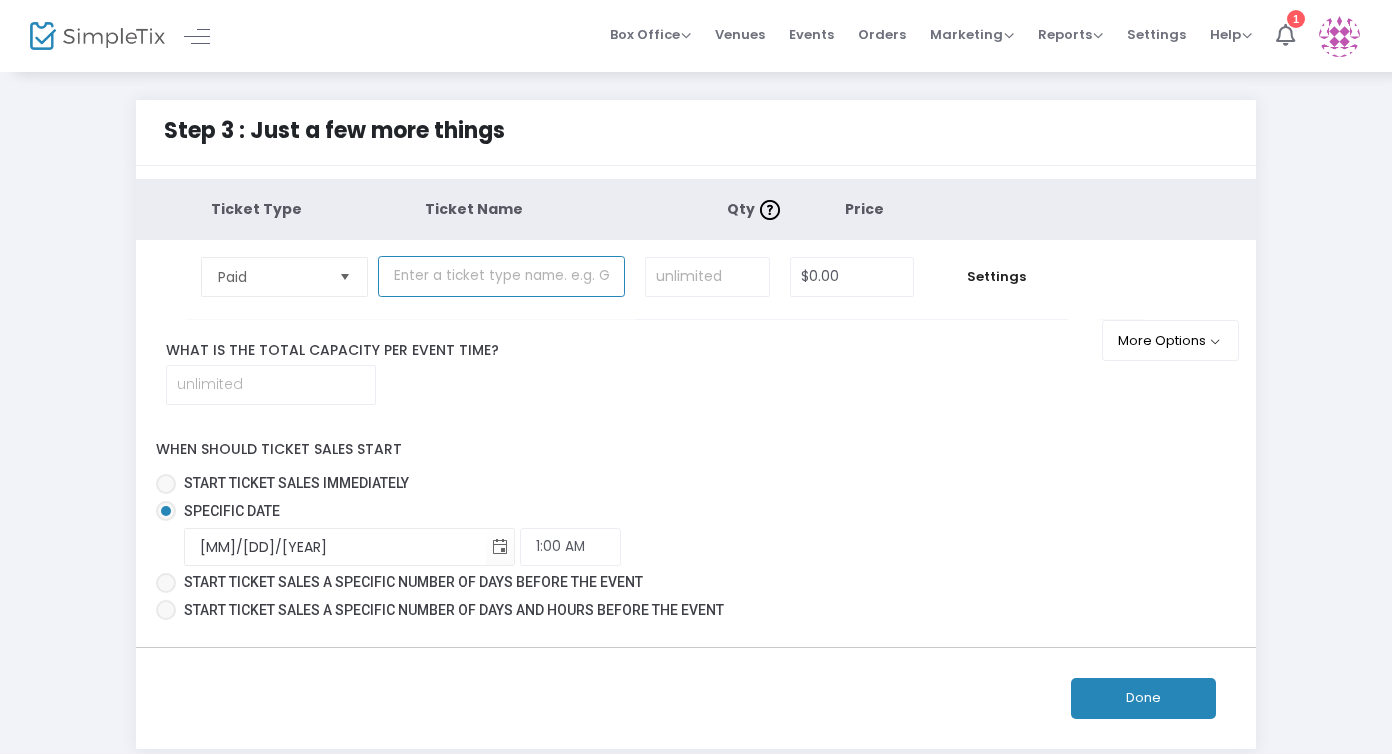 click at bounding box center [501, 276] 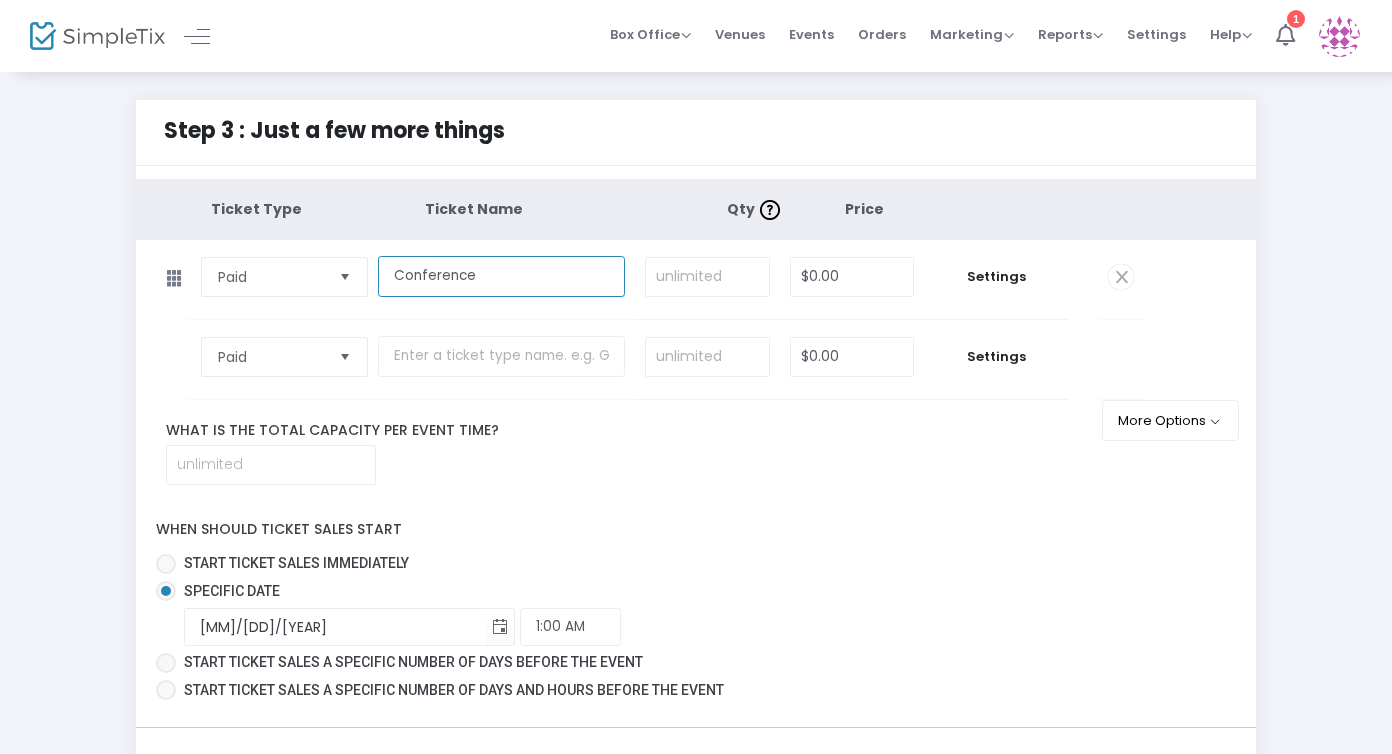 click at bounding box center (344, 356) 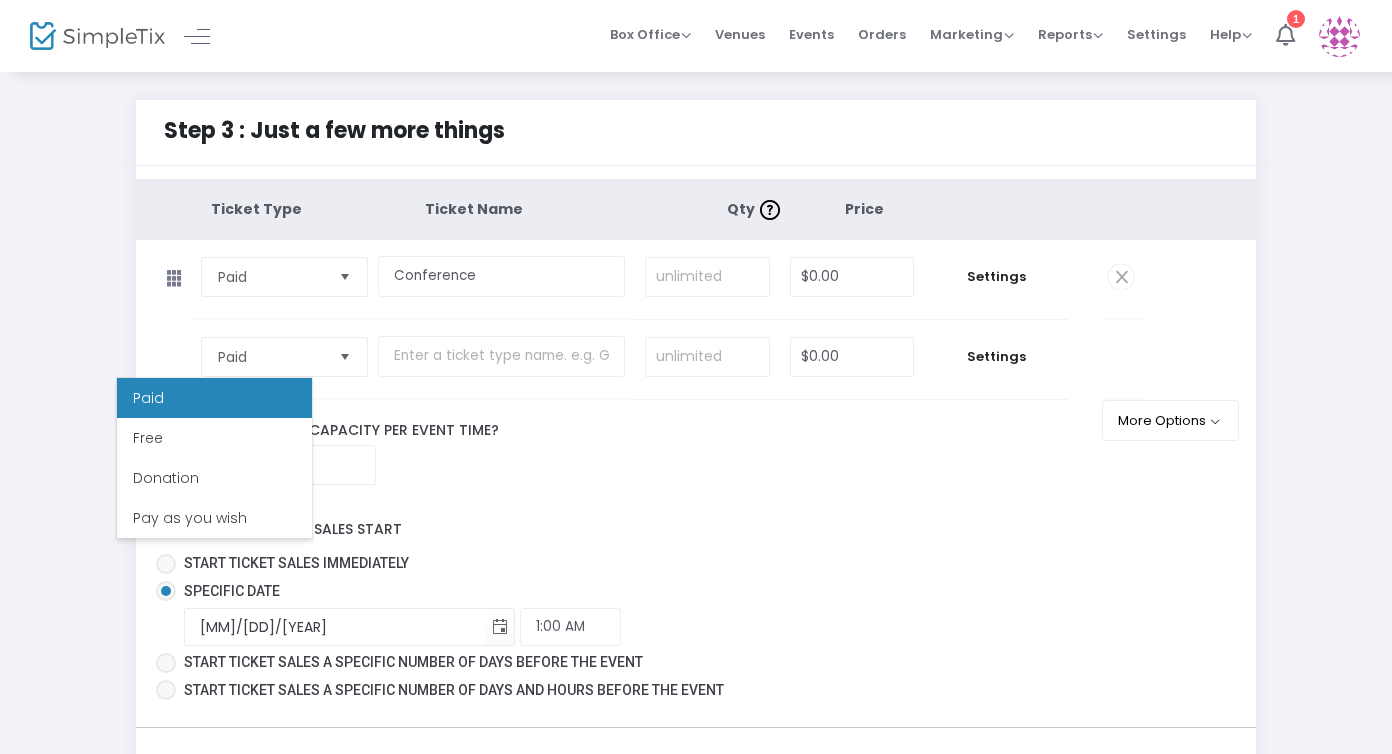 click on "Ticket Type Ticket Name Qty  Price Paid  Required.  Conference  Required.   Required.  $0.00  Required.  Settings  Ticket Description  Required.  ON OFF Editor mode TICKET NOTE Ticket can be purchased  By Attendees and Staff Minimum tickets per order 0  Value should be between 0 to 1000..  Maximum tickets per order 10  Value should not be less than Min Tickets and not exceed than 1000.  Do you want to charge your ticket buyers a service fee?   Absorb fee: Ticketing fees will be charged to your credit card on file    Pass ticketing fees and credit card processing fees to the buyer   The fee will be $0.00     Charge a custom fee Hide ticket when it is not on sale    Yes   No    Password protect this ticket   Close Settings  Manage Membership Discounts Membership Discount Details  There are no membership discount set for this ticket type. Click the button below to create one now.  ON OFF Hide this ticket type to non-members  Add Membership Discount   Close  Paid  Required.  $0.00 Settings   Required.  ON 0" 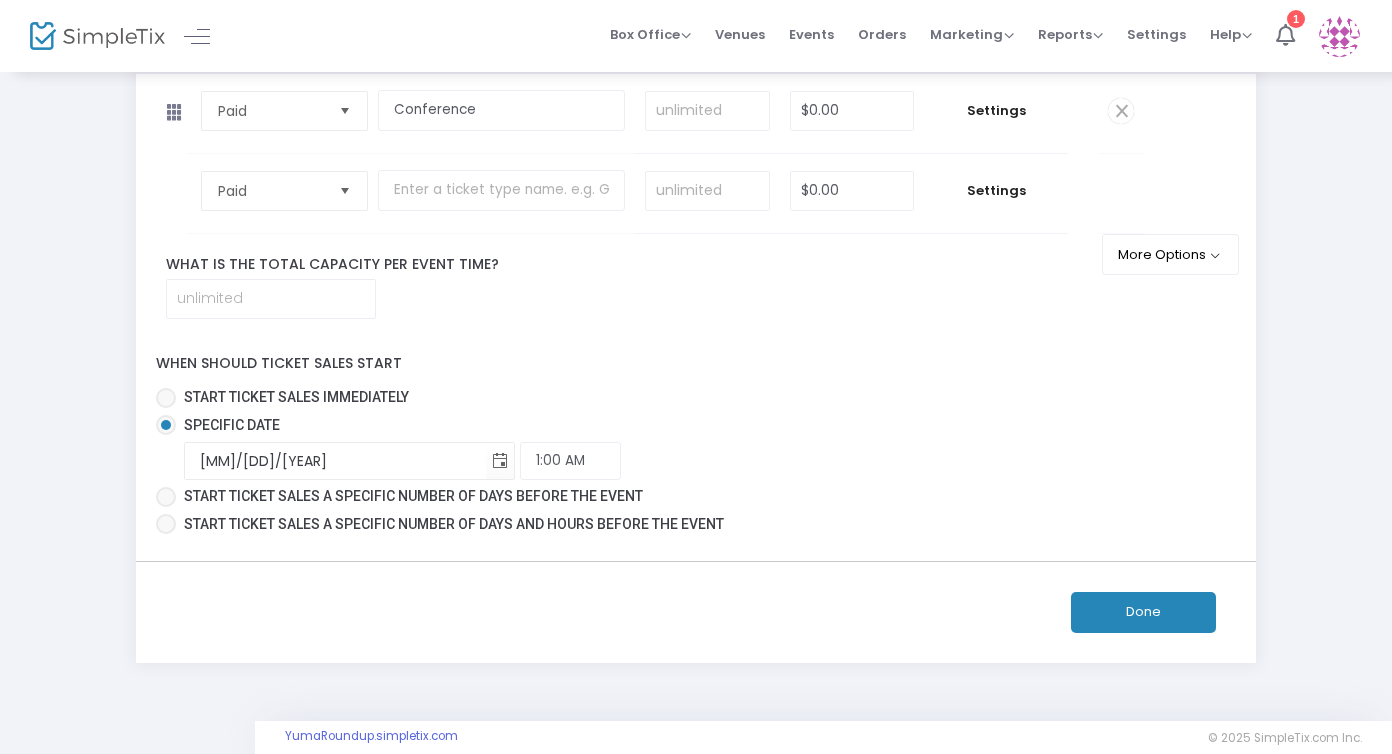 scroll, scrollTop: 193, scrollLeft: 0, axis: vertical 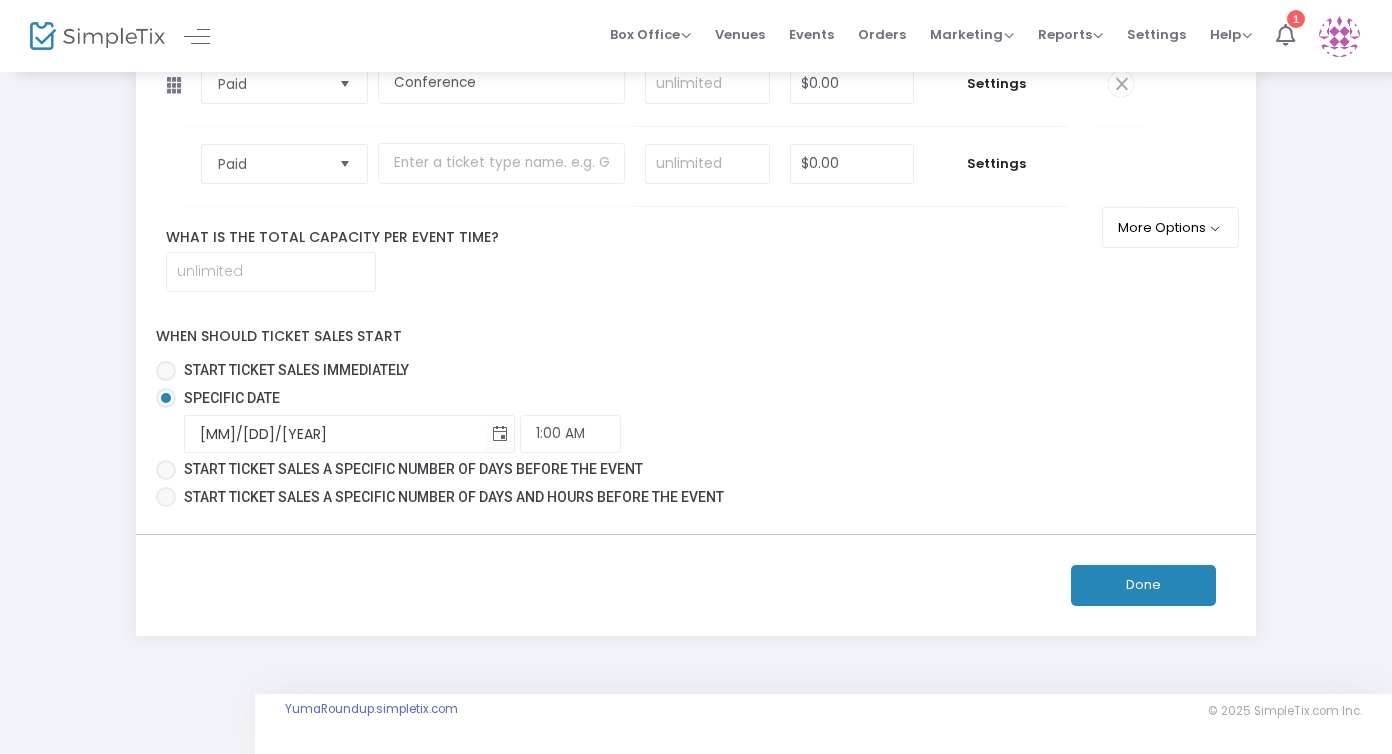 click on "Done" 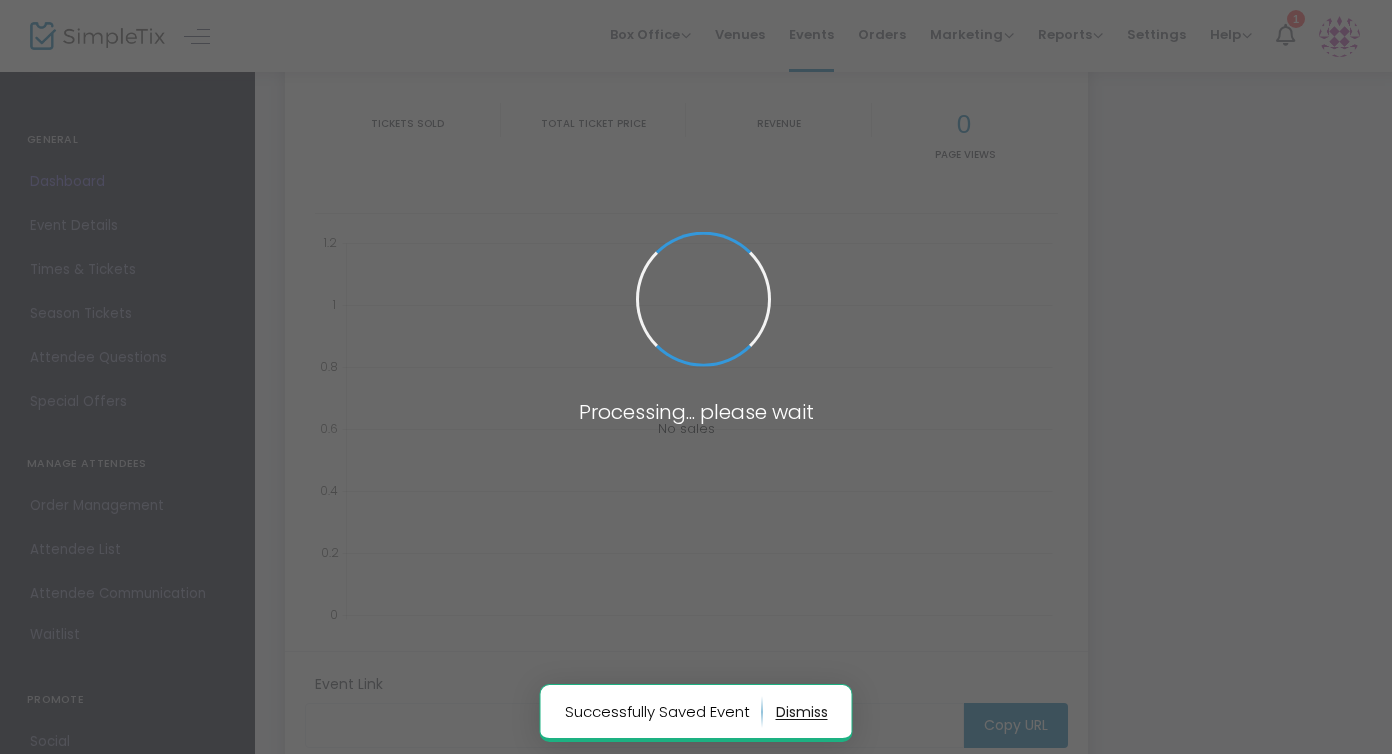 type on "https://www.simpletix.com/e/yuma-roundup-tickets-229885" 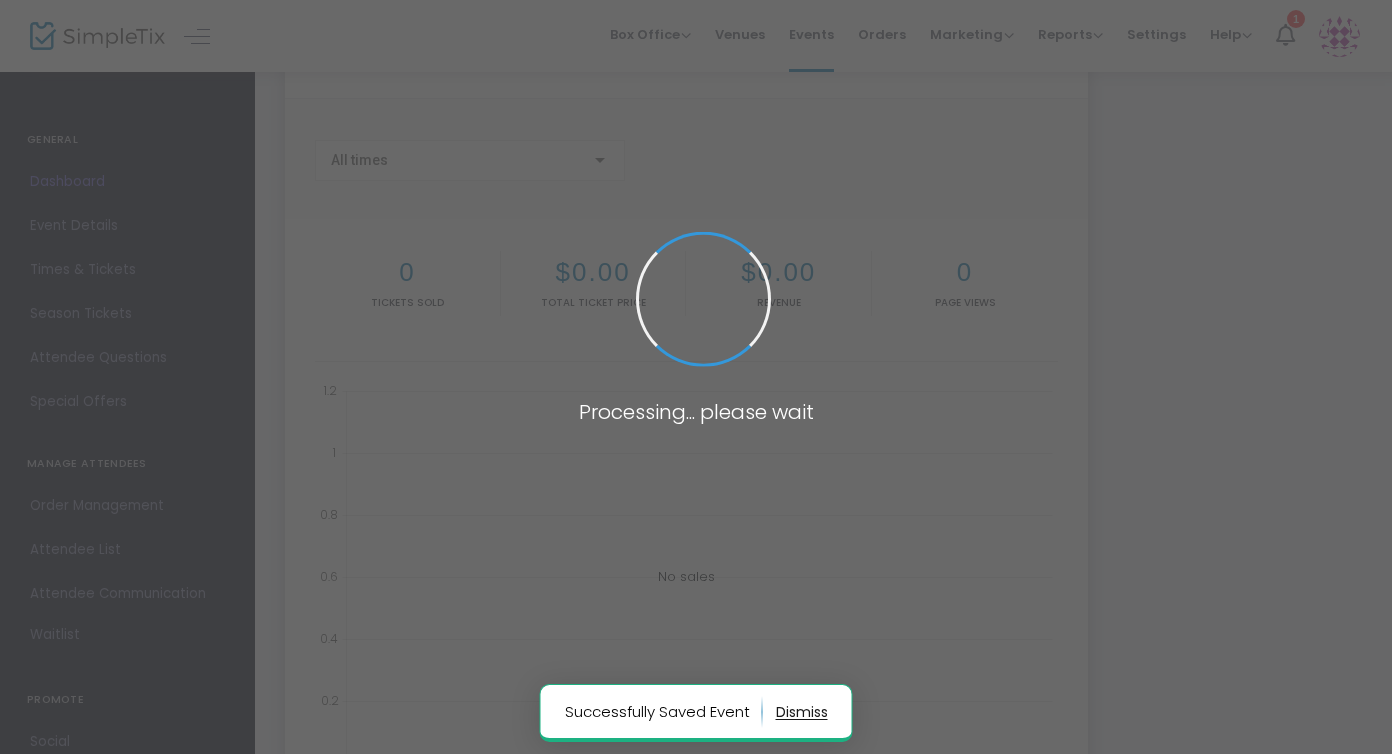 scroll, scrollTop: 0, scrollLeft: 0, axis: both 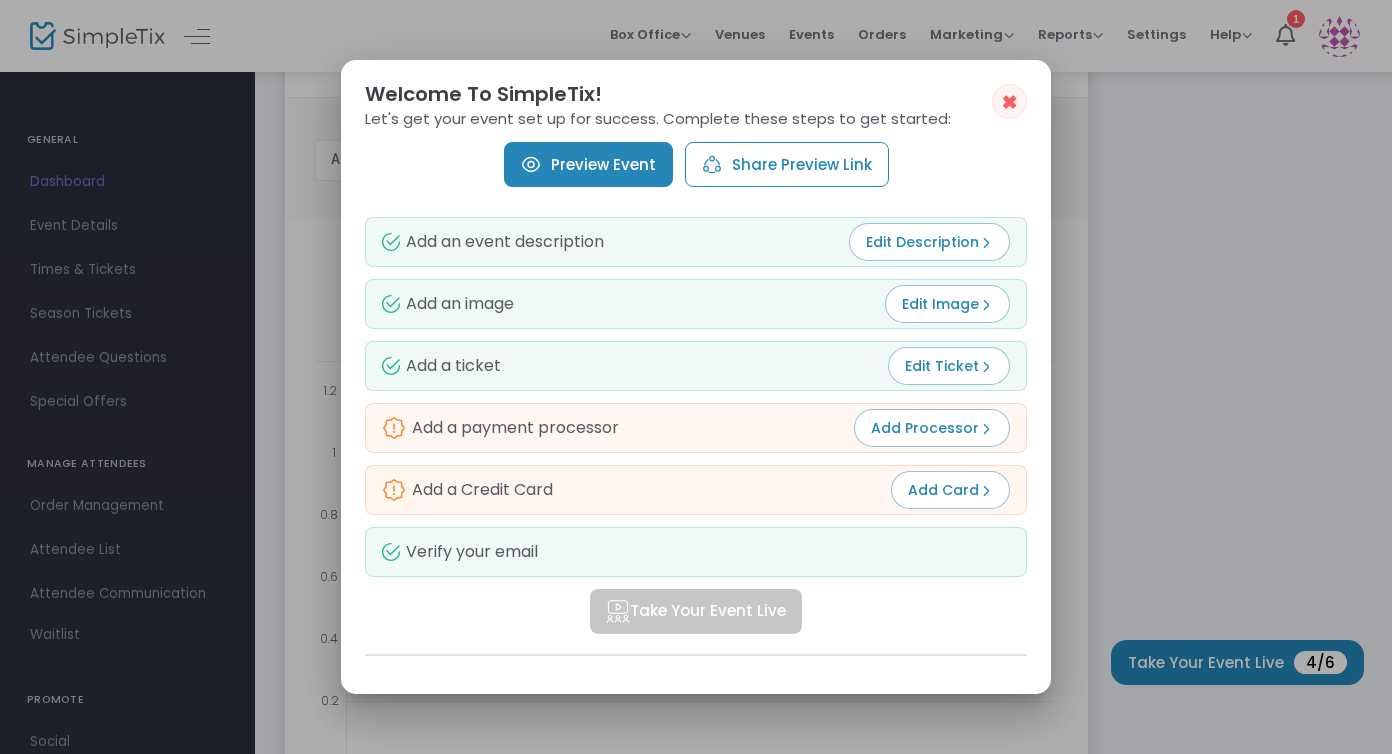 click on "Preview Event" at bounding box center [588, 164] 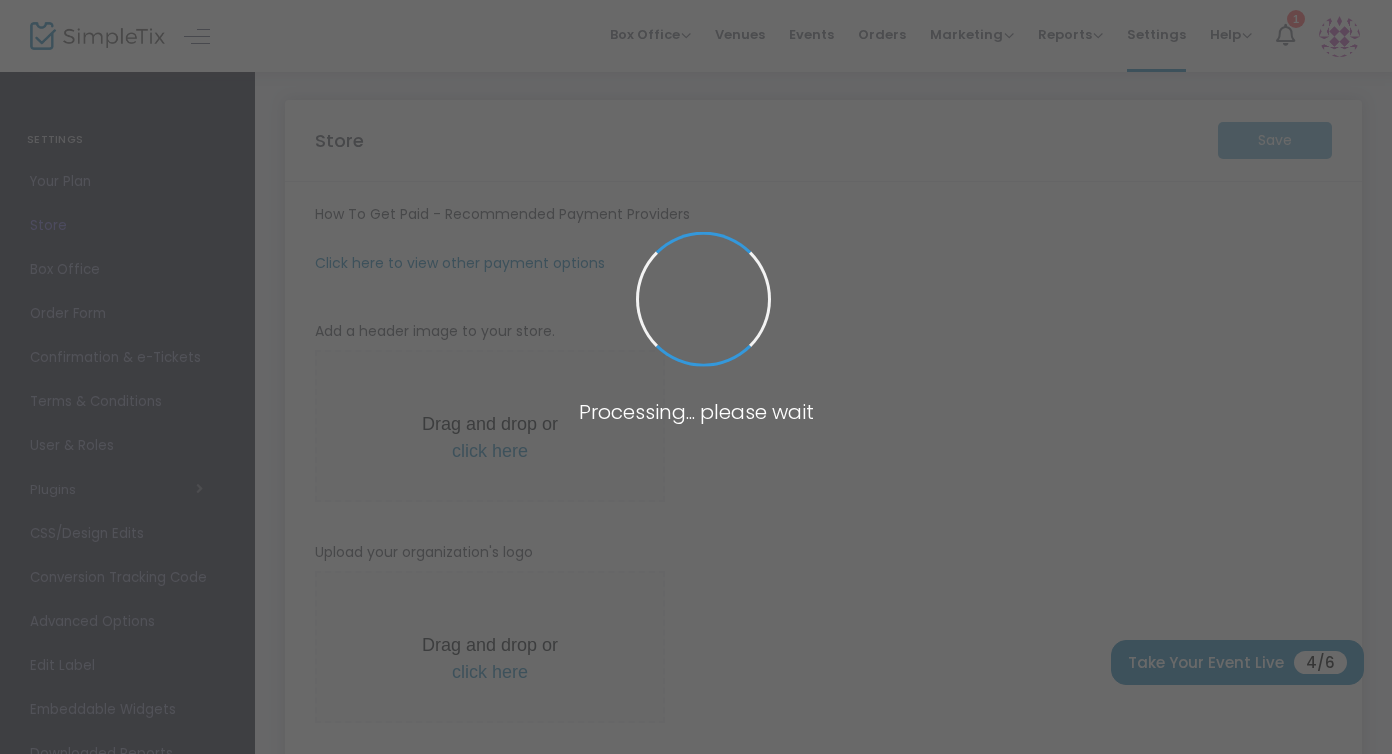 scroll, scrollTop: 193, scrollLeft: 0, axis: vertical 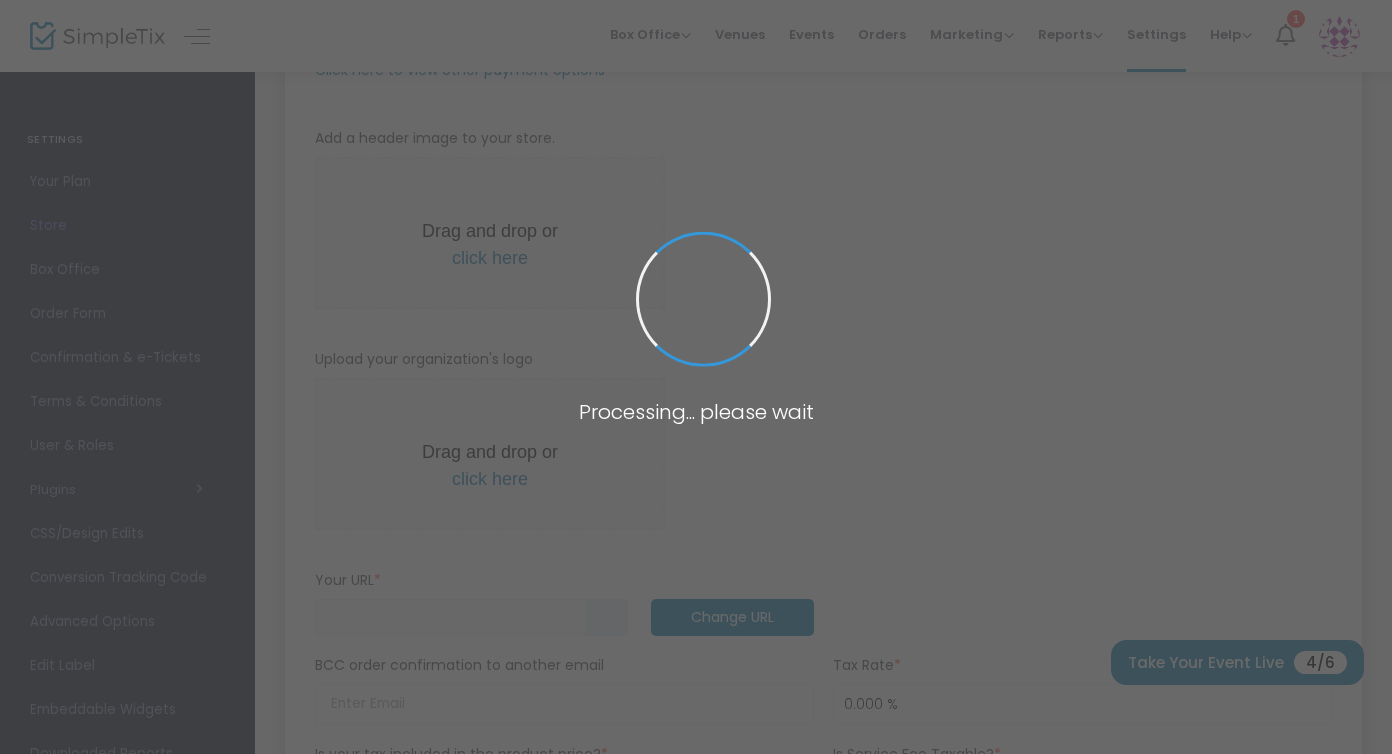 type on "https://YumaRoundup" 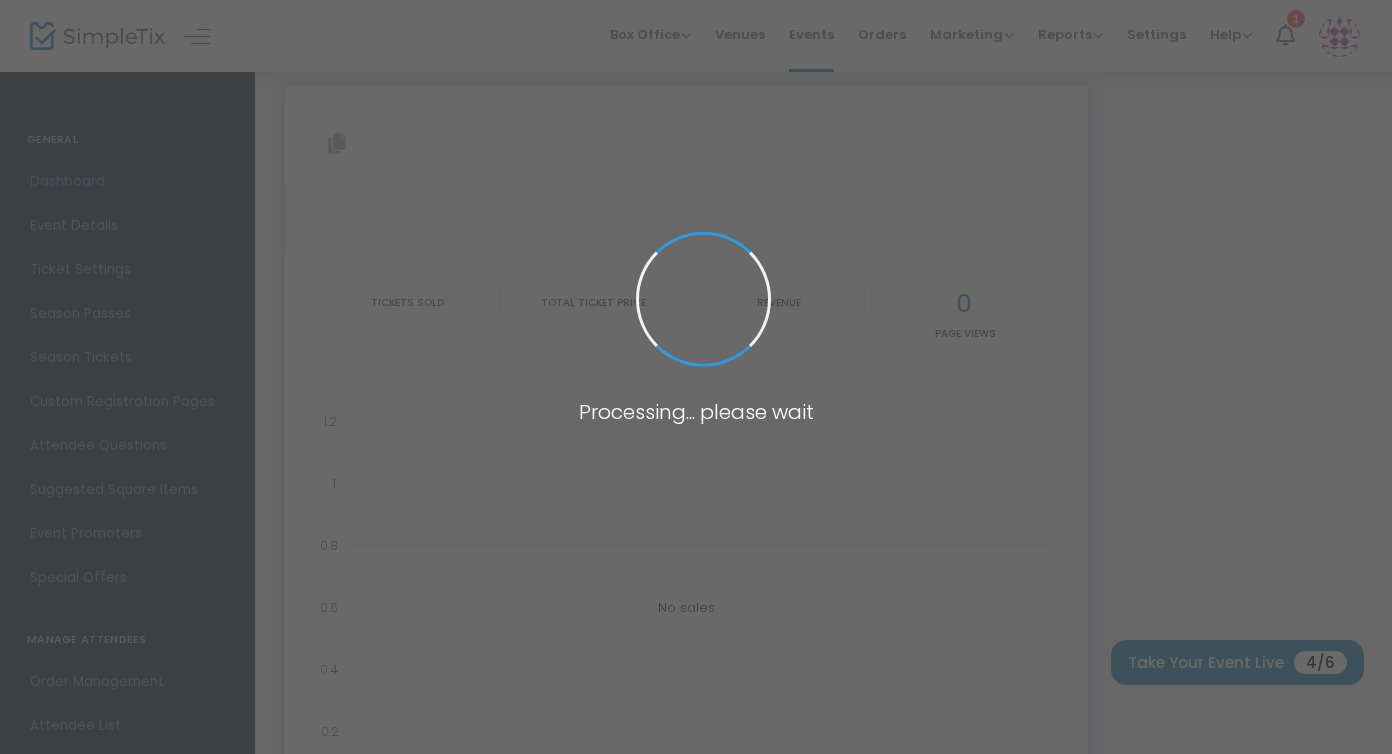 scroll, scrollTop: 3, scrollLeft: 0, axis: vertical 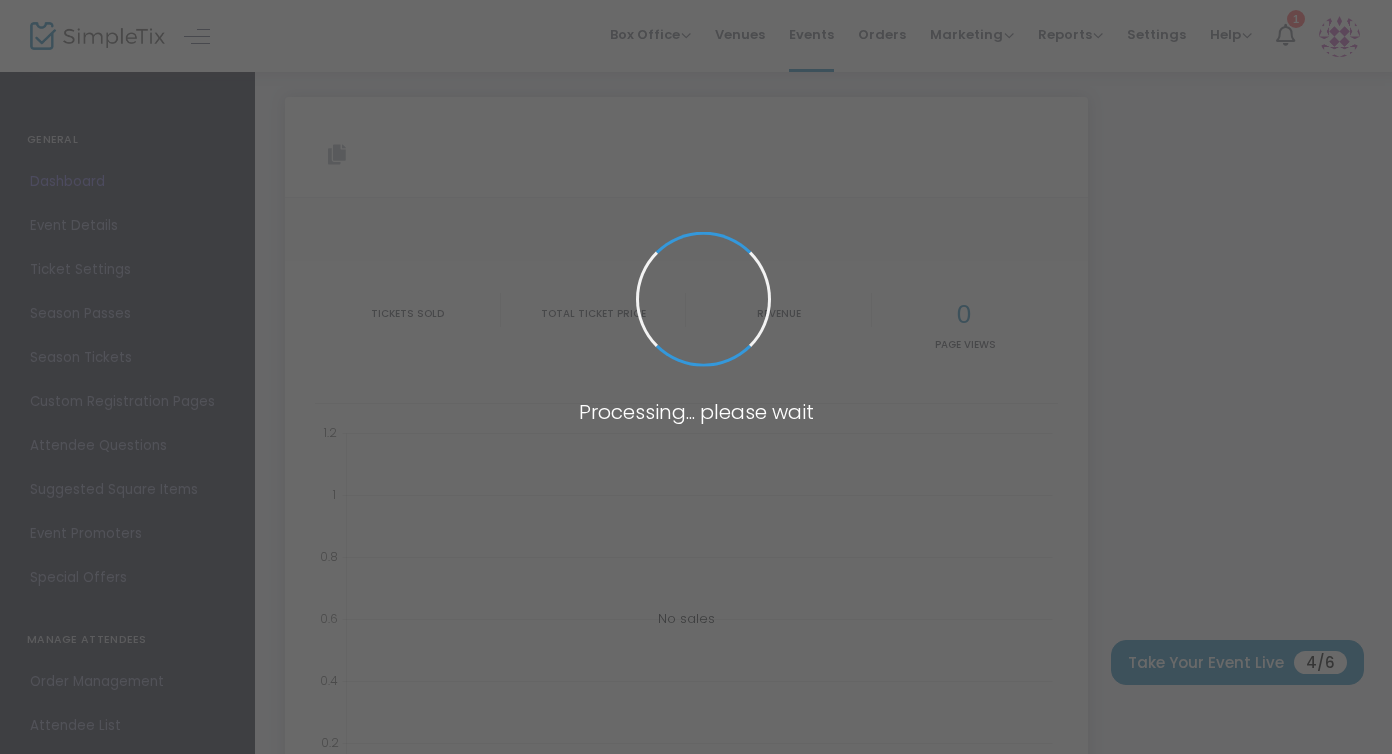 type on "https://www.simpletix.com/e/yuma-roundup-tickets-229885" 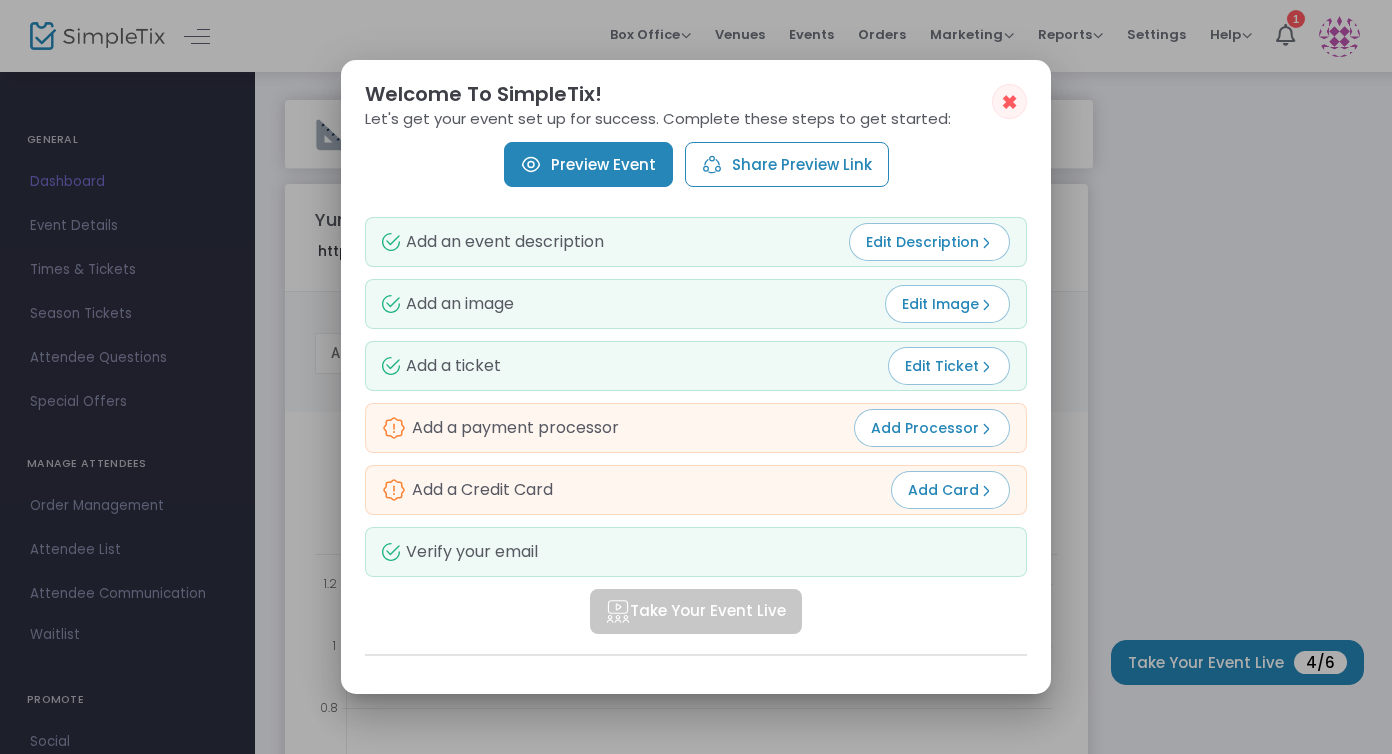 click on "✖" at bounding box center (1009, 102) 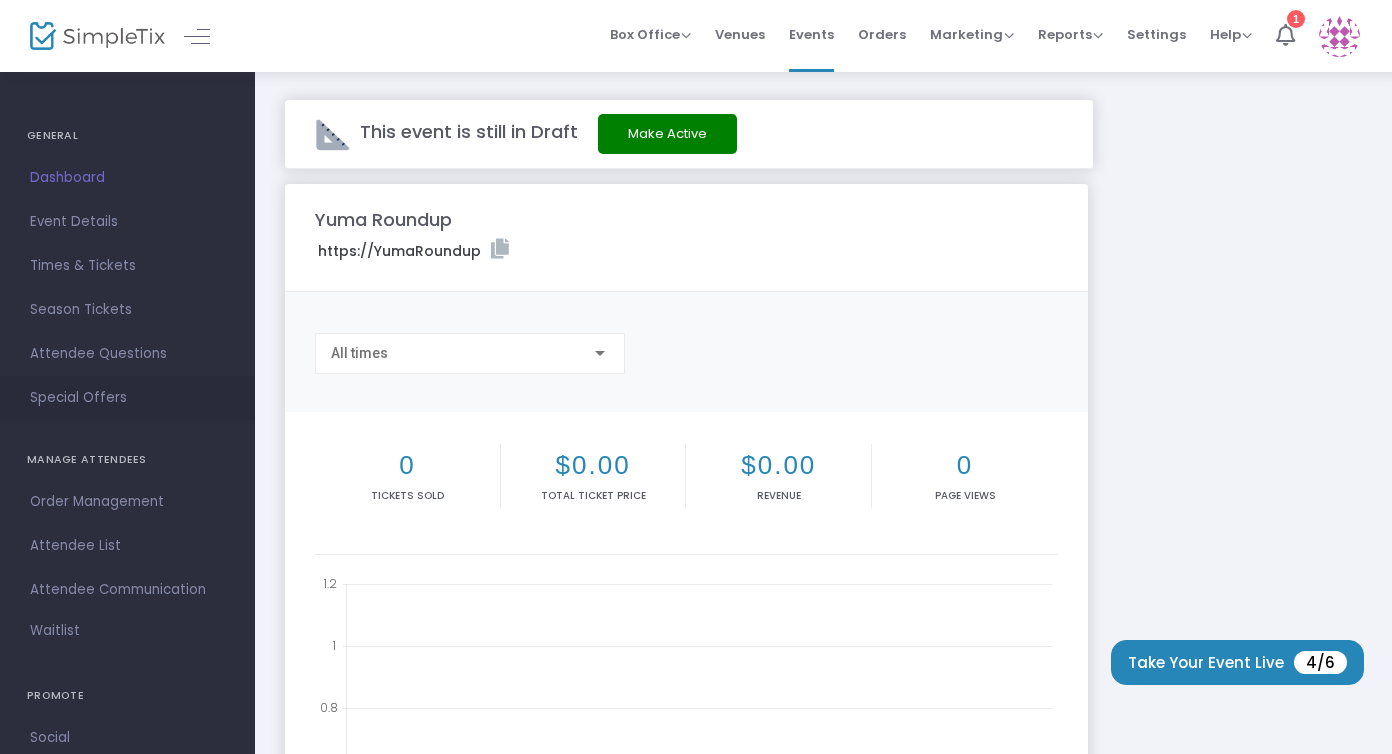 scroll, scrollTop: 0, scrollLeft: 0, axis: both 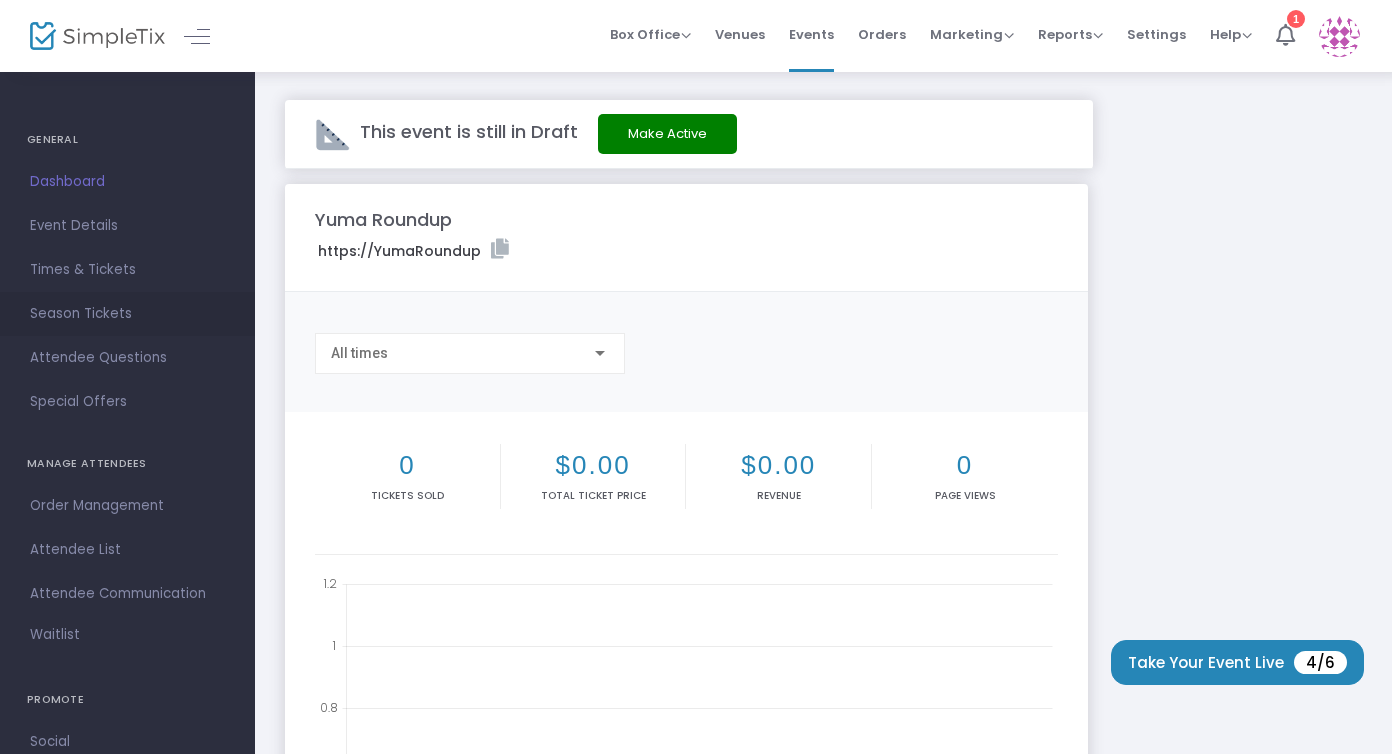 click on "Event Details" at bounding box center (127, 226) 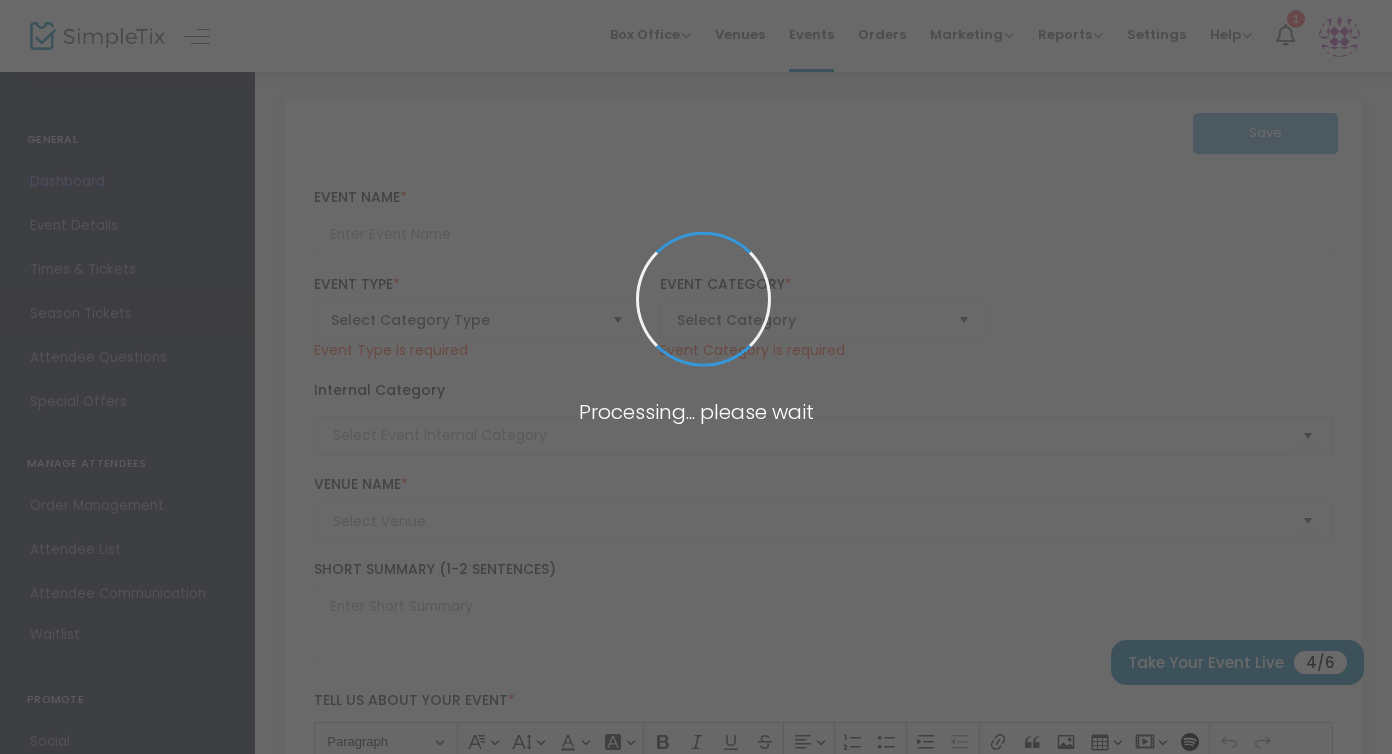 type on "Yuma Roundup" 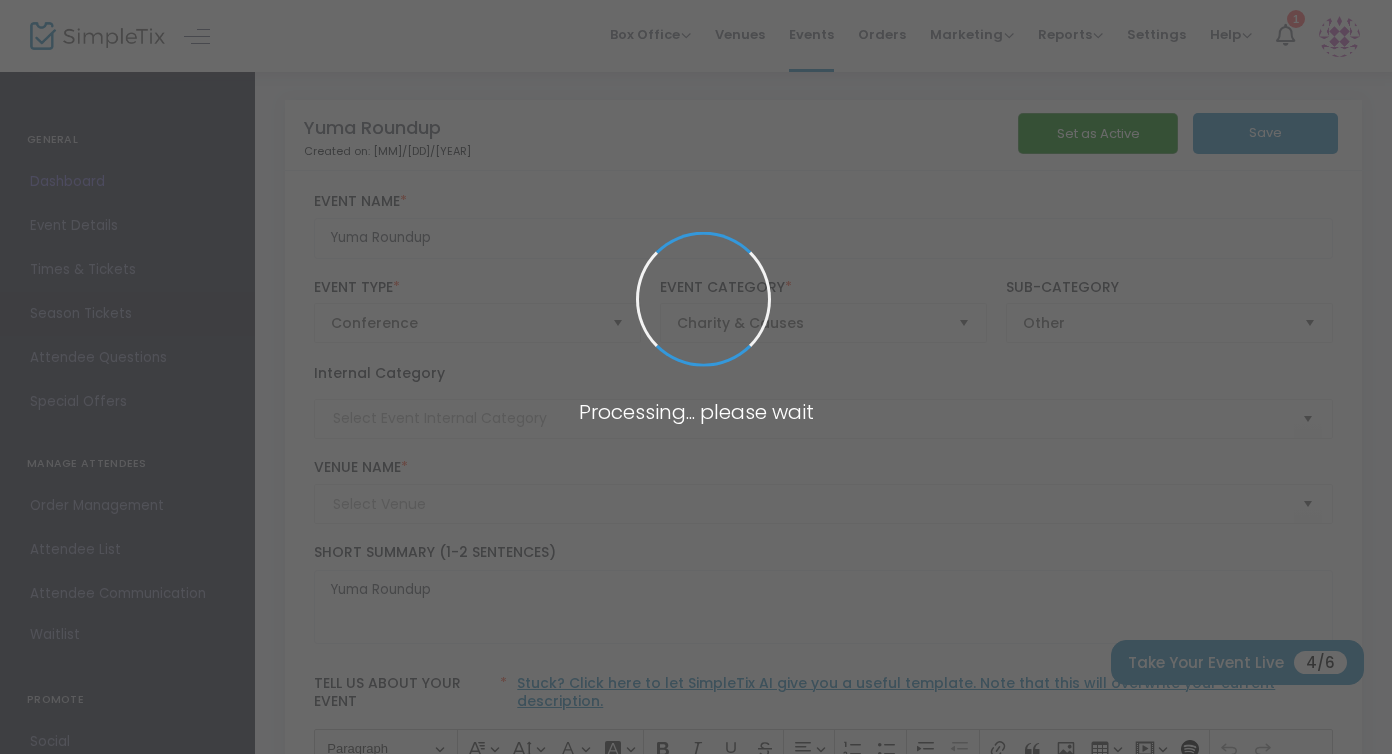 type on "Yuma Civic Center" 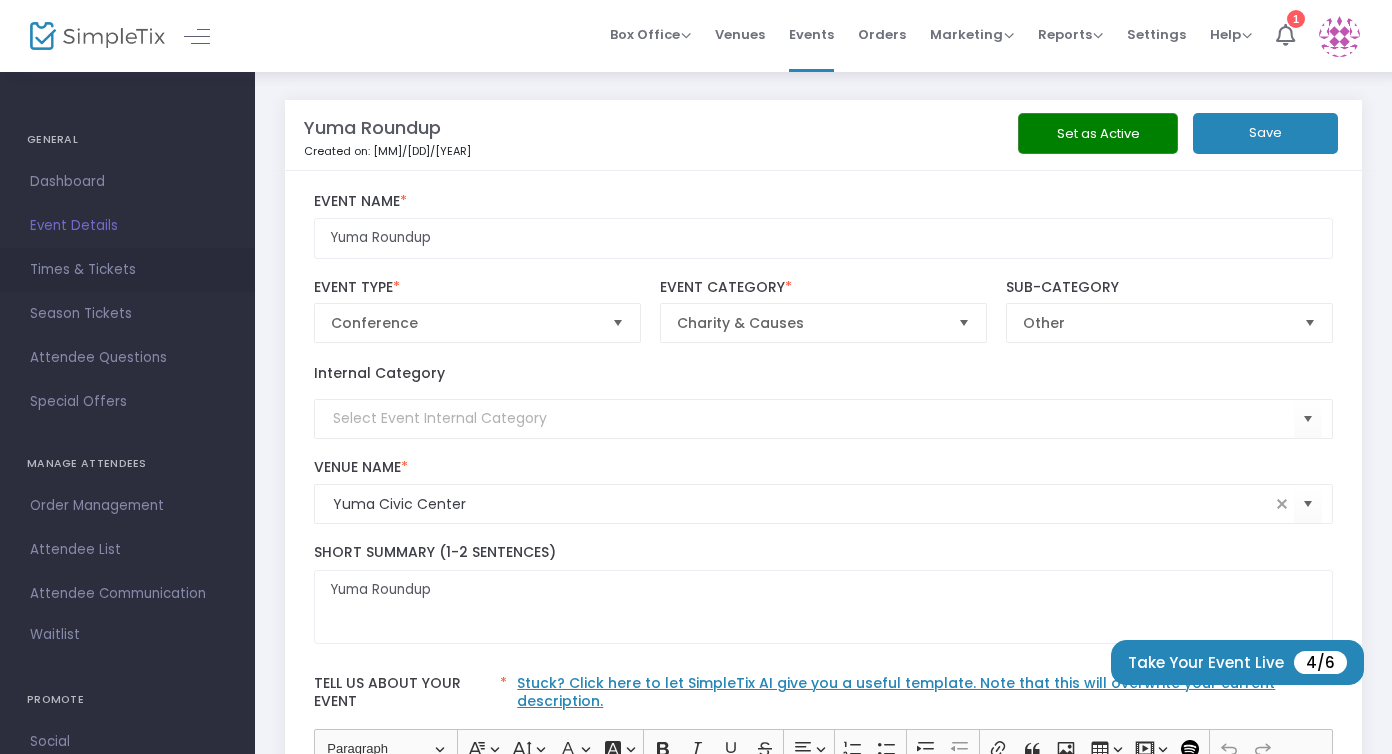 click on "Times & Tickets" at bounding box center (127, 270) 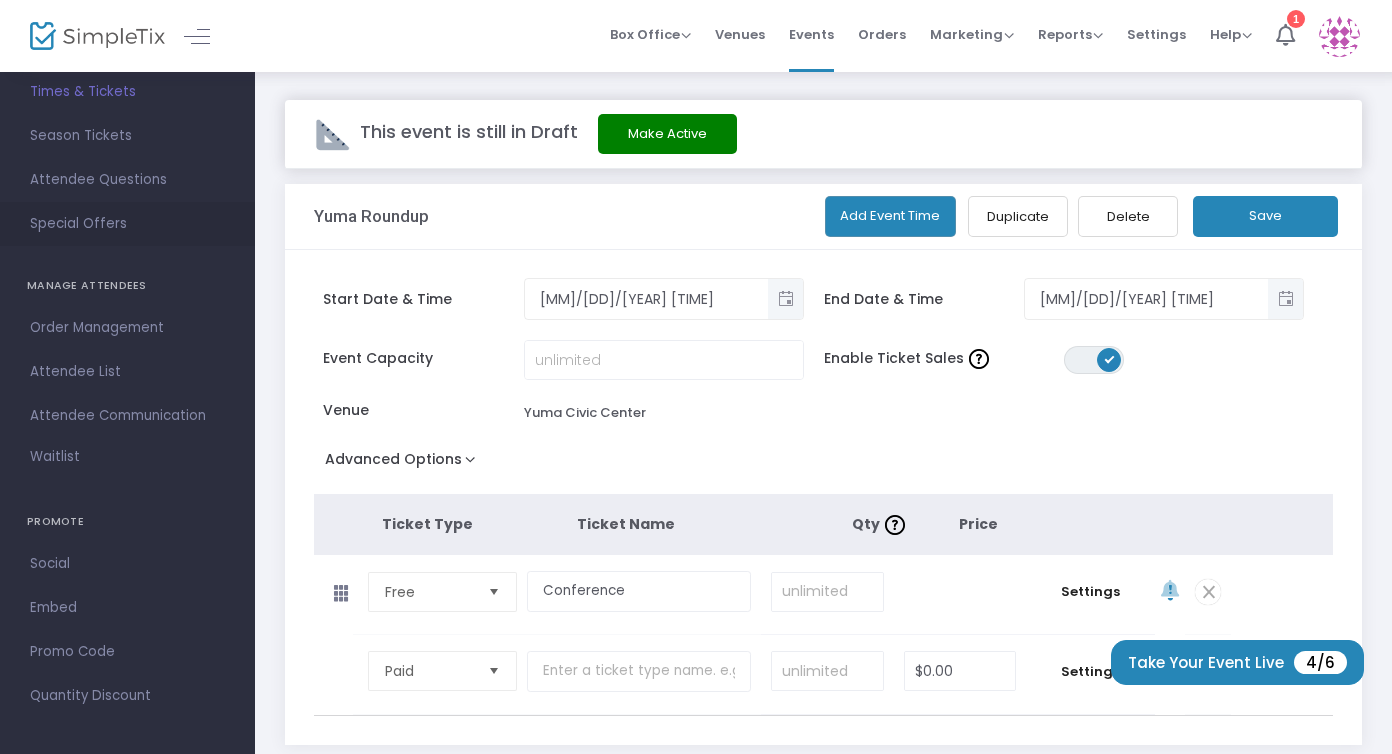 scroll, scrollTop: 185, scrollLeft: 0, axis: vertical 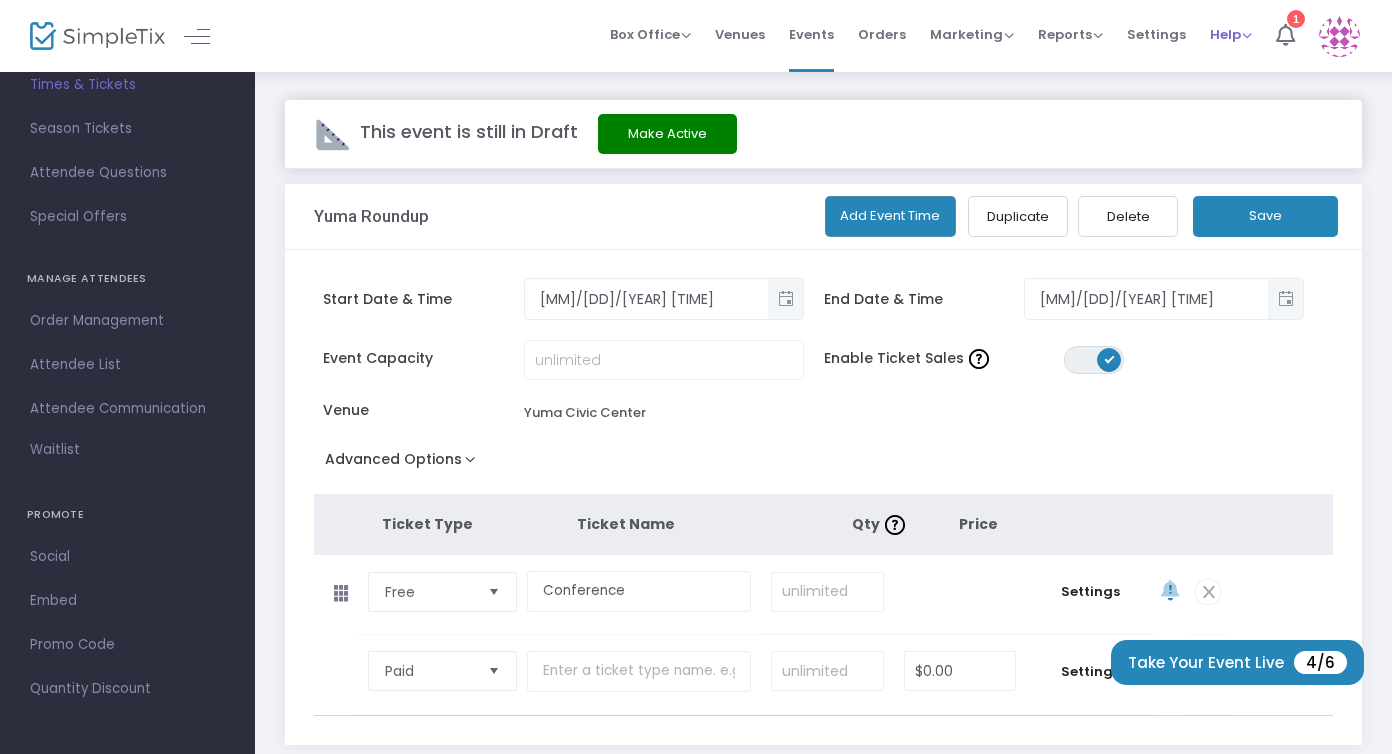 click on "Help" at bounding box center [1231, 34] 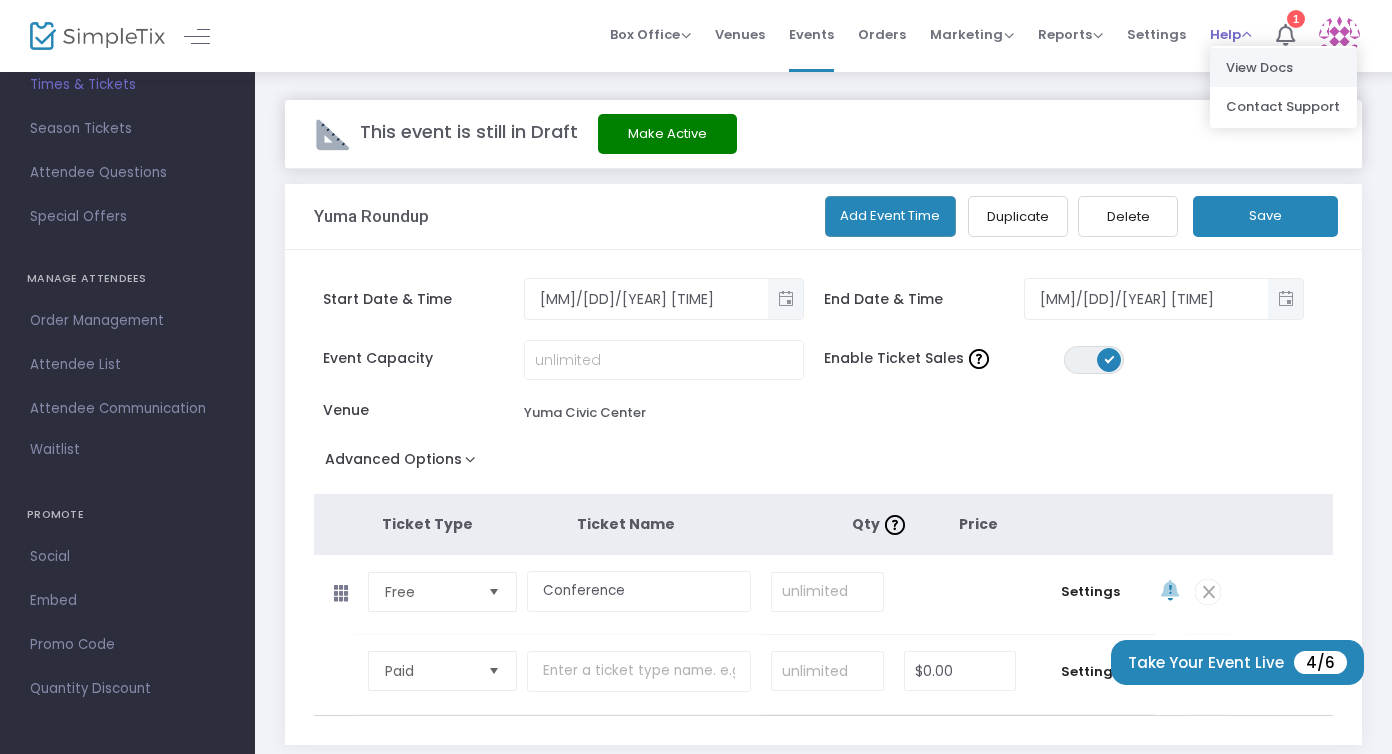 click on "View Docs" at bounding box center (1283, 67) 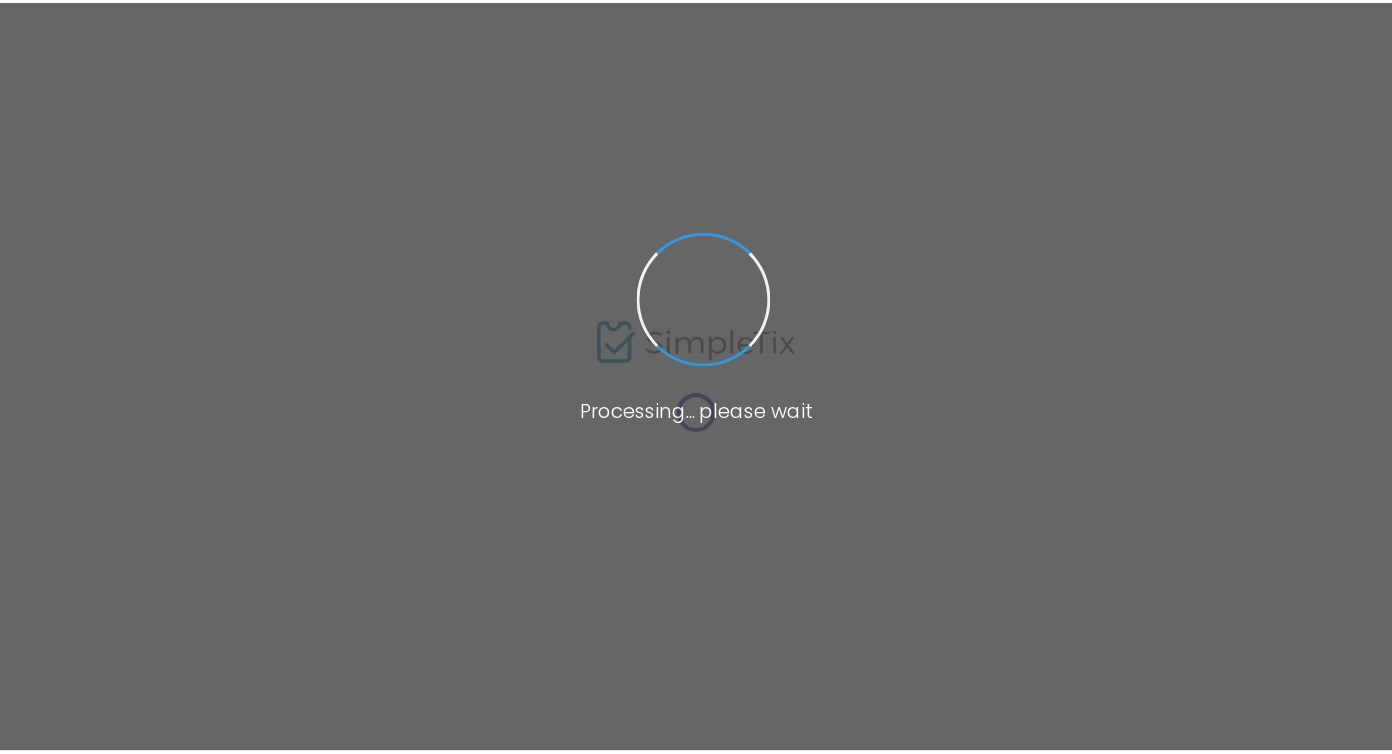 scroll, scrollTop: 0, scrollLeft: 0, axis: both 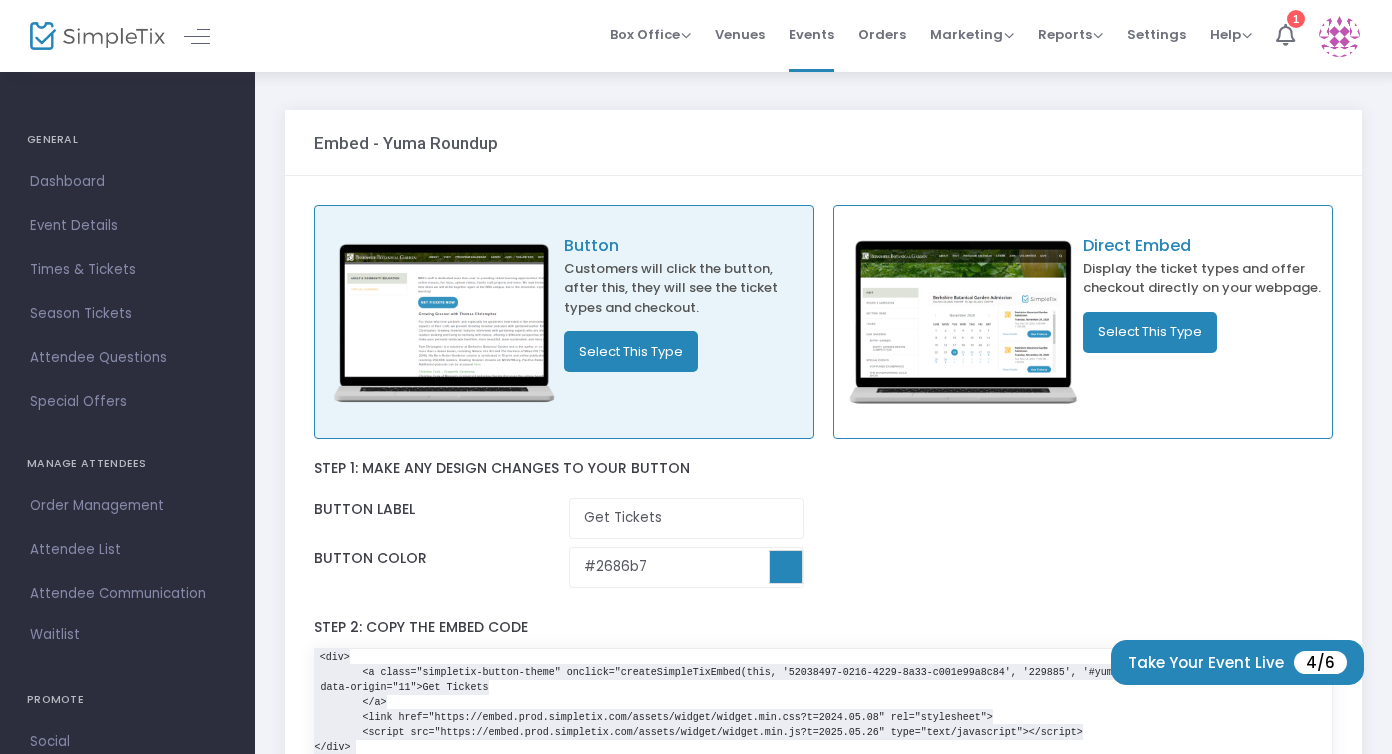 click on "Button label" 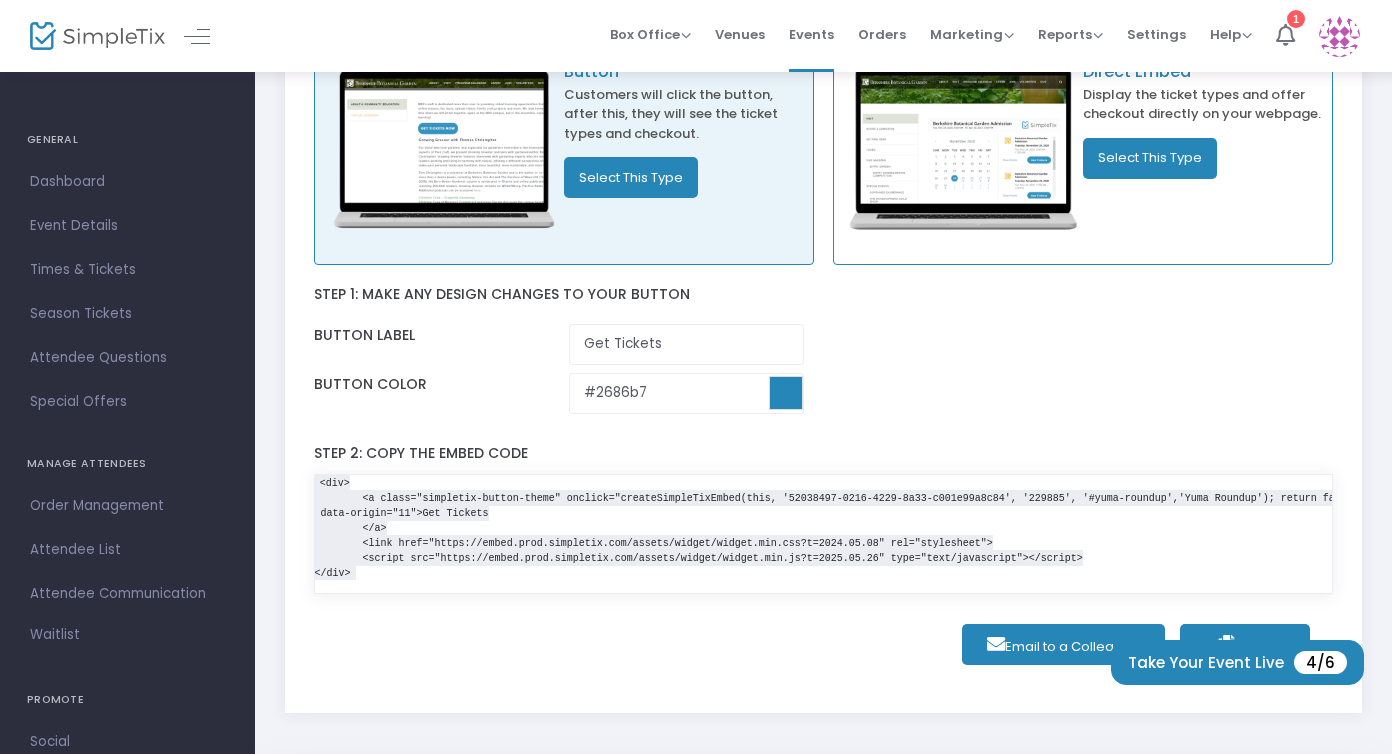 scroll, scrollTop: 0, scrollLeft: 0, axis: both 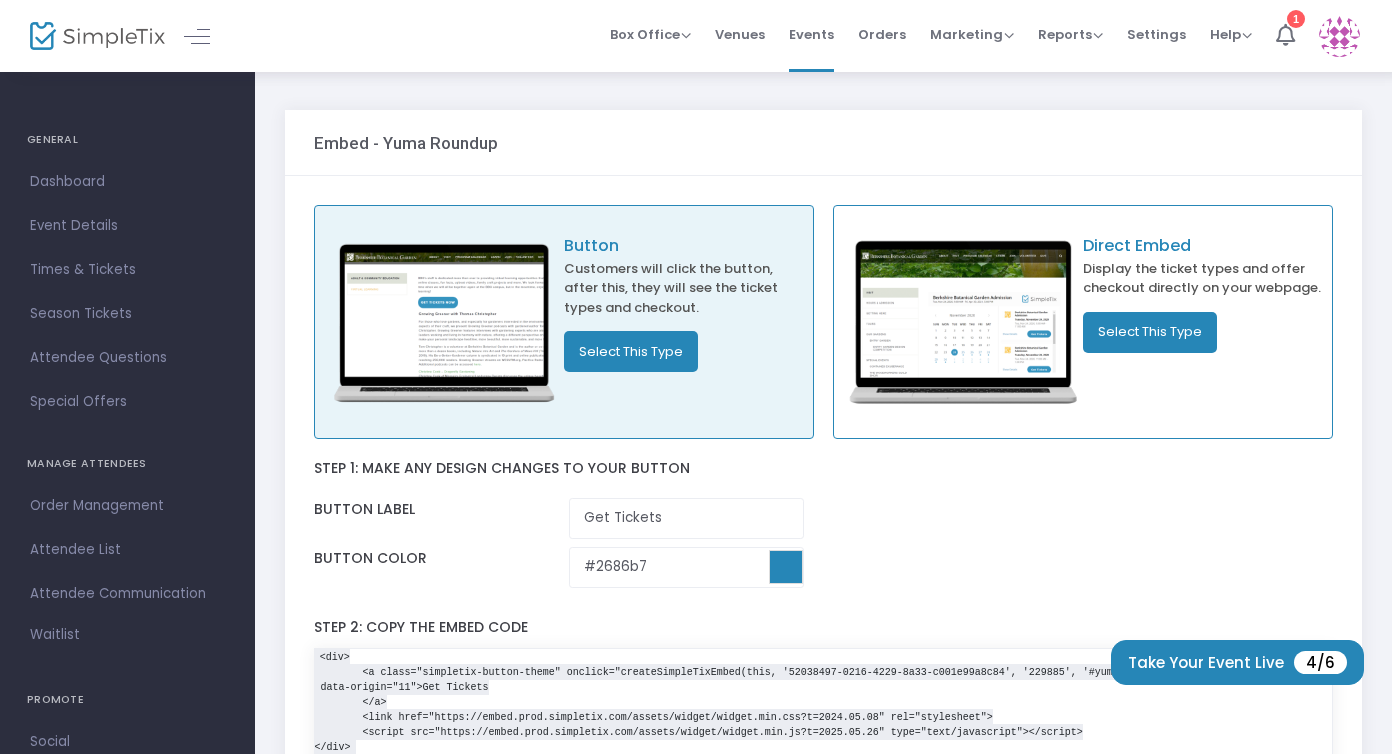 click on "Select This Type" 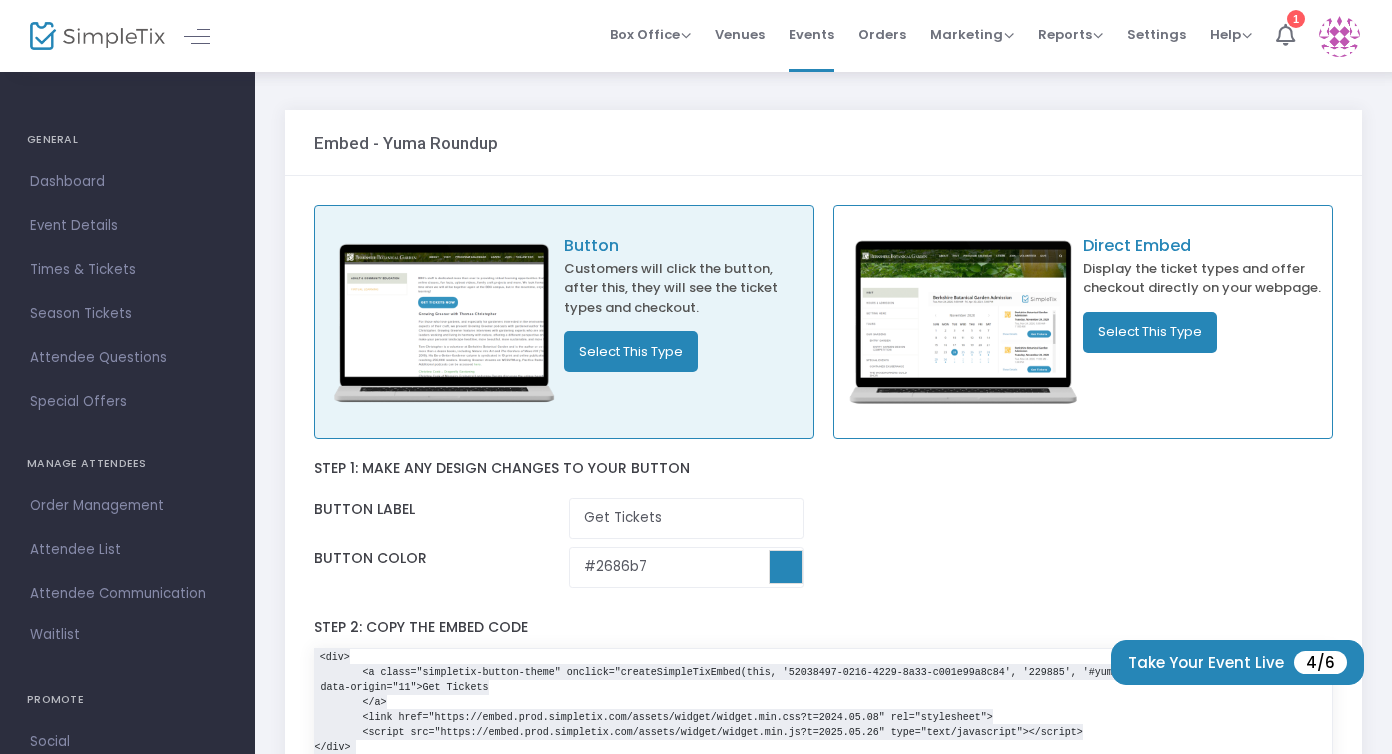 click on "Select This Type" 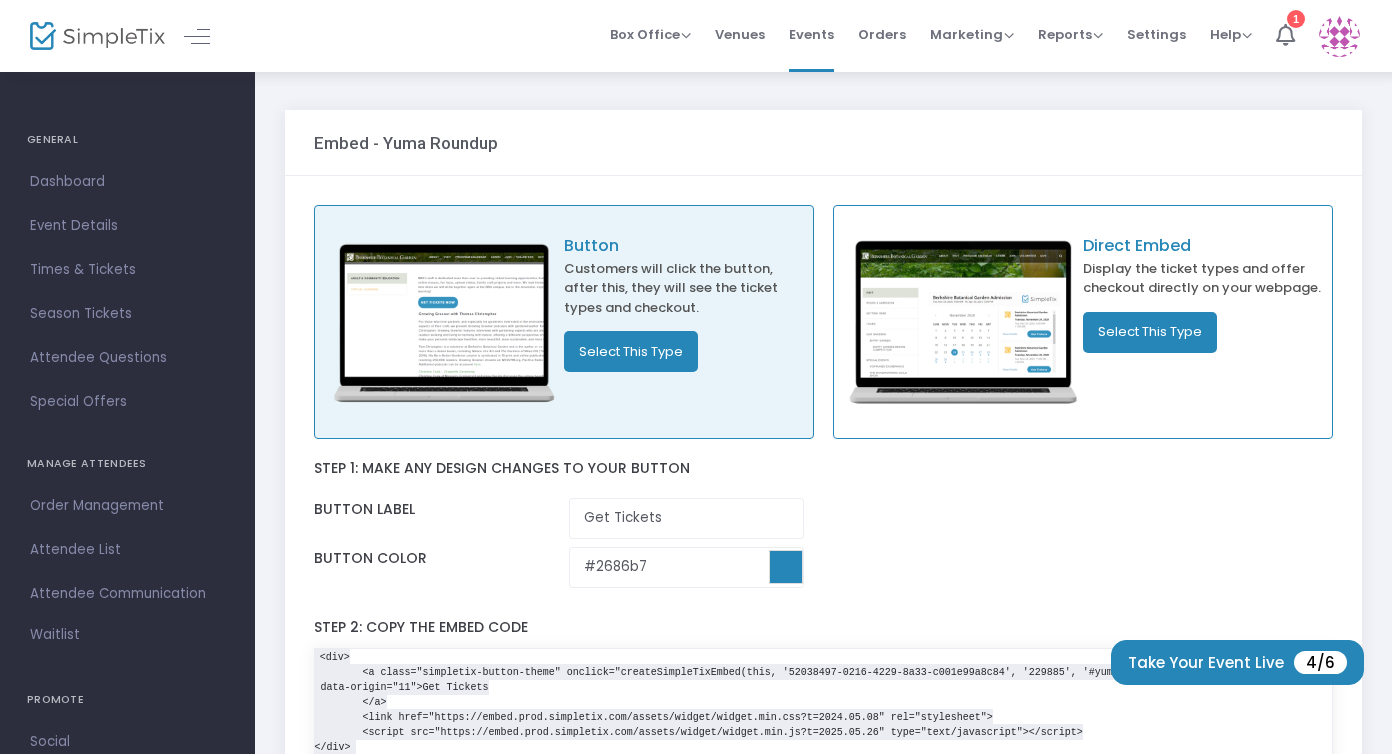 click on "Customers will click the button, after this, they will see the ticket types and checkout." 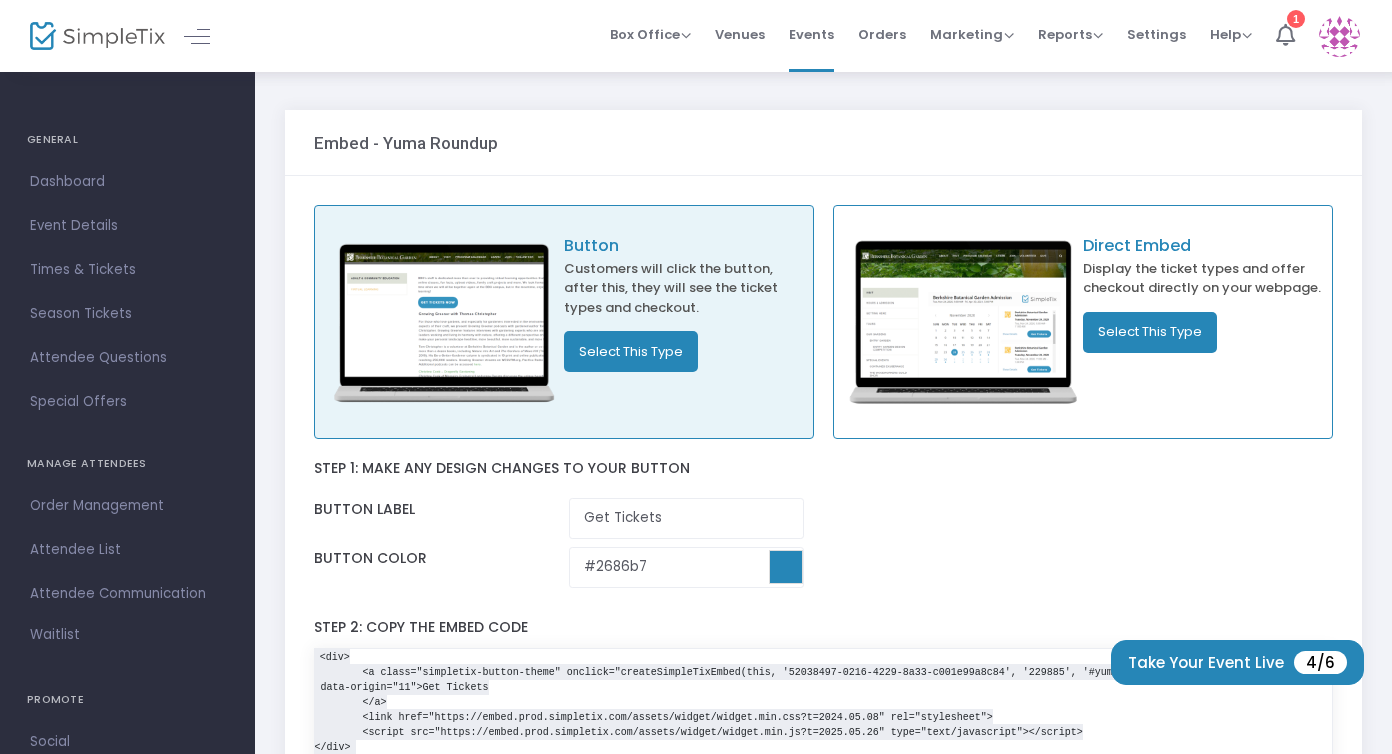 click on "Select This Type" 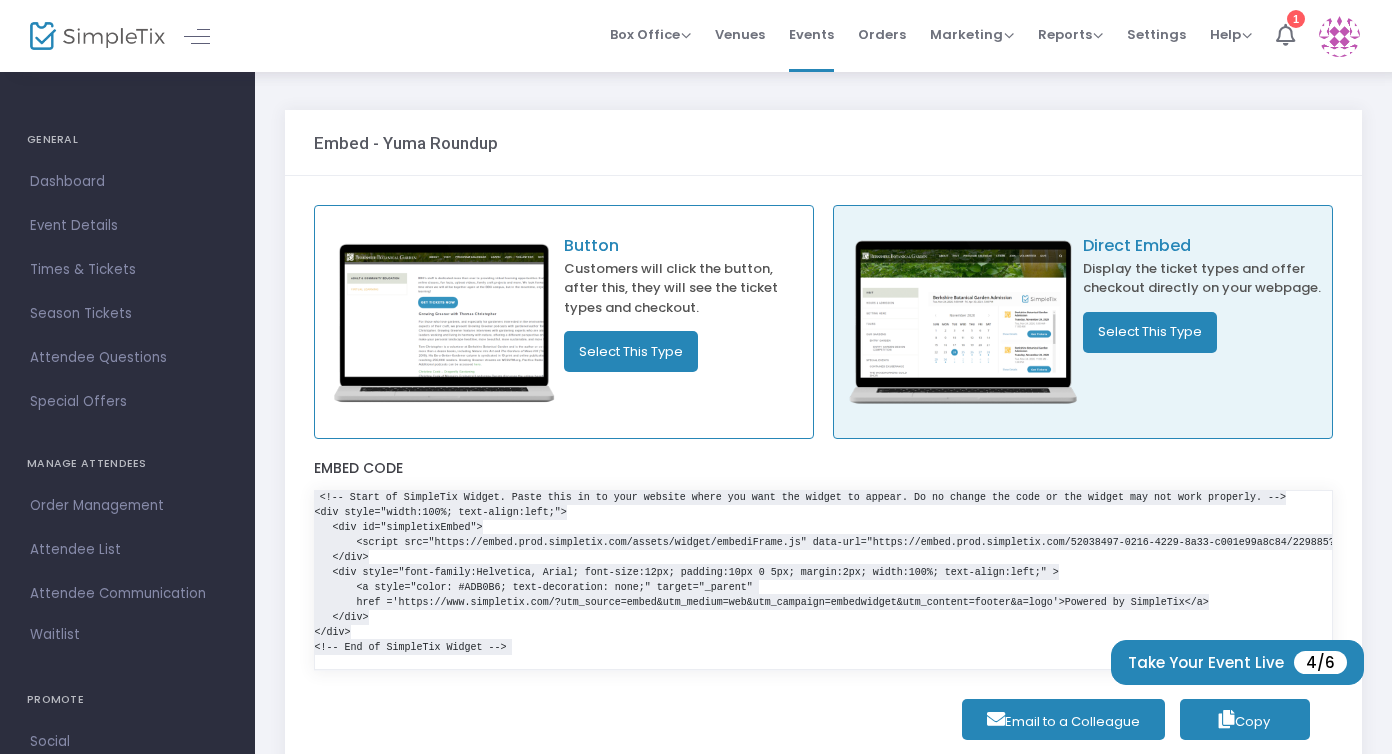 scroll, scrollTop: 0, scrollLeft: 0, axis: both 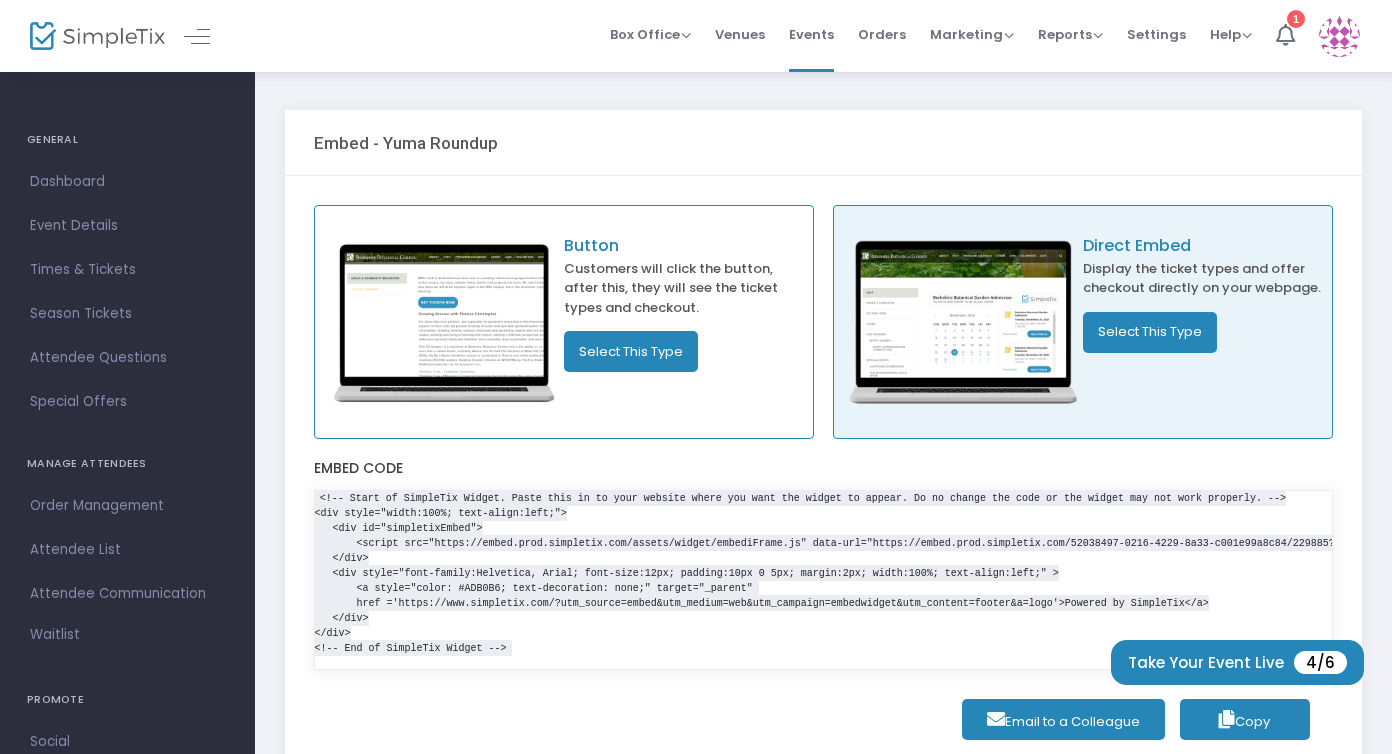 click on "Select This Type" 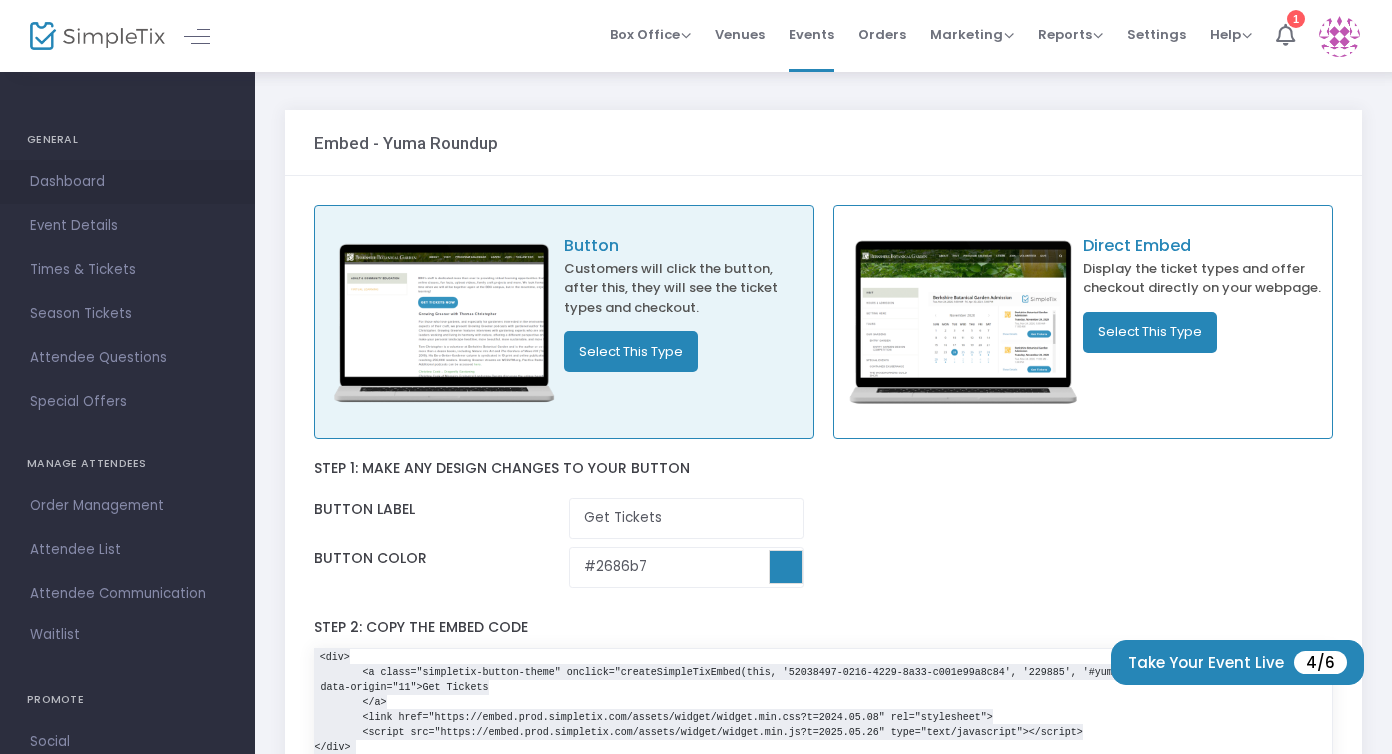 click on "Dashboard" at bounding box center [127, 182] 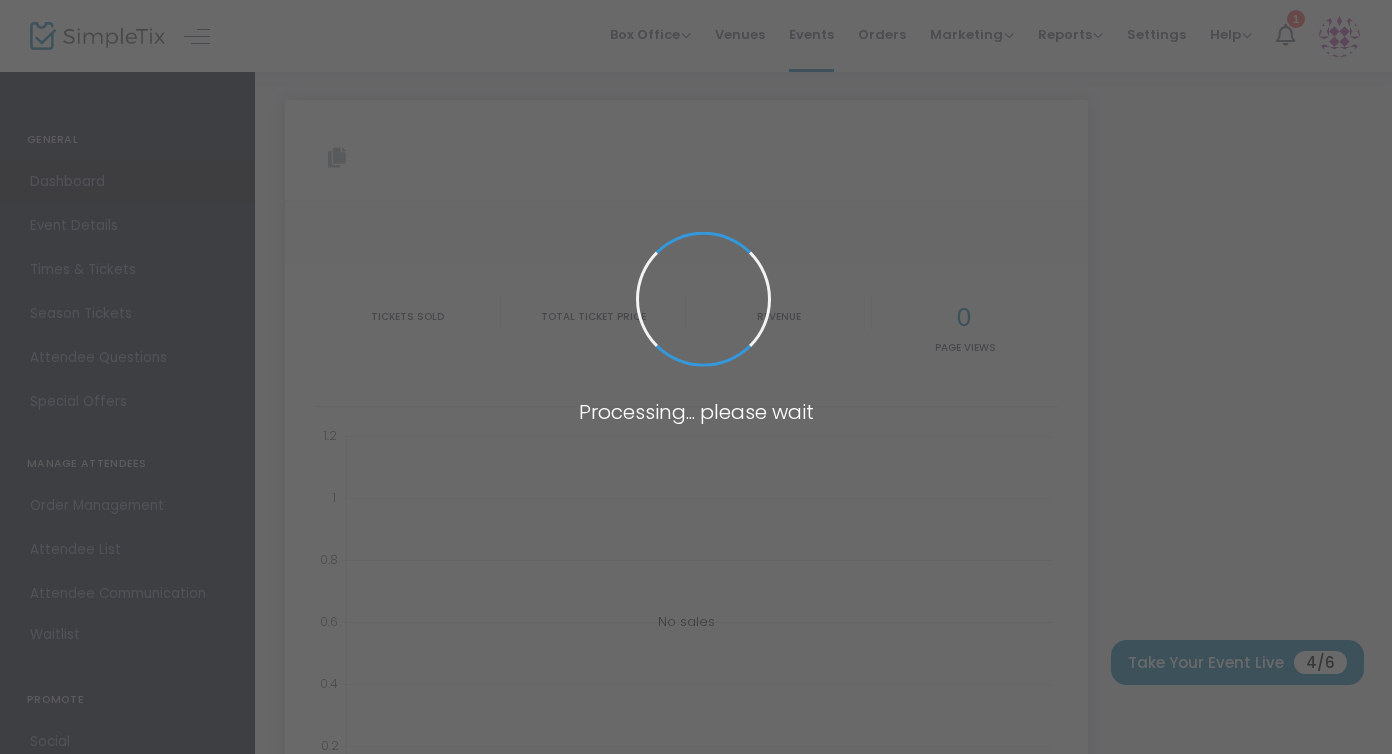 type on "https://www.simpletix.com/e/yuma-roundup-tickets-229885" 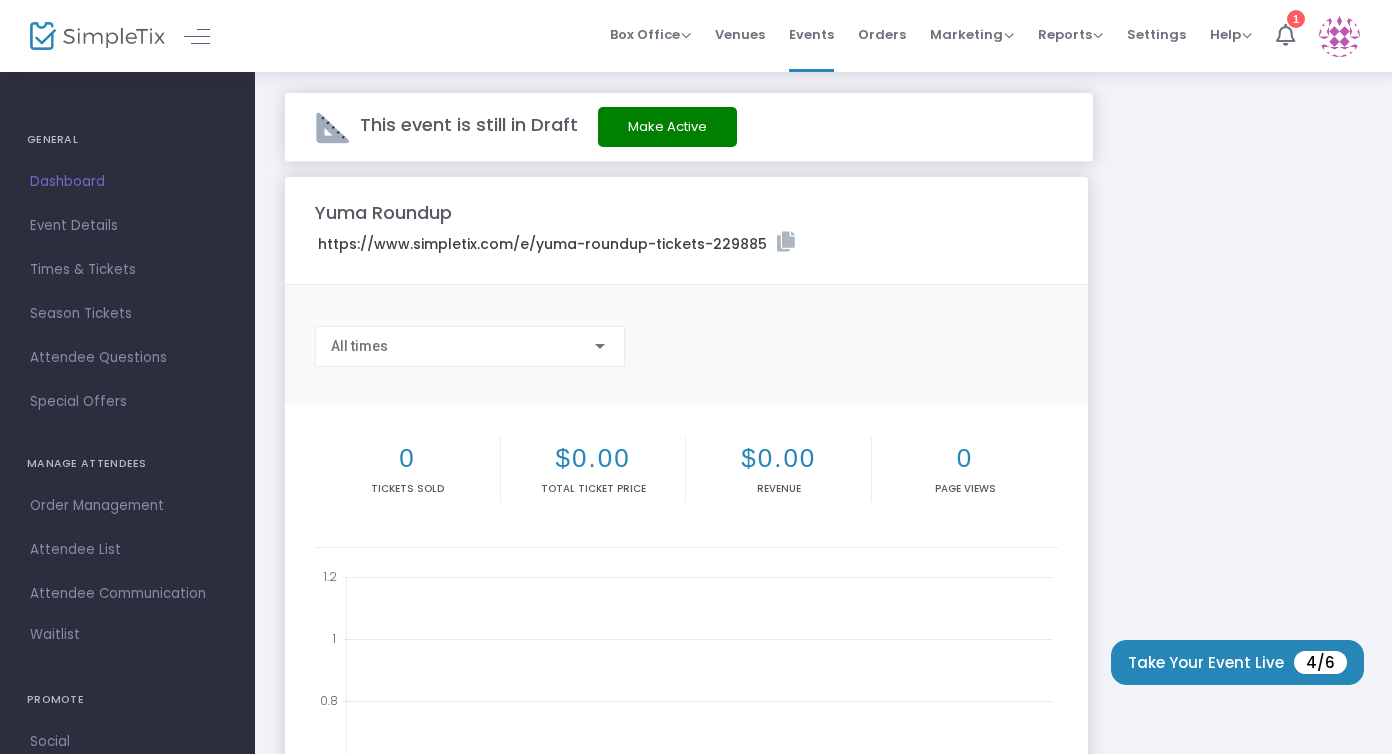 scroll, scrollTop: 0, scrollLeft: 0, axis: both 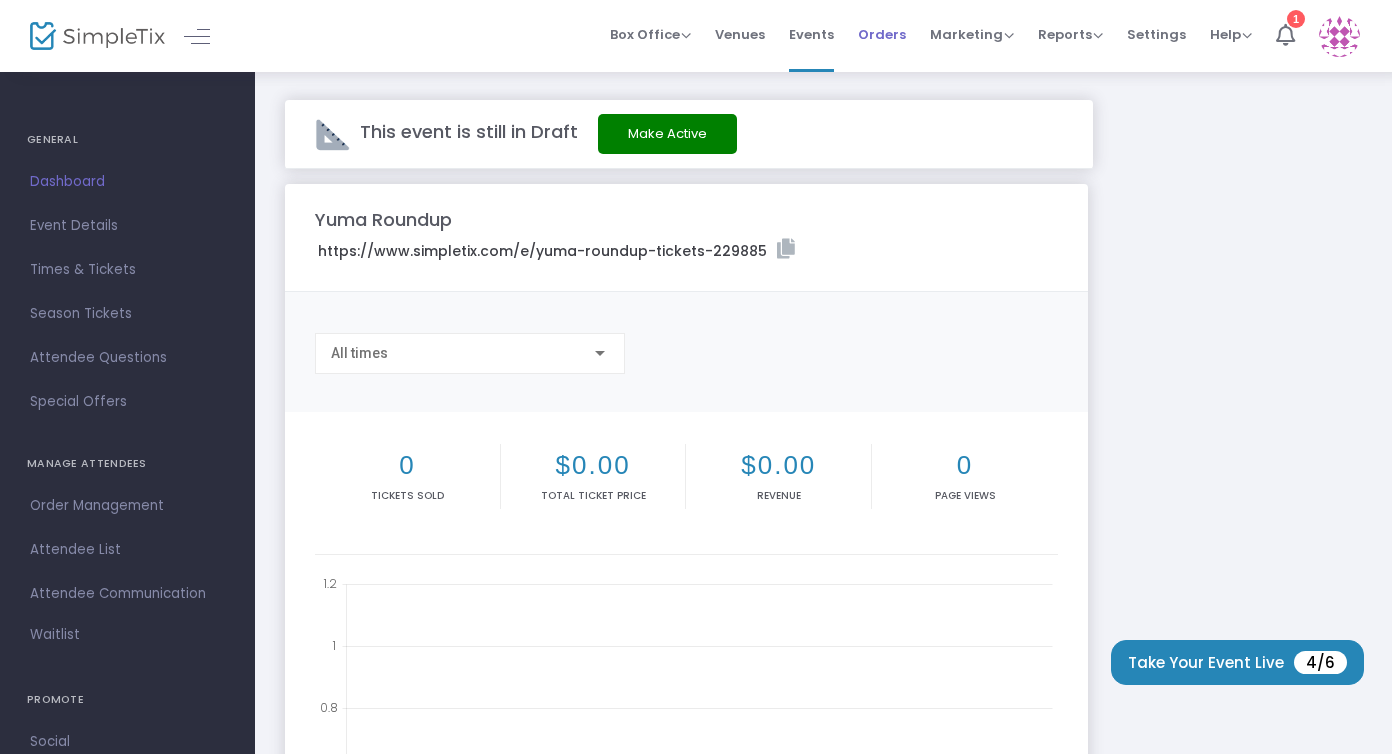 click on "Orders" at bounding box center [882, 34] 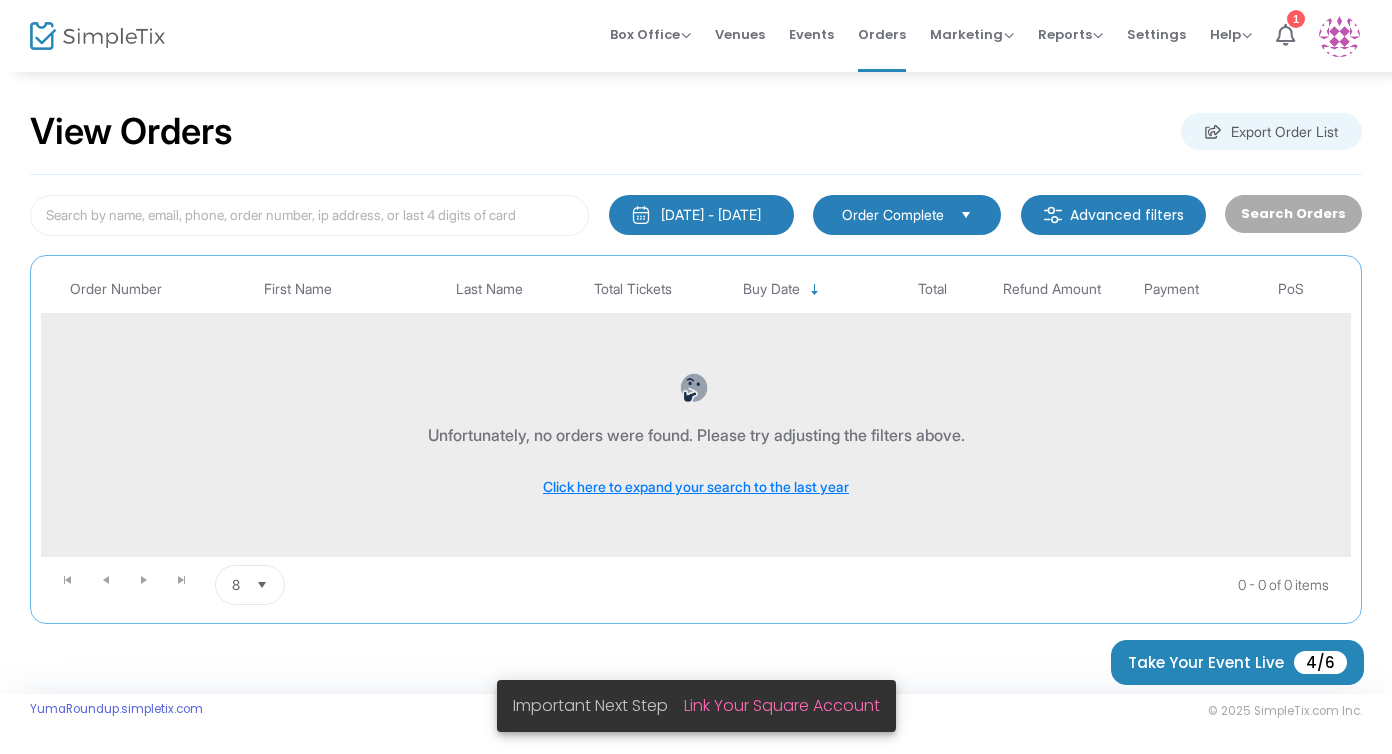scroll, scrollTop: 0, scrollLeft: 0, axis: both 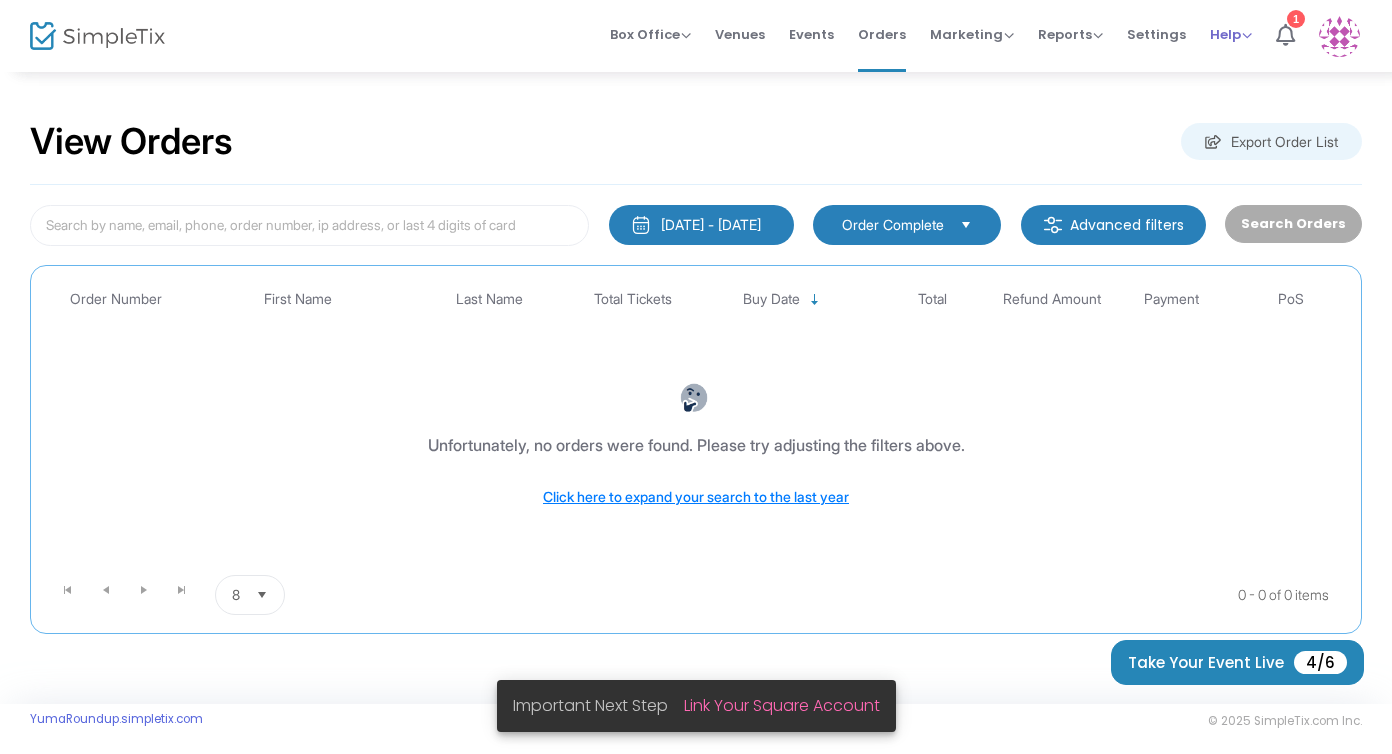 click on "Help   View Docs   Contact Support" at bounding box center [1231, 35] 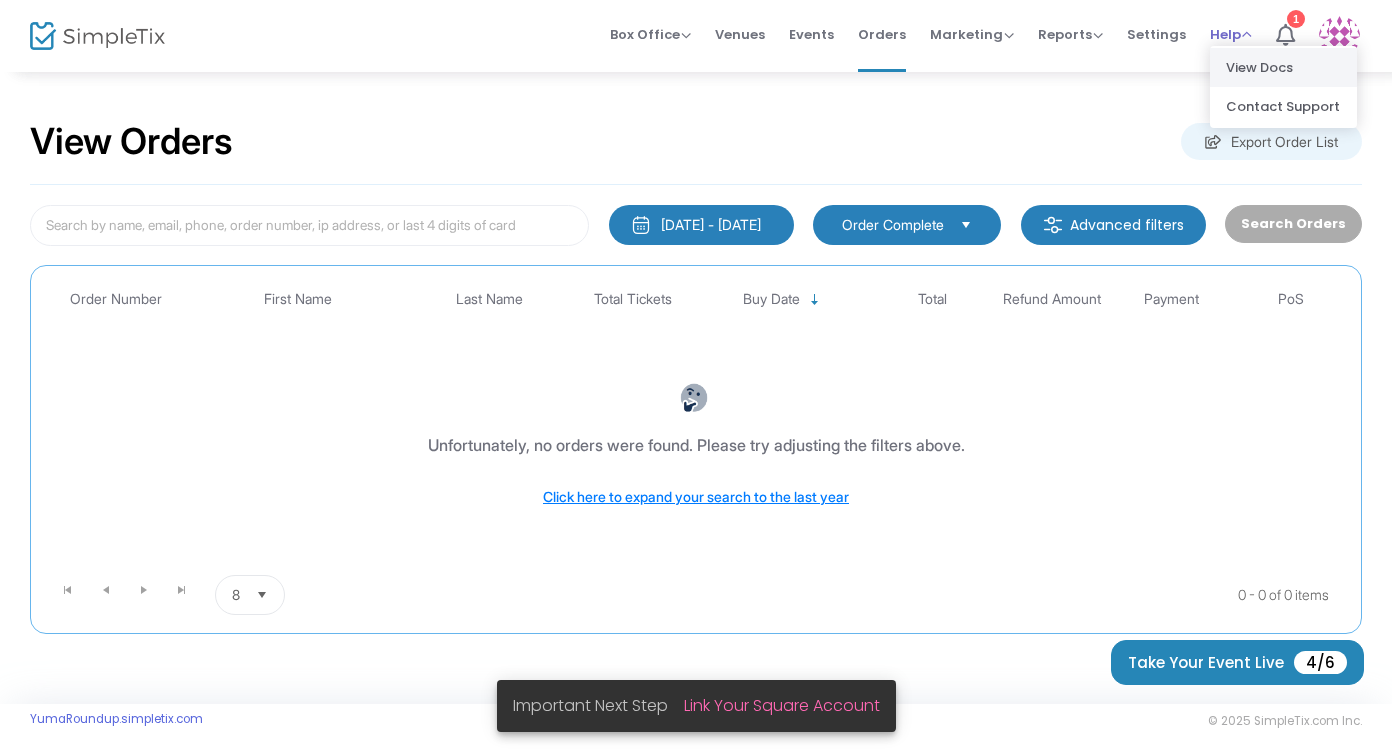 click on "View Docs" at bounding box center [1283, 67] 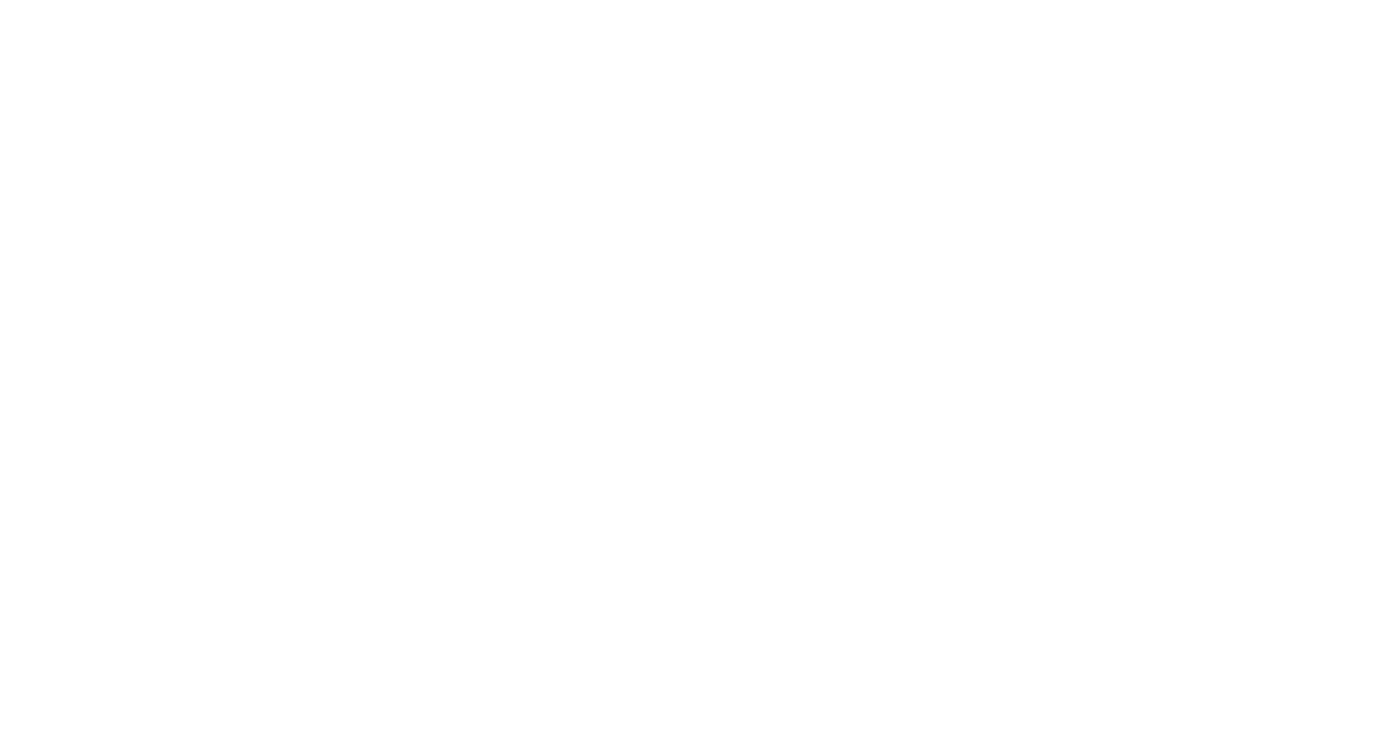 scroll, scrollTop: 0, scrollLeft: 0, axis: both 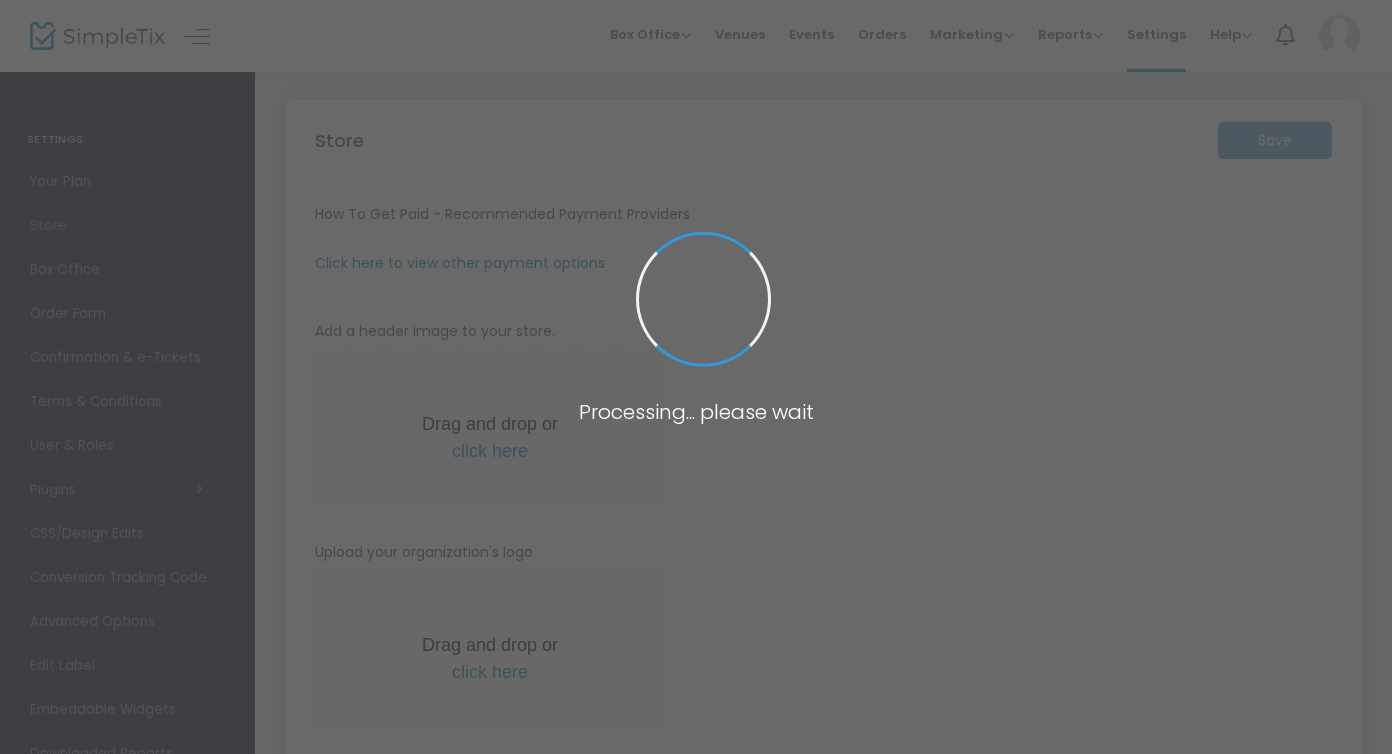 type on "https://YumaRoundup" 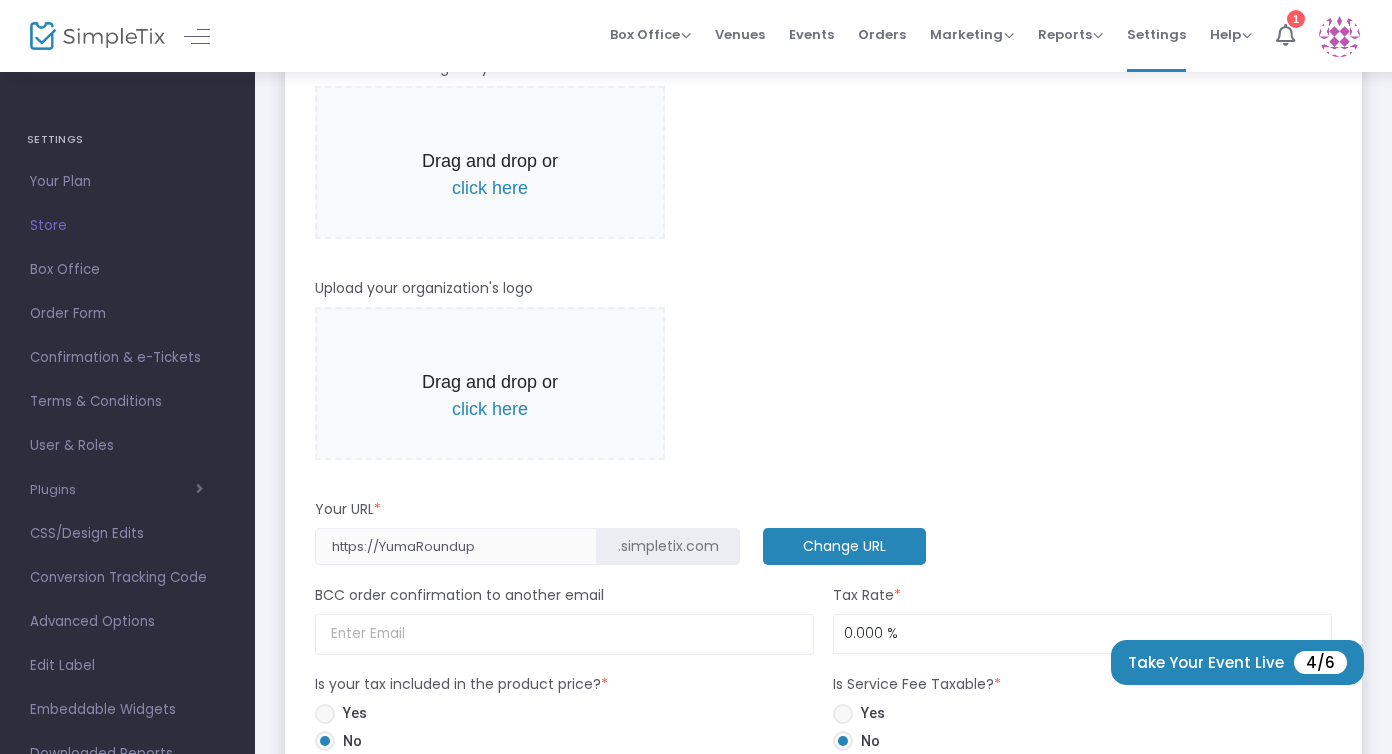 scroll, scrollTop: 0, scrollLeft: 0, axis: both 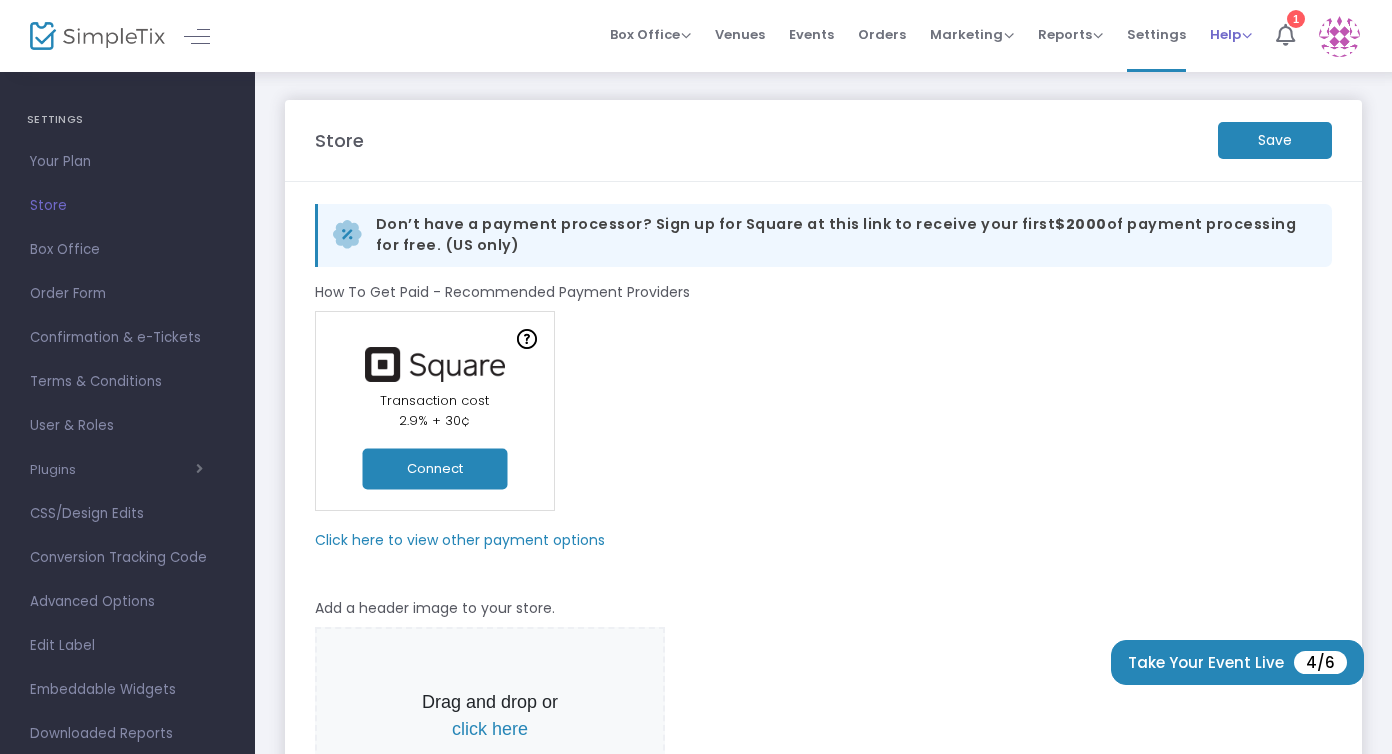 click on "Help" at bounding box center (1231, 34) 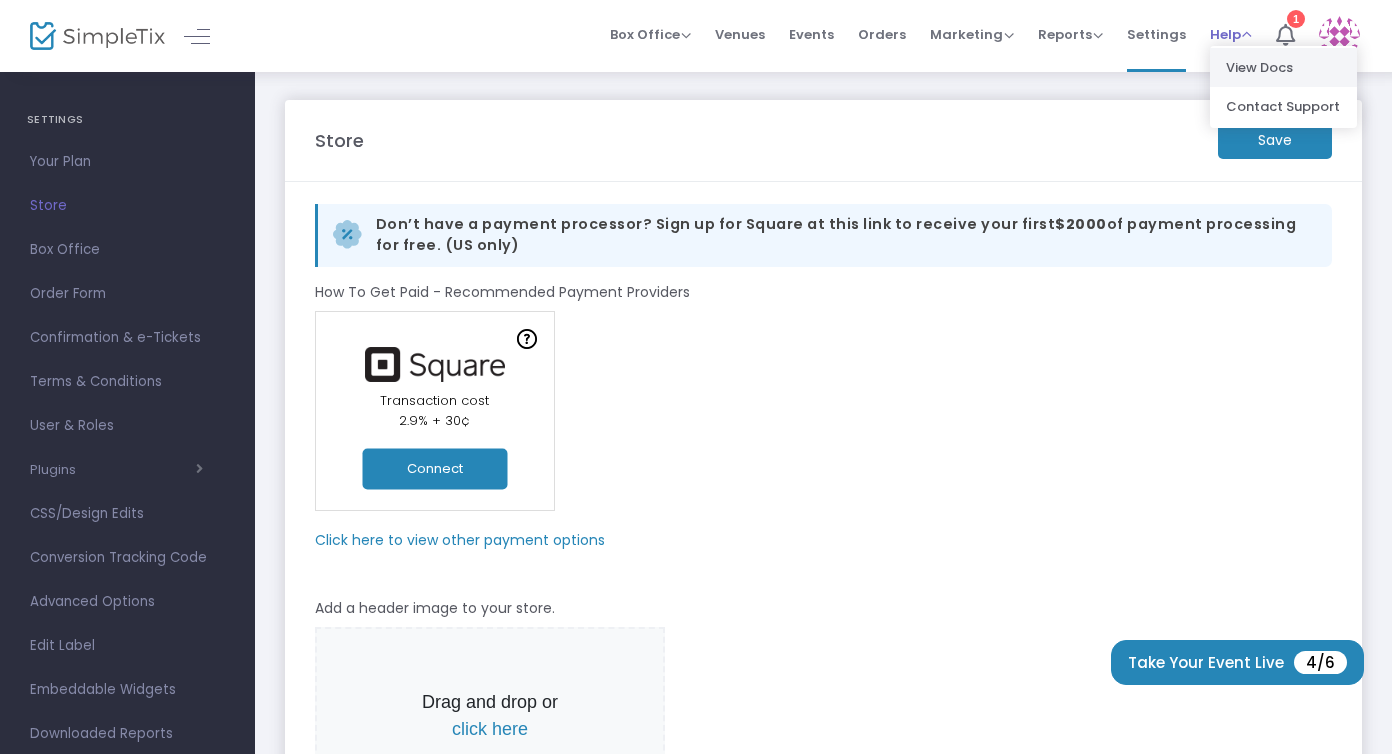 click on "View Docs" at bounding box center (1283, 67) 